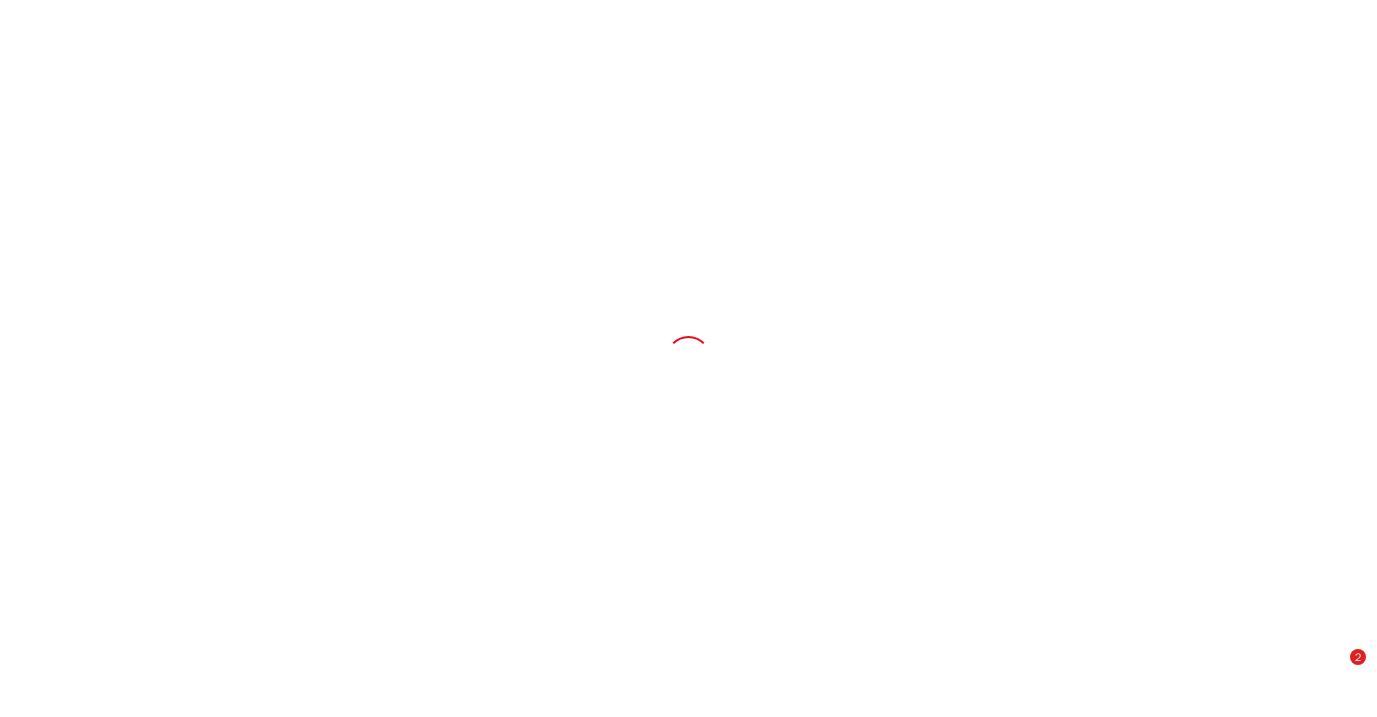 scroll, scrollTop: 0, scrollLeft: 0, axis: both 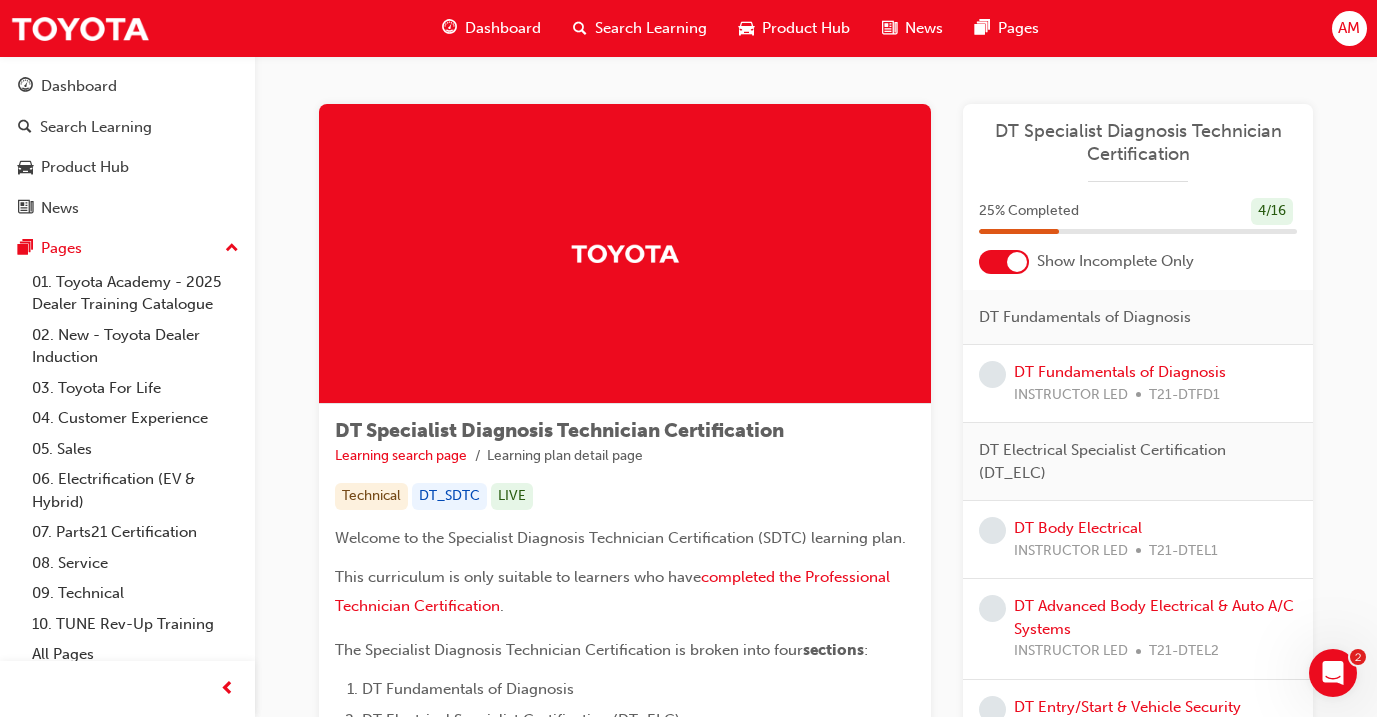 click on "Dashboard" at bounding box center (503, 28) 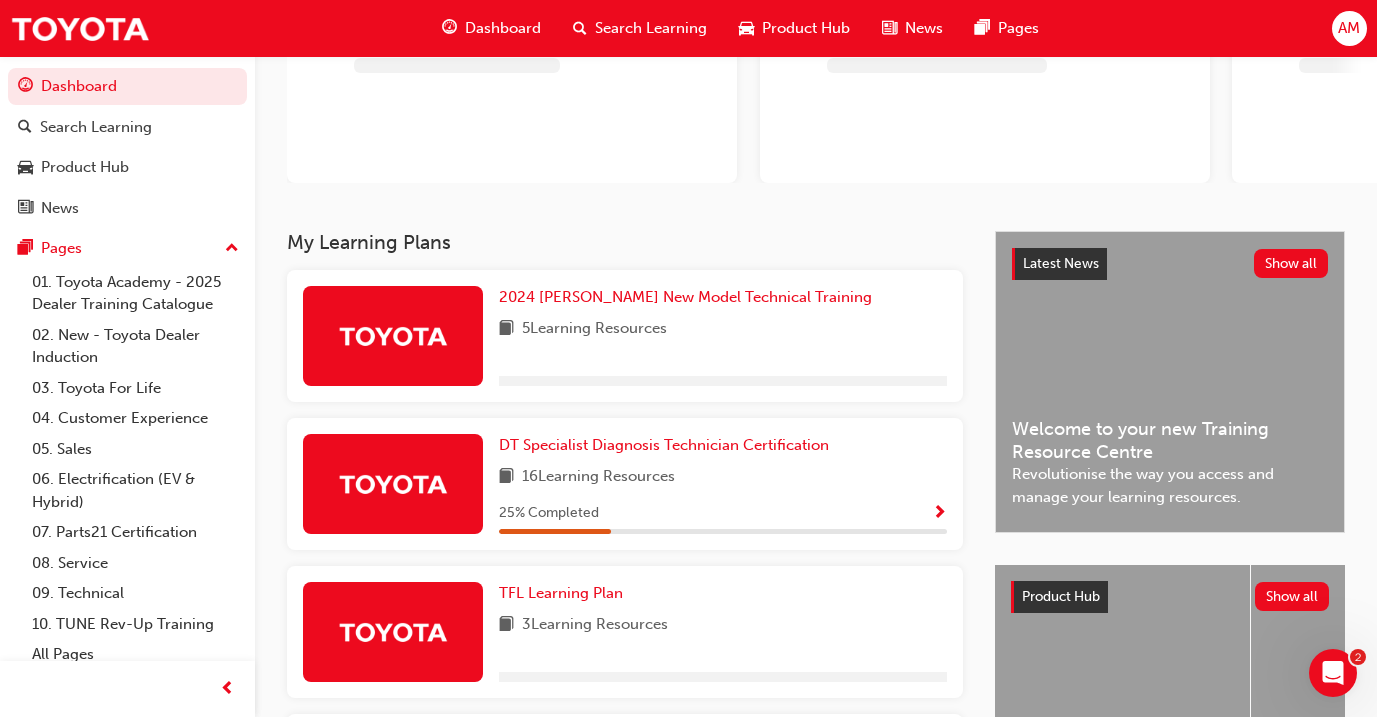 scroll, scrollTop: 212, scrollLeft: 0, axis: vertical 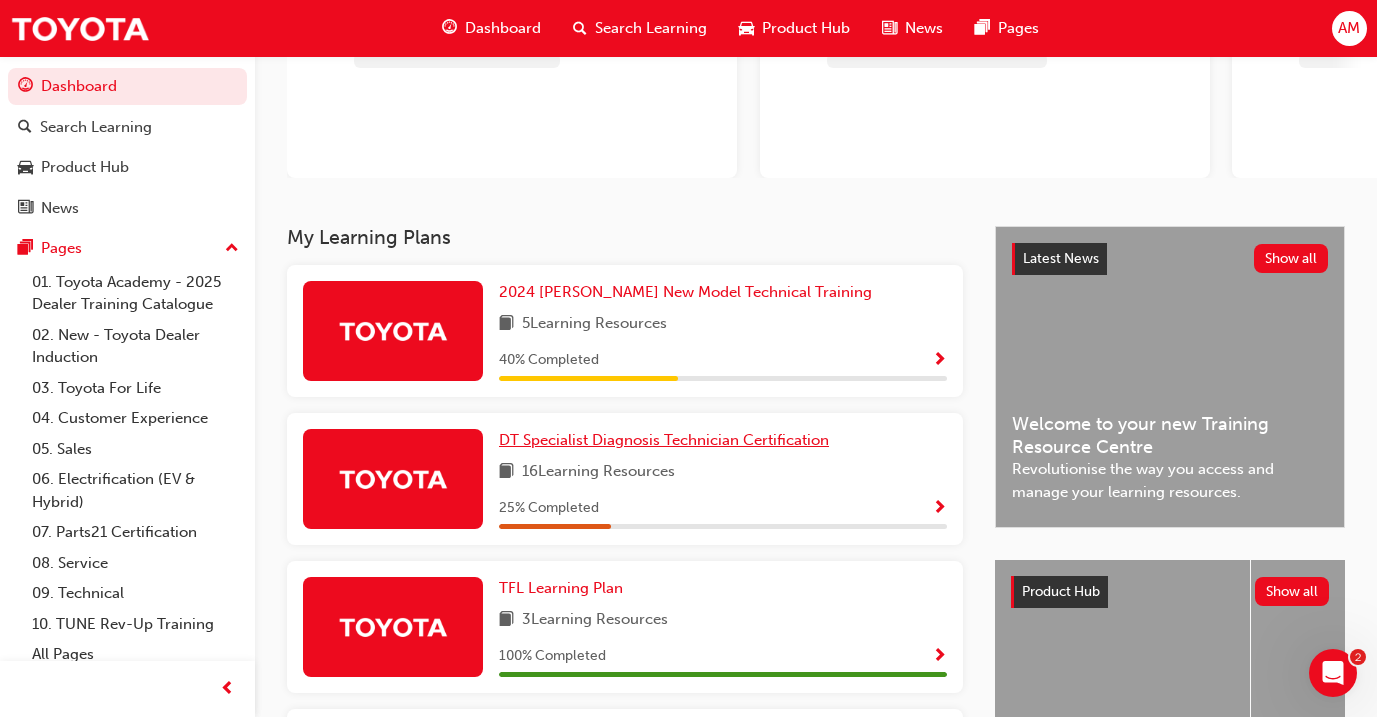 click on "DT Specialist Diagnosis Technician Certification" at bounding box center (664, 440) 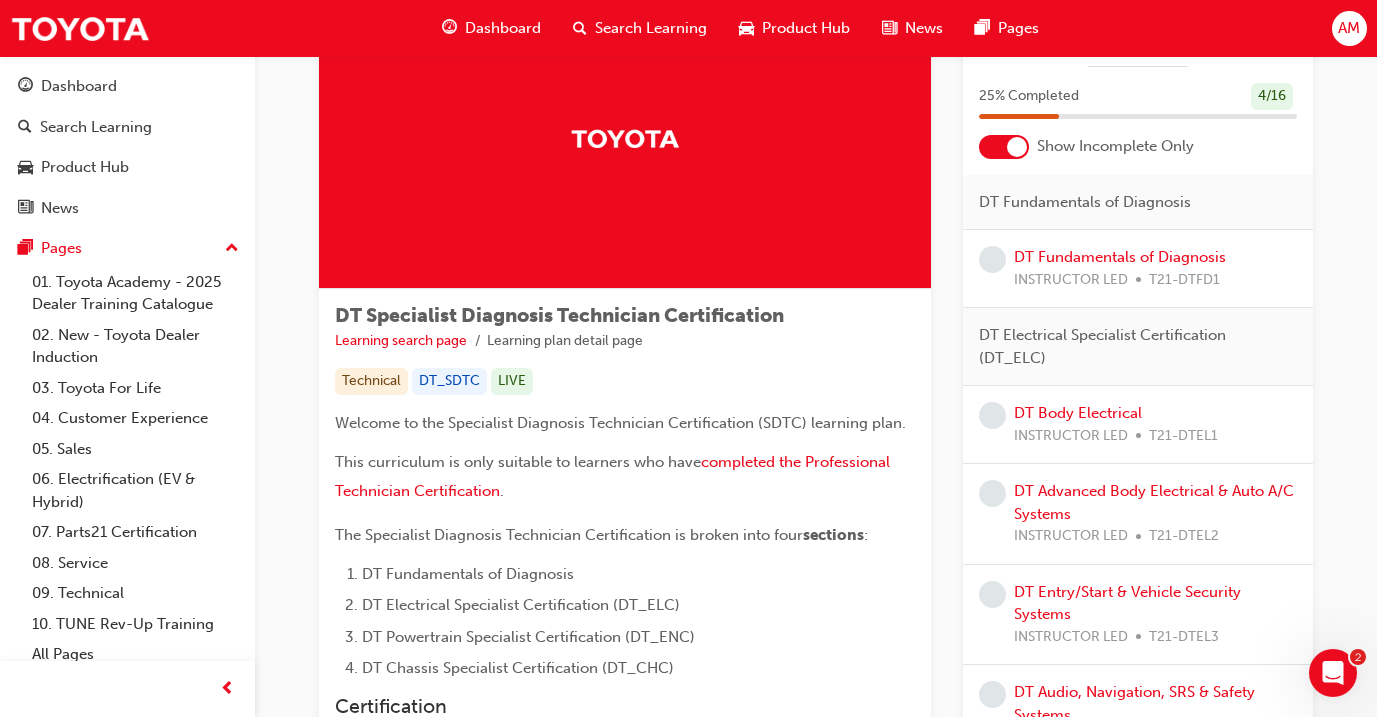 scroll, scrollTop: 112, scrollLeft: 0, axis: vertical 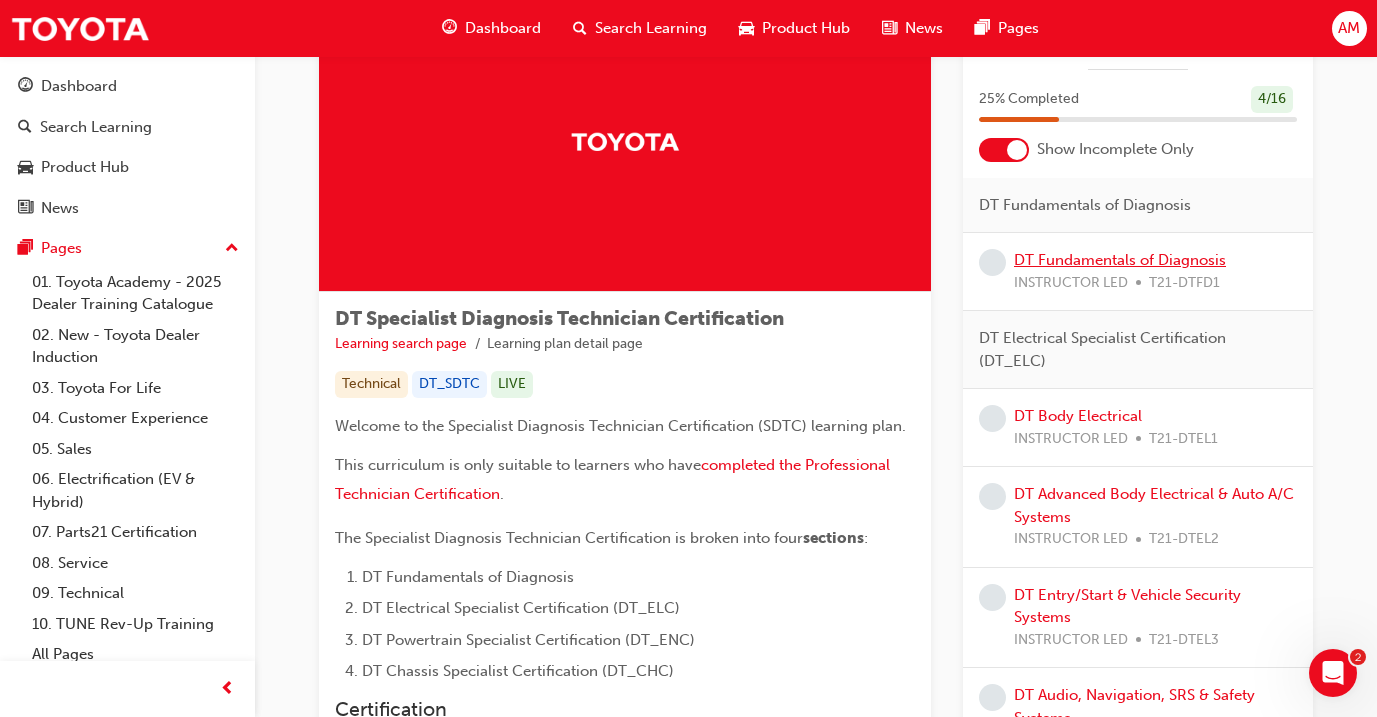 click on "DT Fundamentals of Diagnosis" at bounding box center [1120, 260] 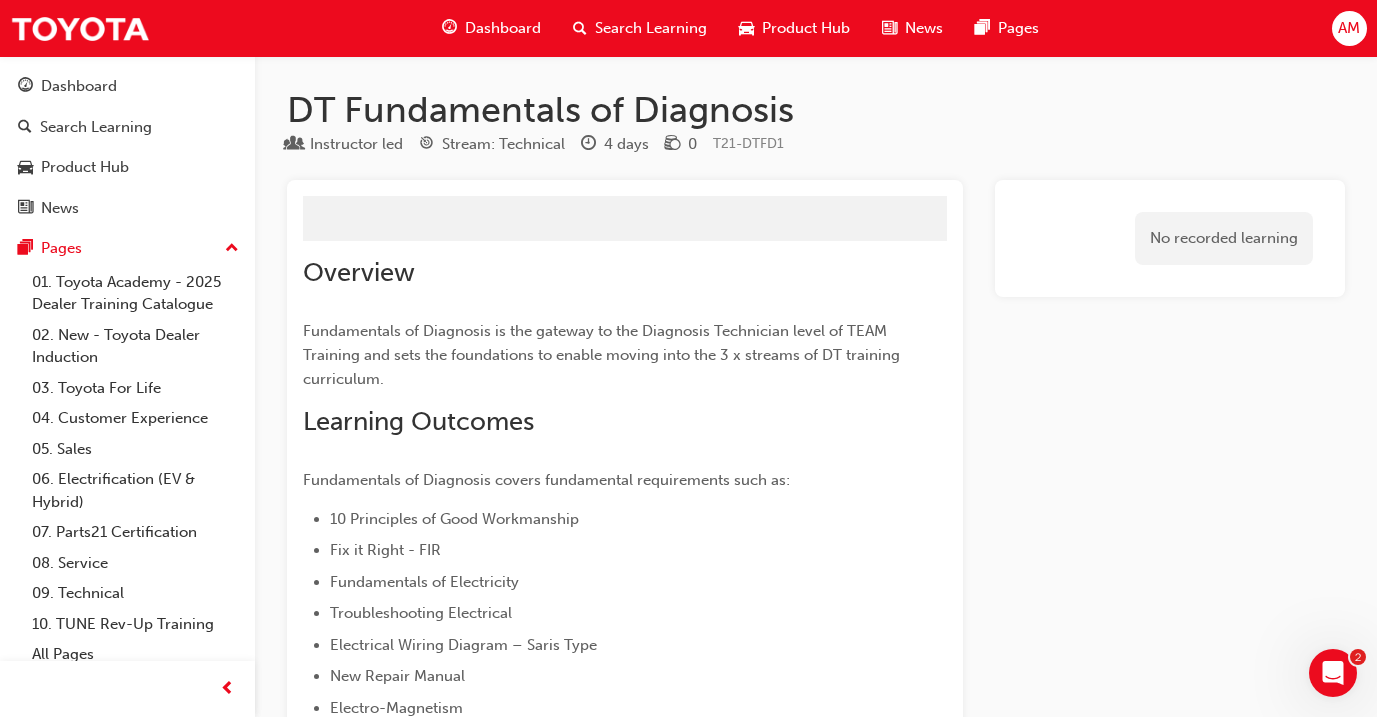 scroll, scrollTop: 0, scrollLeft: 0, axis: both 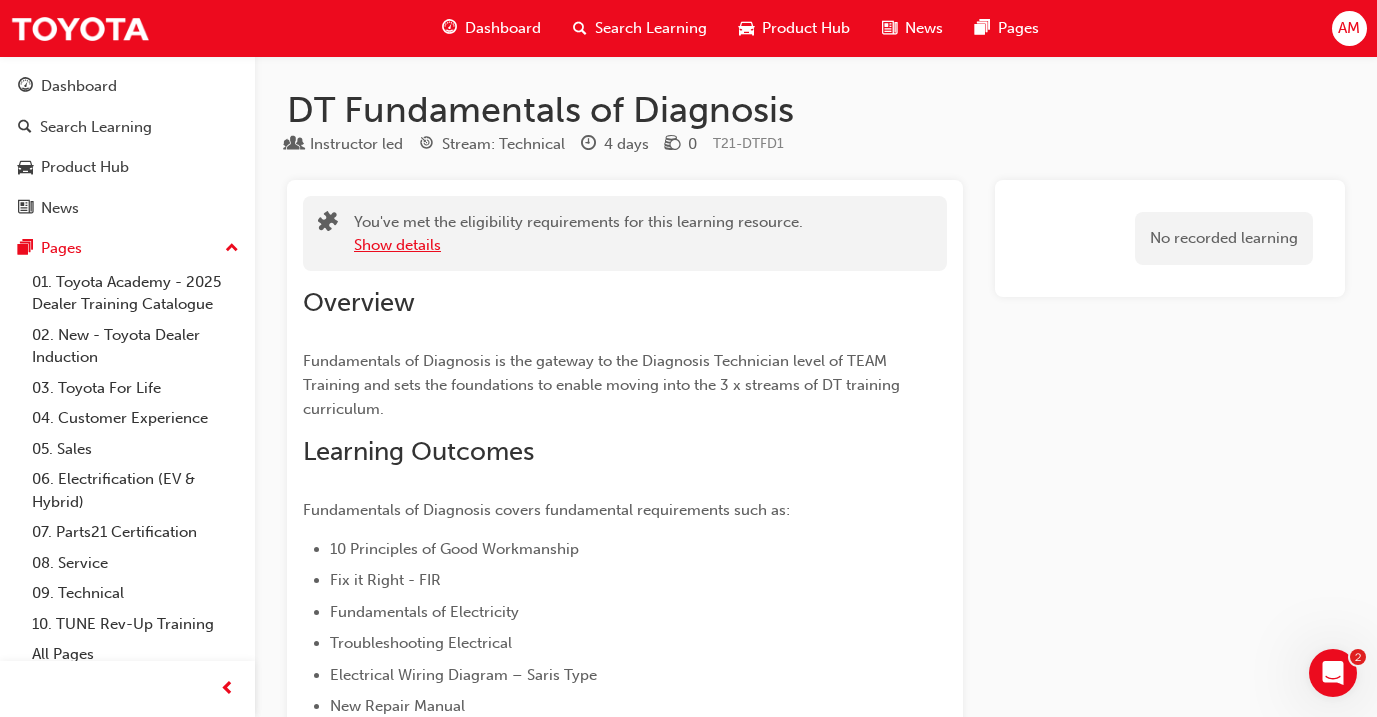 click on "Show details" at bounding box center (397, 245) 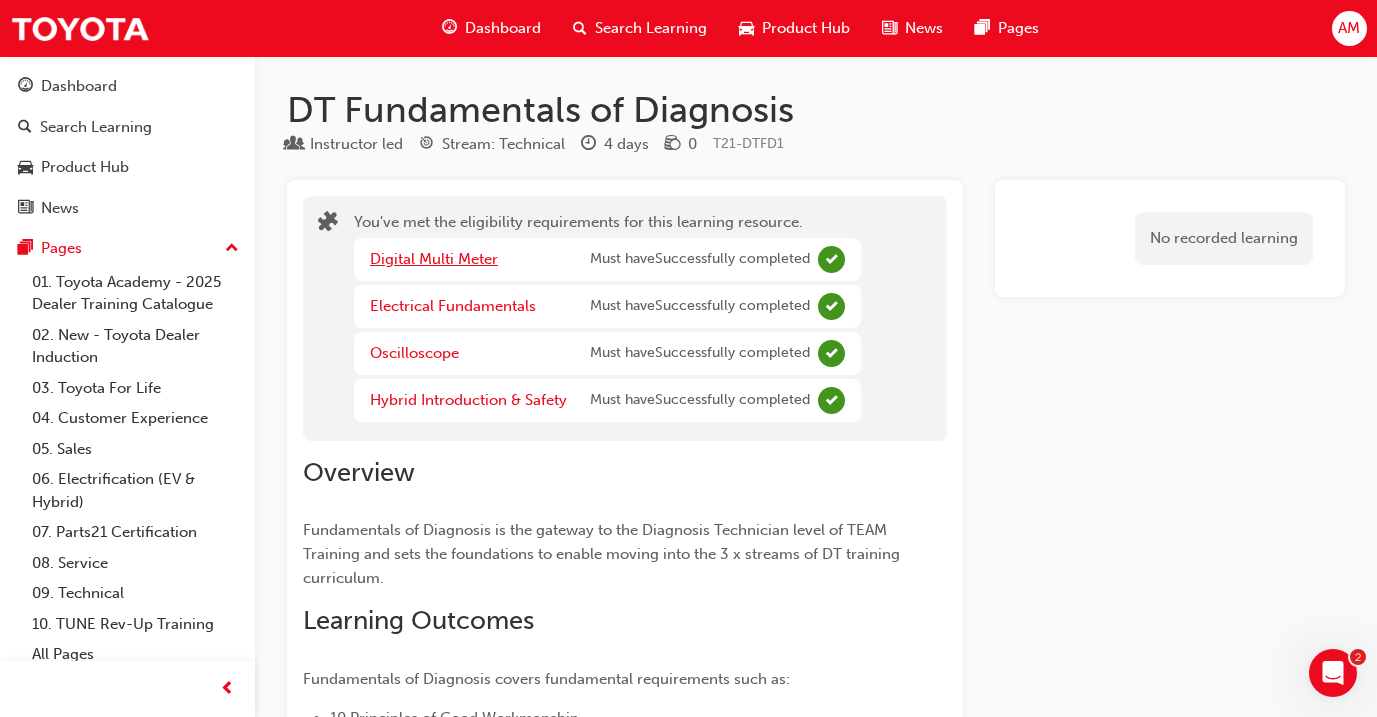click on "Digital Multi Meter" at bounding box center (434, 259) 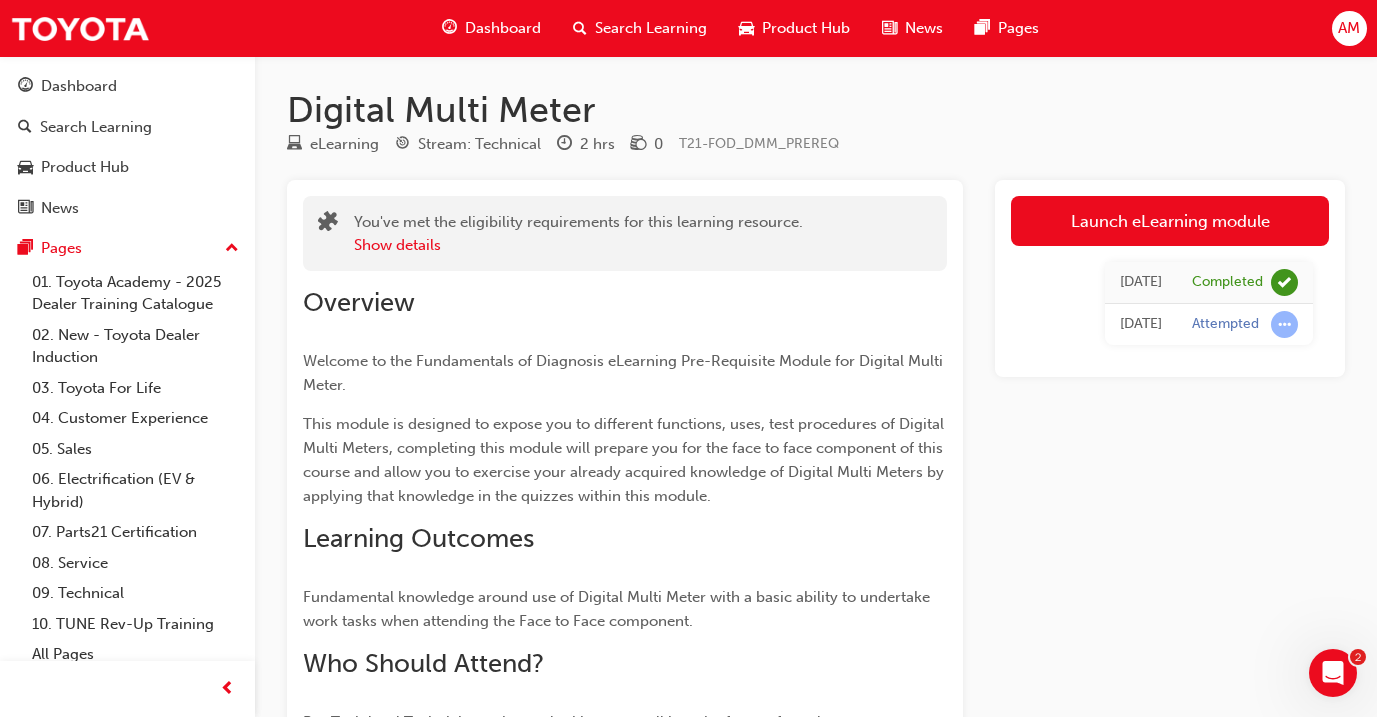 click on "Dashboard" at bounding box center [503, 28] 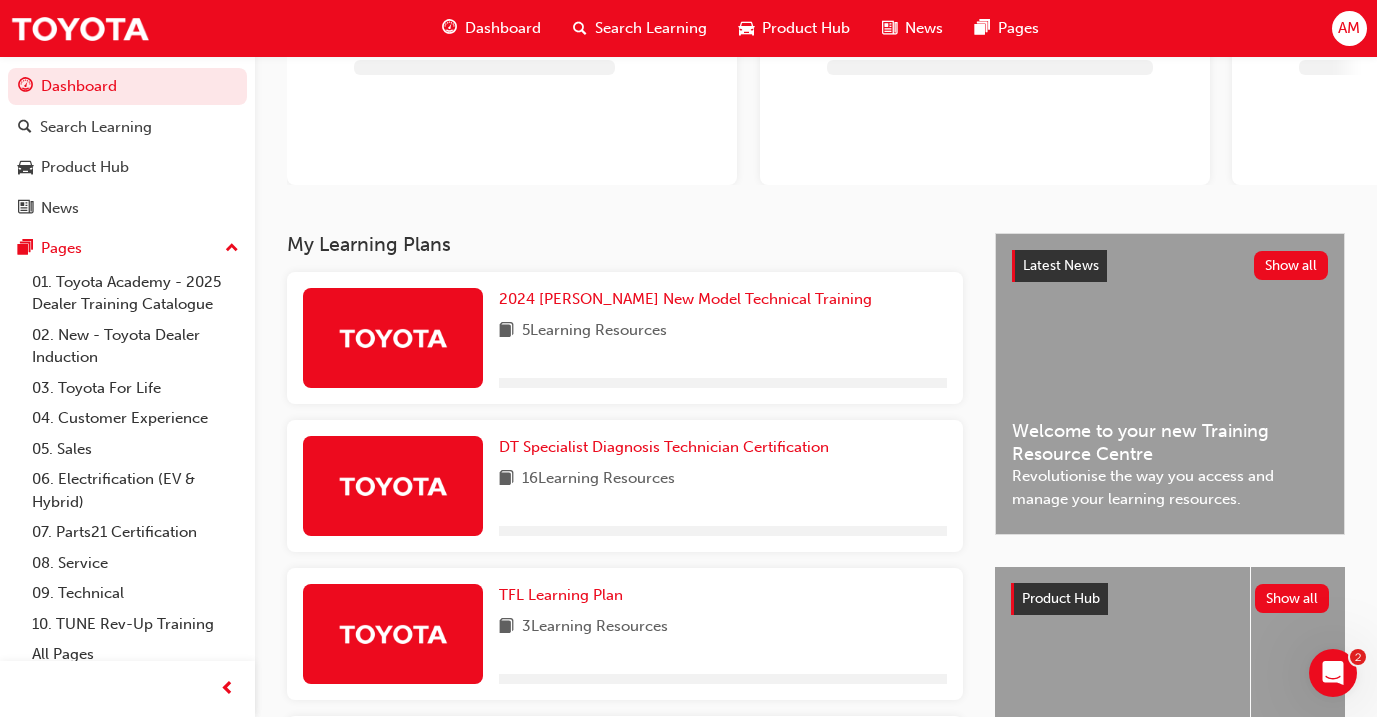 scroll, scrollTop: 218, scrollLeft: 0, axis: vertical 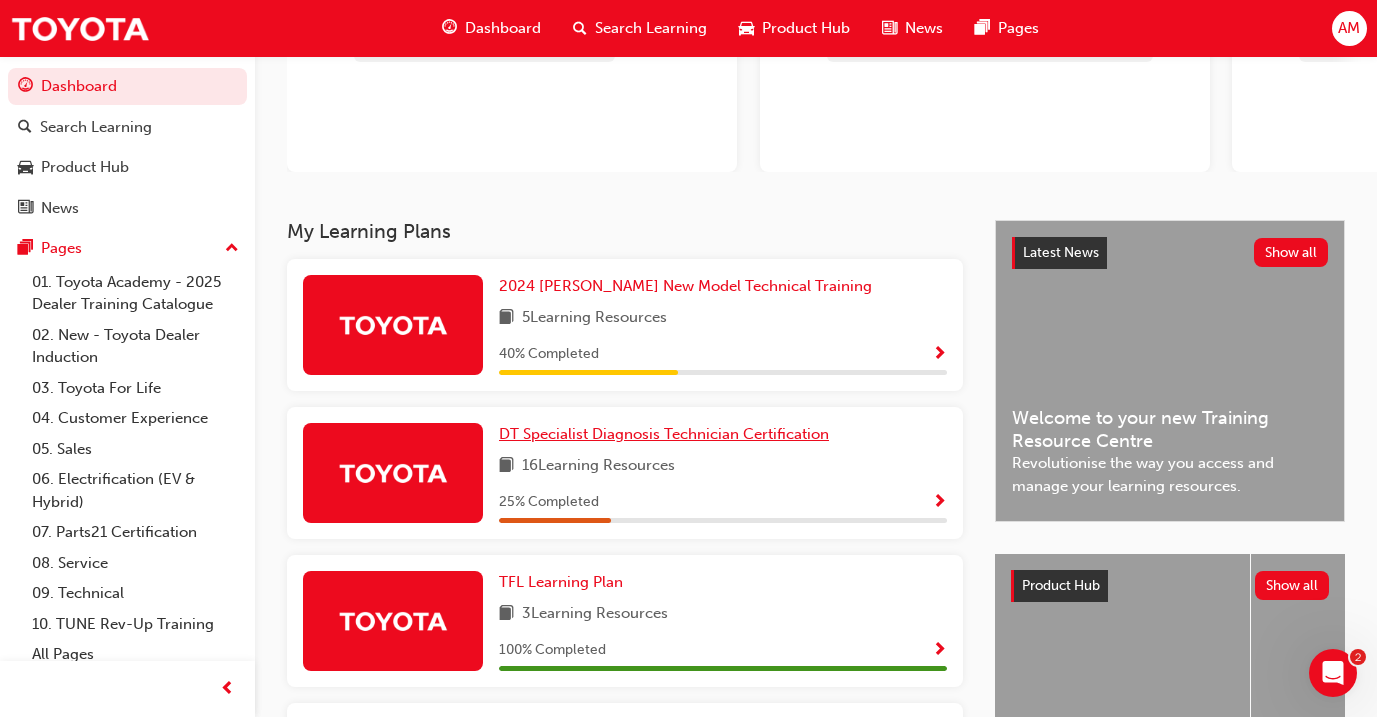 click on "DT Specialist Diagnosis Technician Certification" at bounding box center [664, 434] 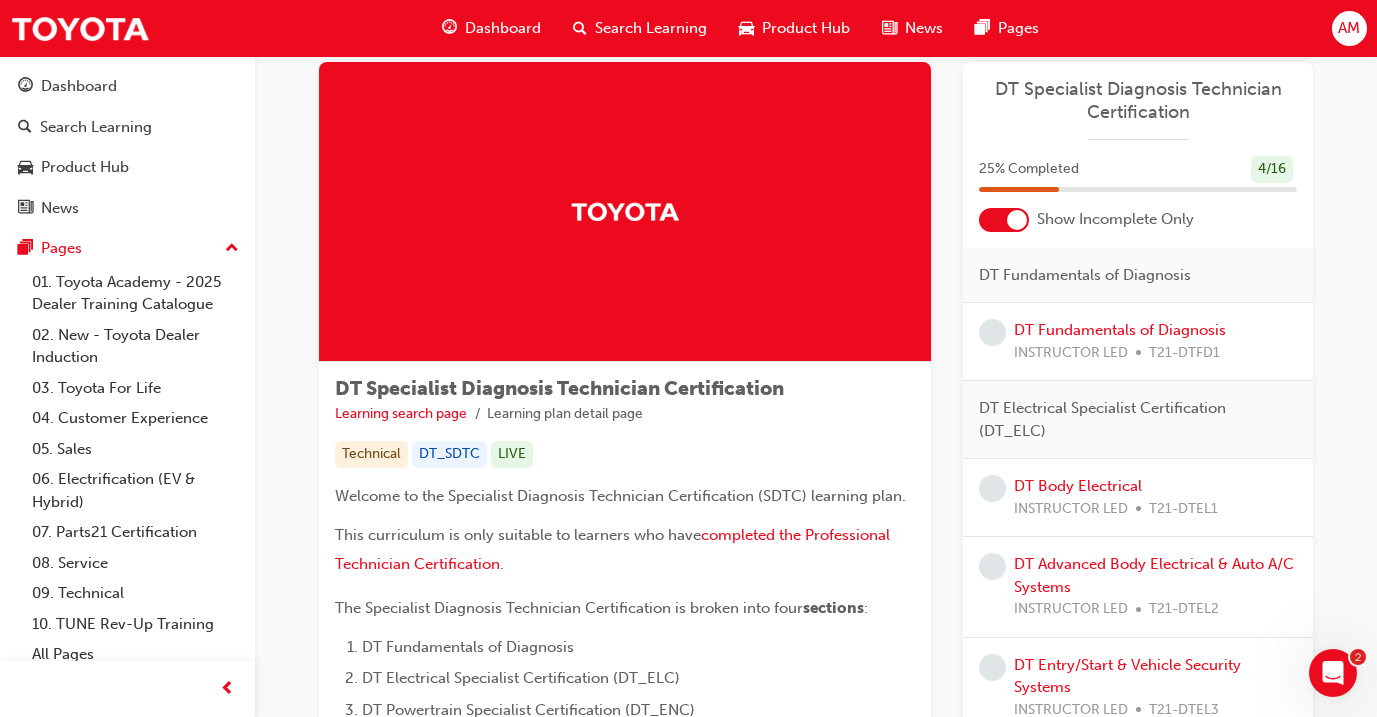 scroll, scrollTop: 38, scrollLeft: 0, axis: vertical 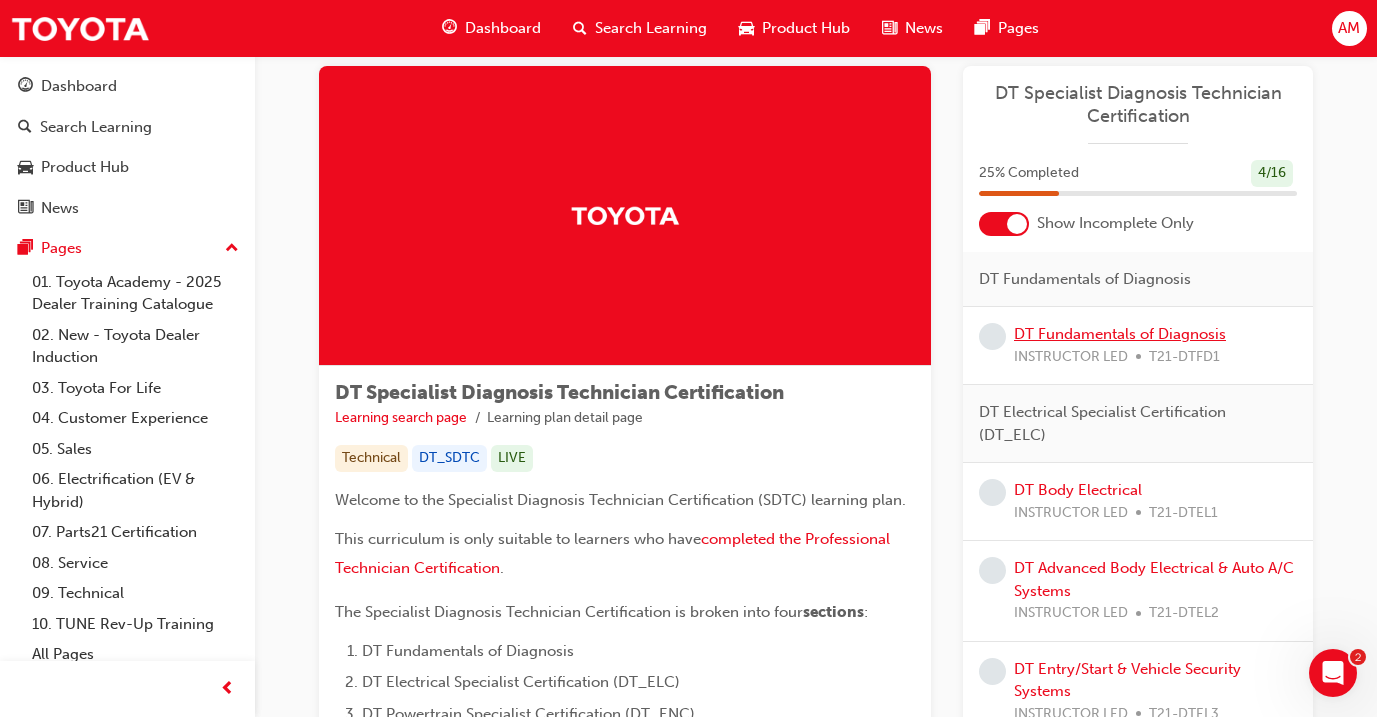 click on "DT Fundamentals of Diagnosis" at bounding box center [1120, 334] 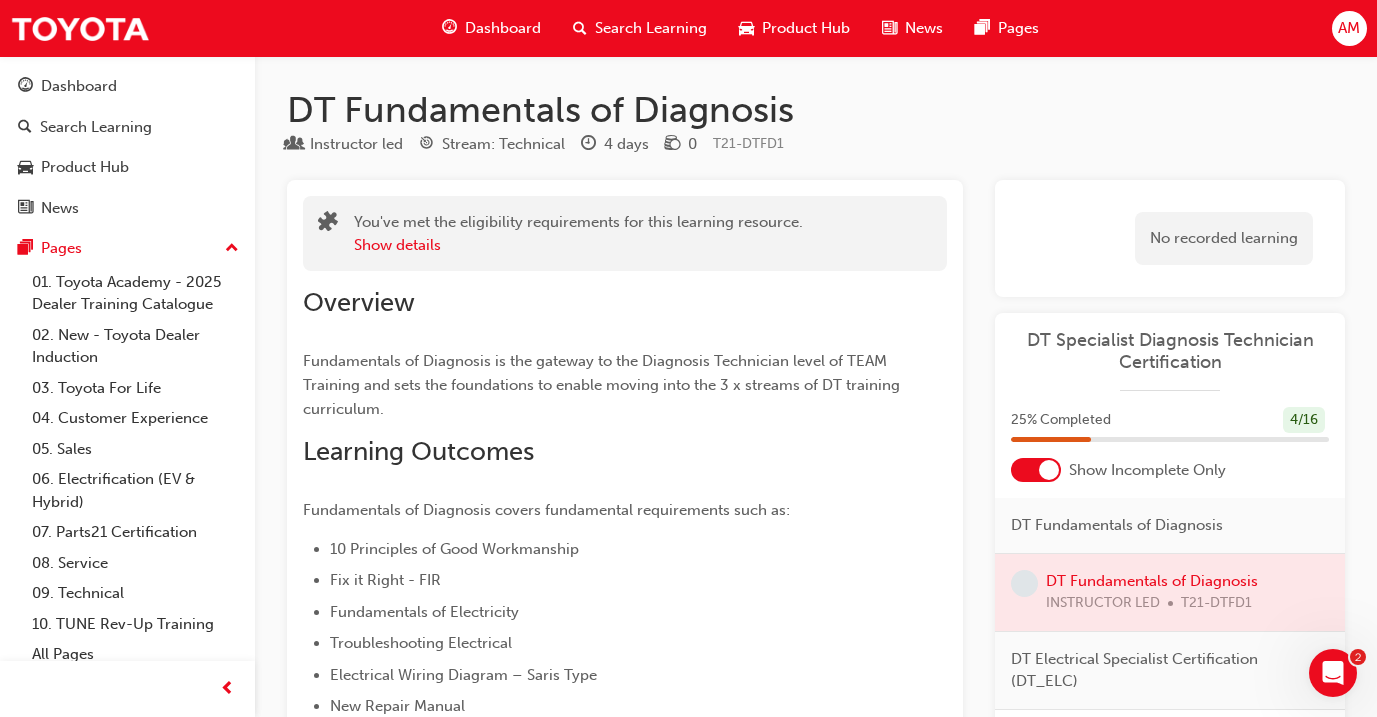 scroll, scrollTop: 0, scrollLeft: 0, axis: both 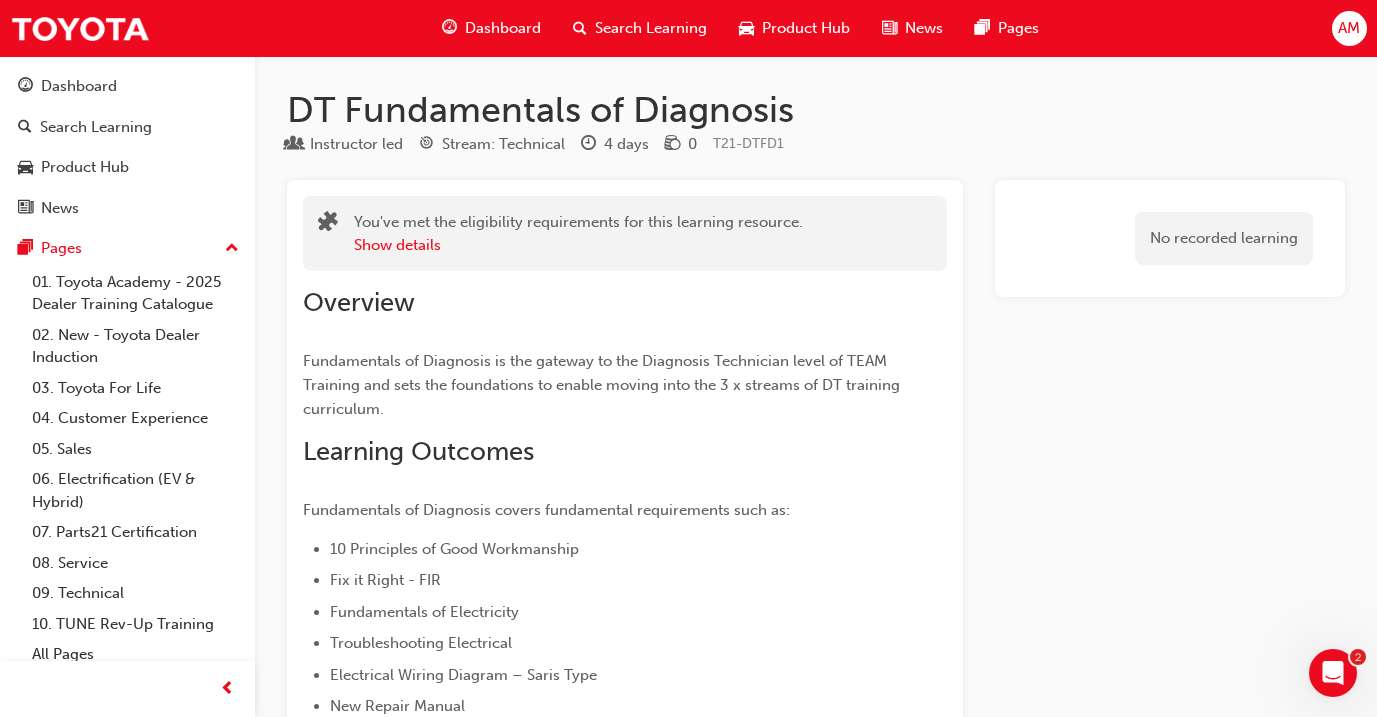 click on "Dashboard" at bounding box center [503, 28] 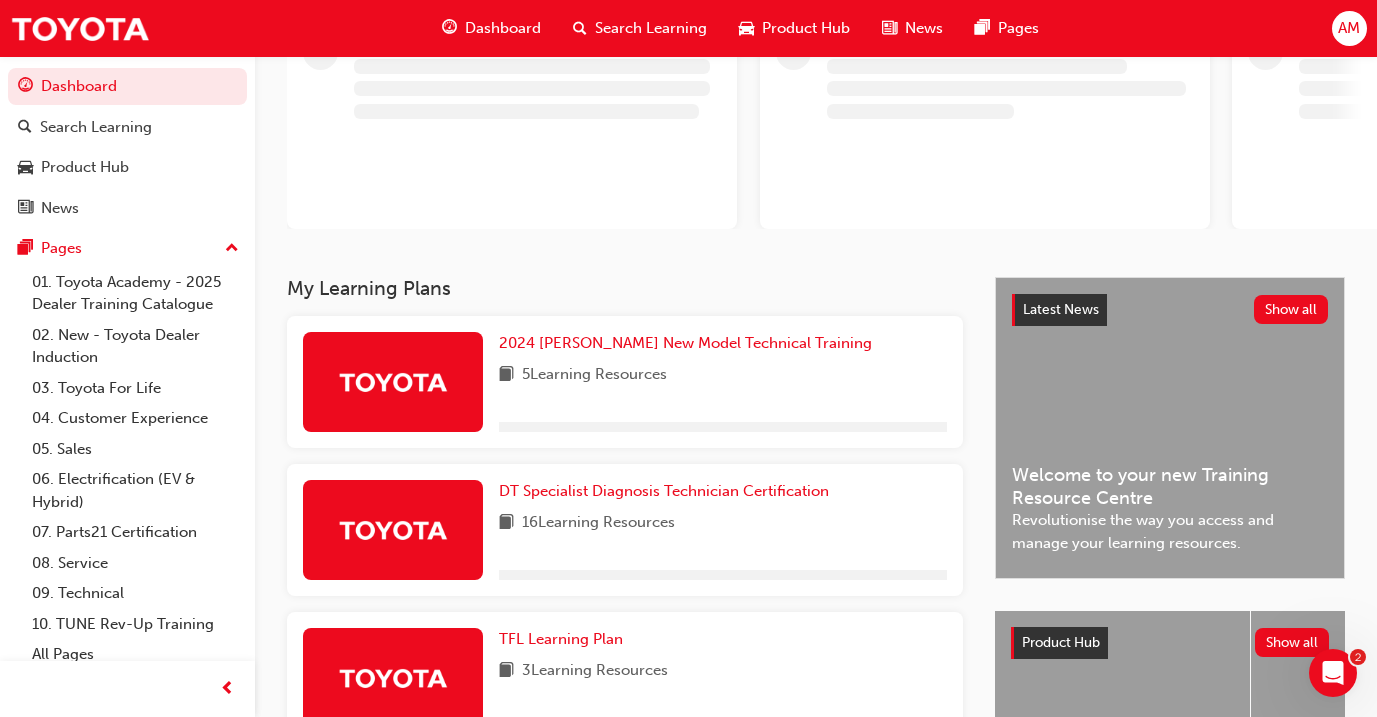 scroll, scrollTop: 173, scrollLeft: 0, axis: vertical 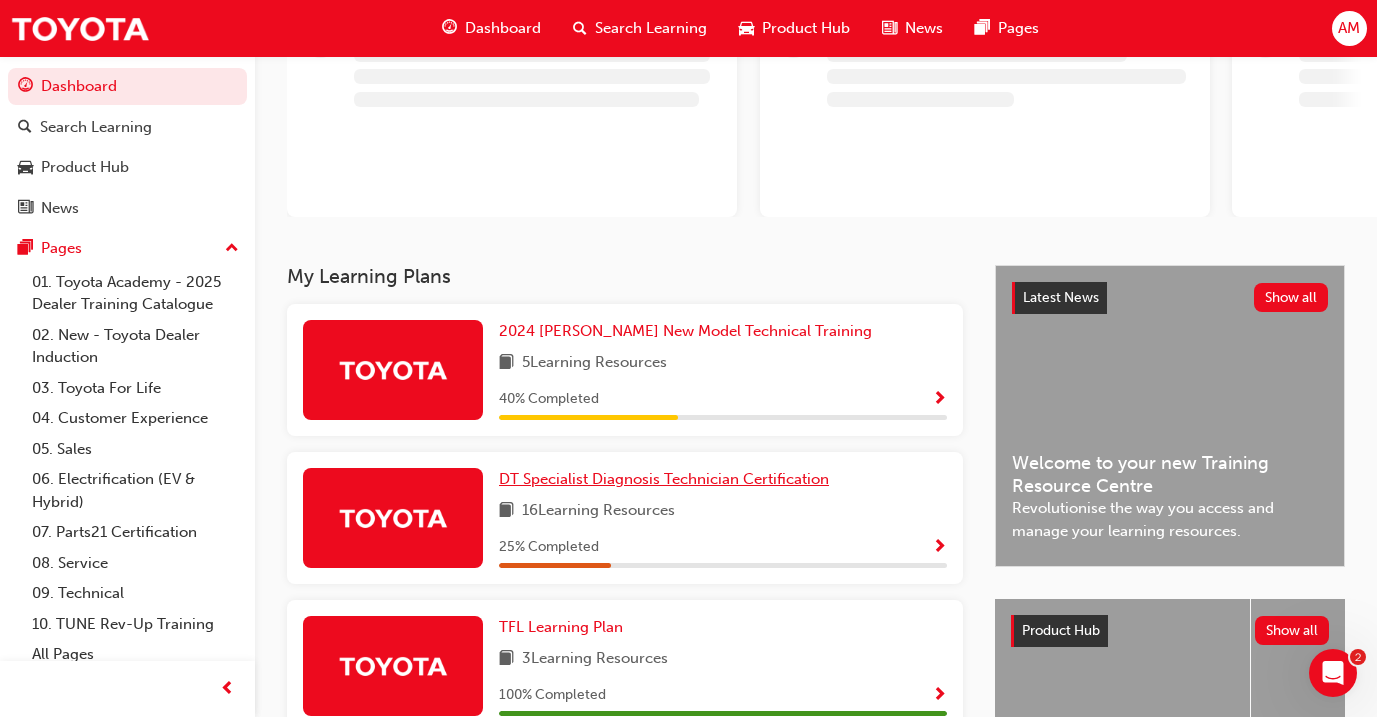 click on "DT Specialist Diagnosis Technician Certification" at bounding box center [664, 479] 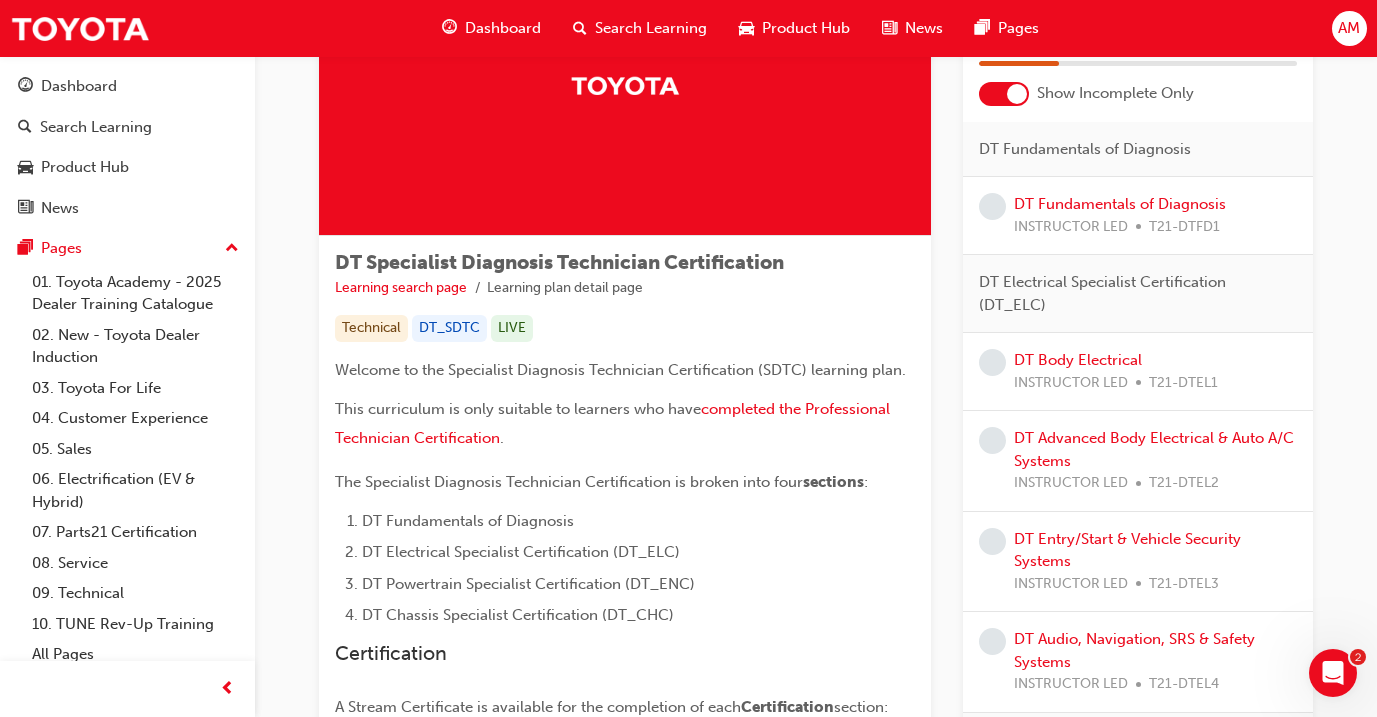 scroll, scrollTop: 175, scrollLeft: 0, axis: vertical 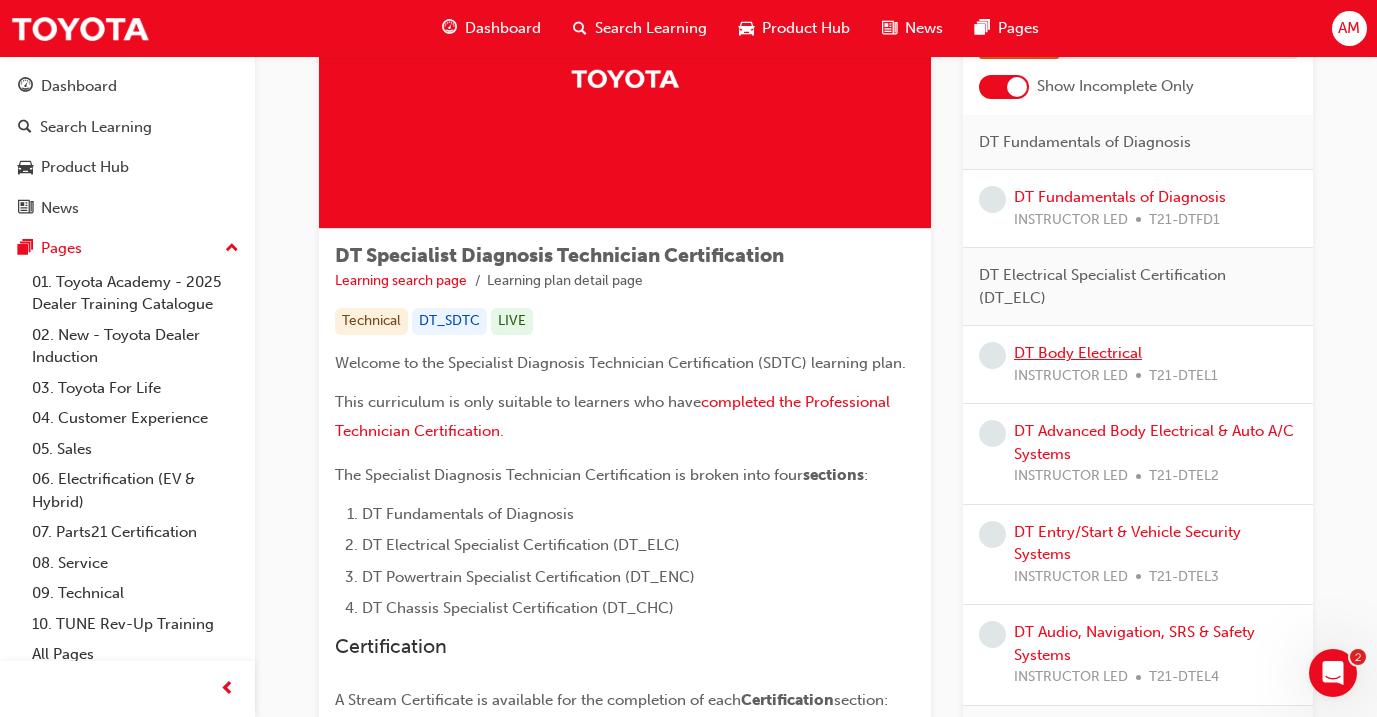 click on "DT Body Electrical" at bounding box center (1078, 353) 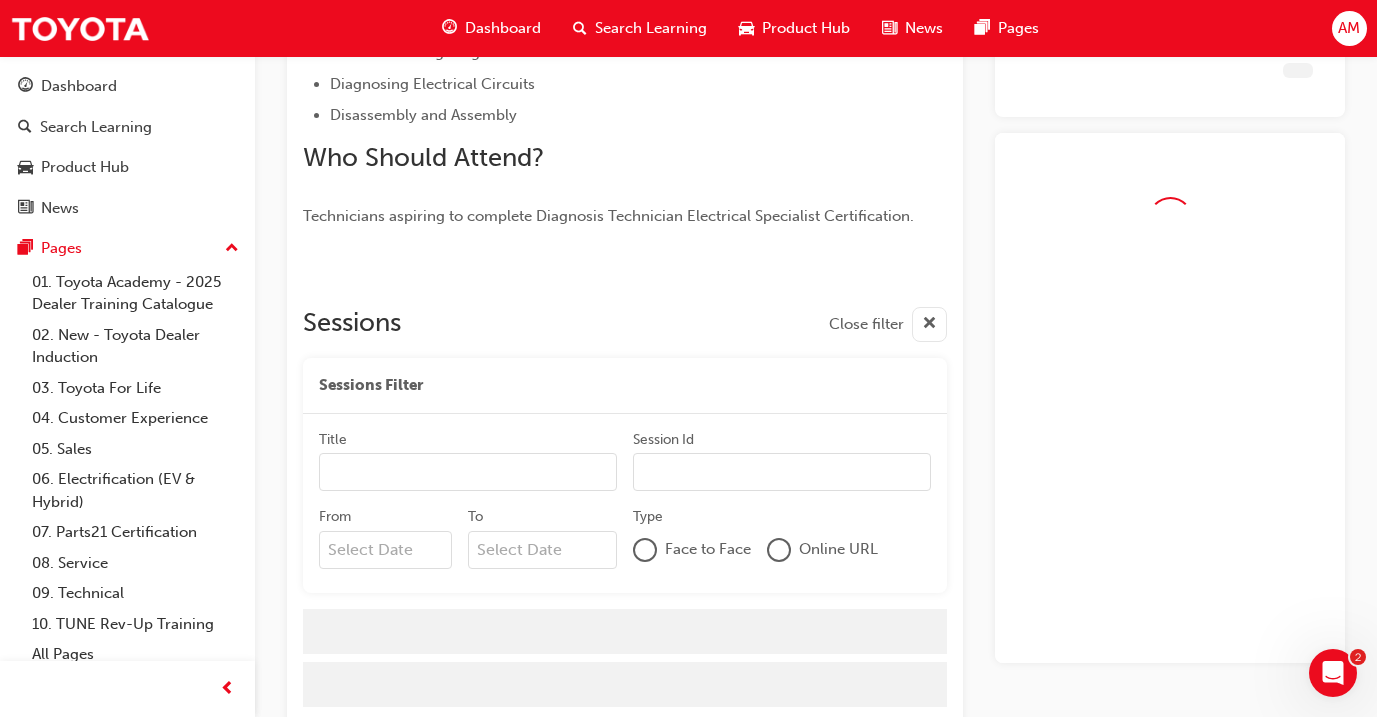 scroll, scrollTop: 524, scrollLeft: 0, axis: vertical 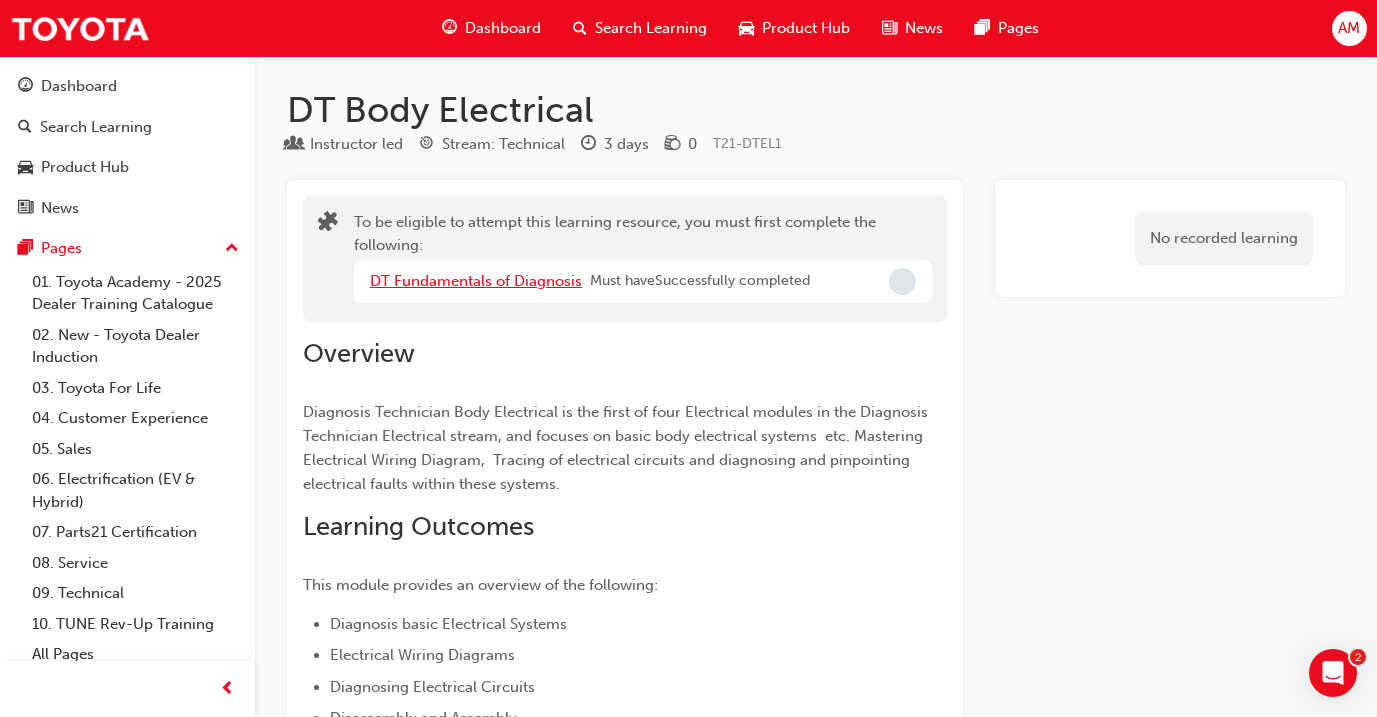 click on "DT Fundamentals of Diagnosis" at bounding box center (476, 281) 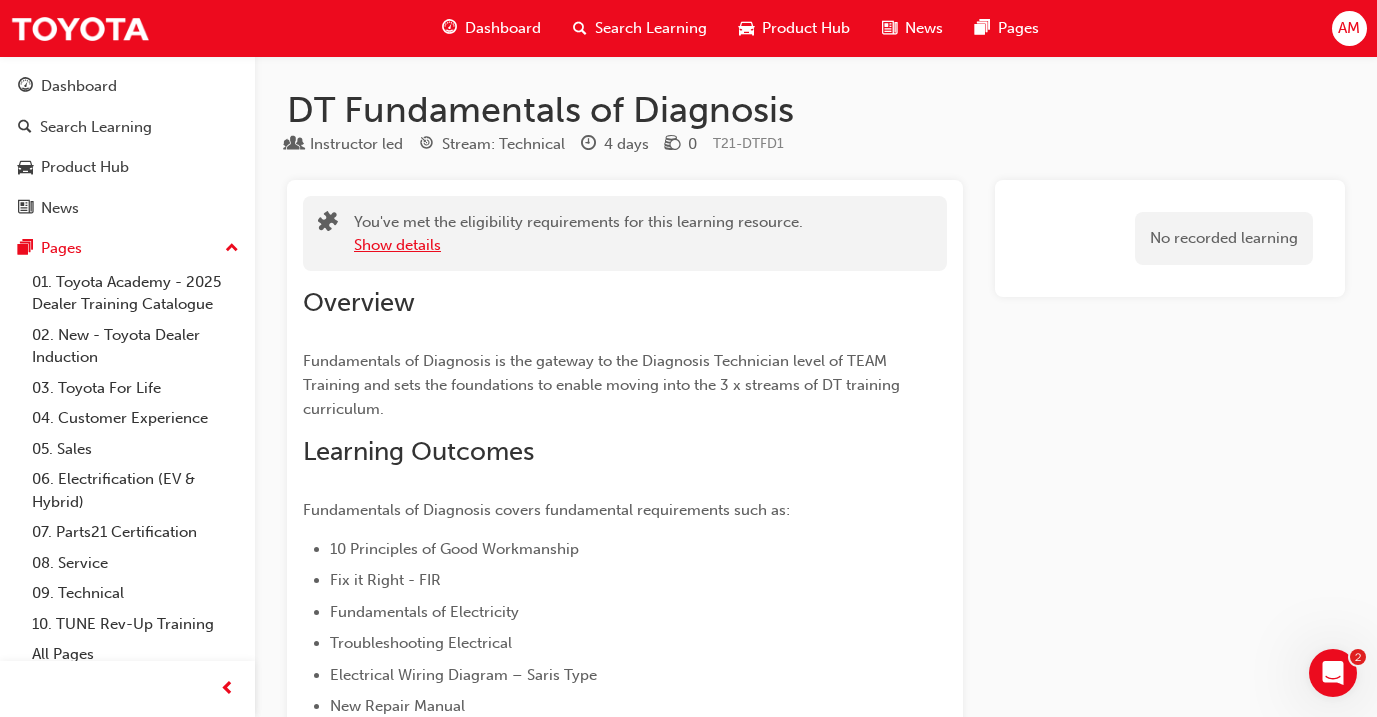 click on "Show details" at bounding box center [397, 245] 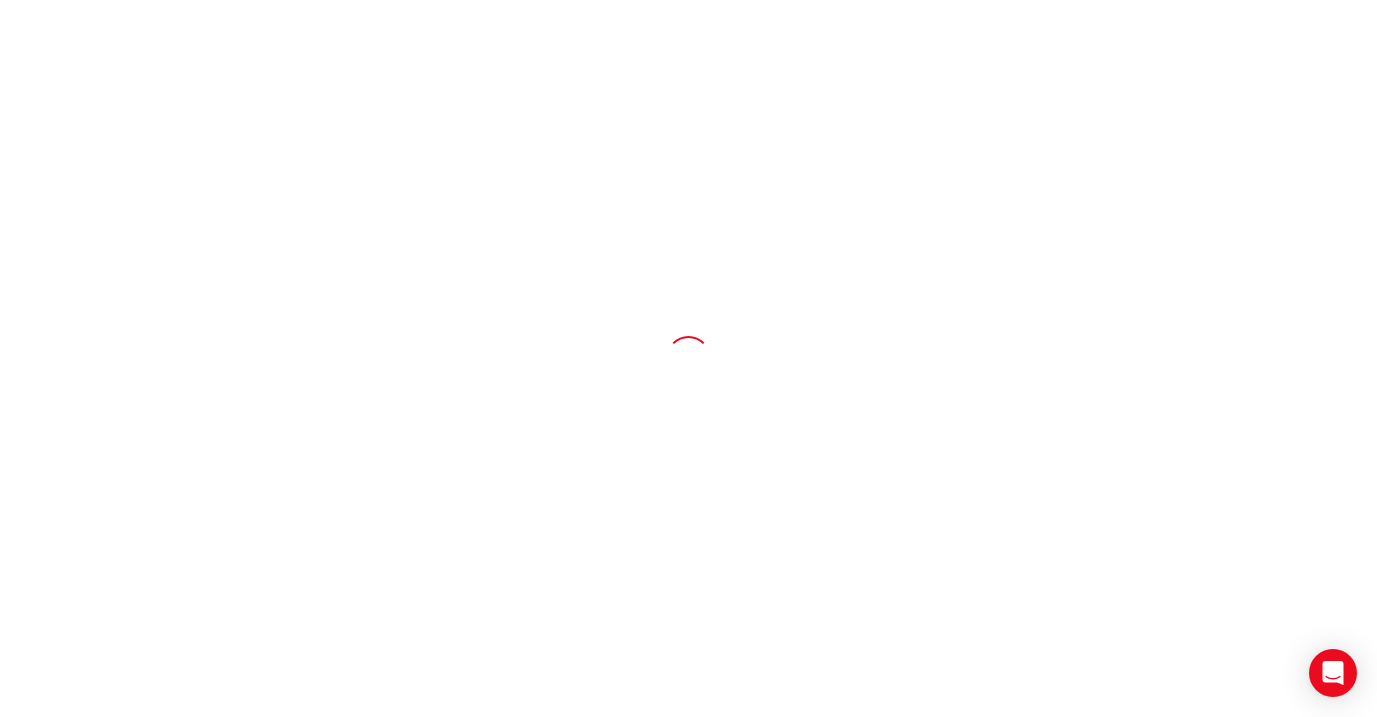 scroll, scrollTop: 0, scrollLeft: 0, axis: both 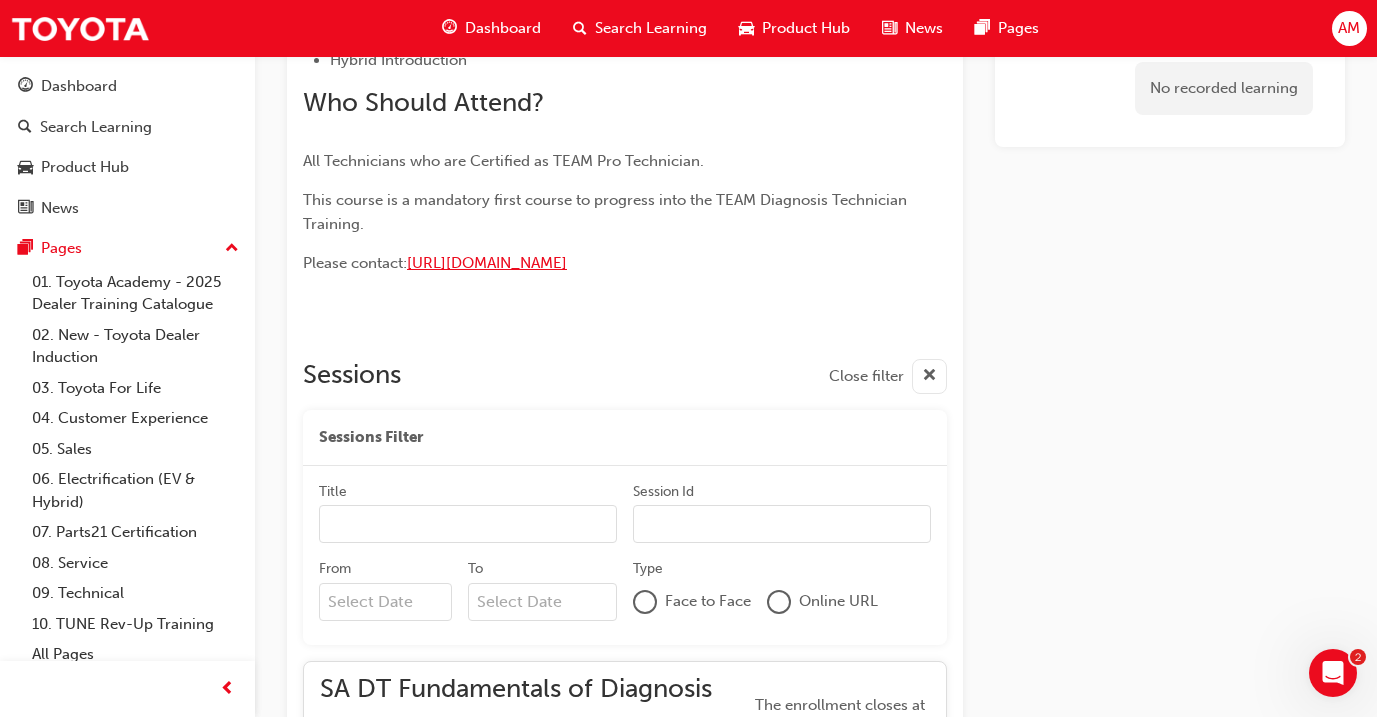 click on "[URL][DOMAIN_NAME]" at bounding box center [487, 263] 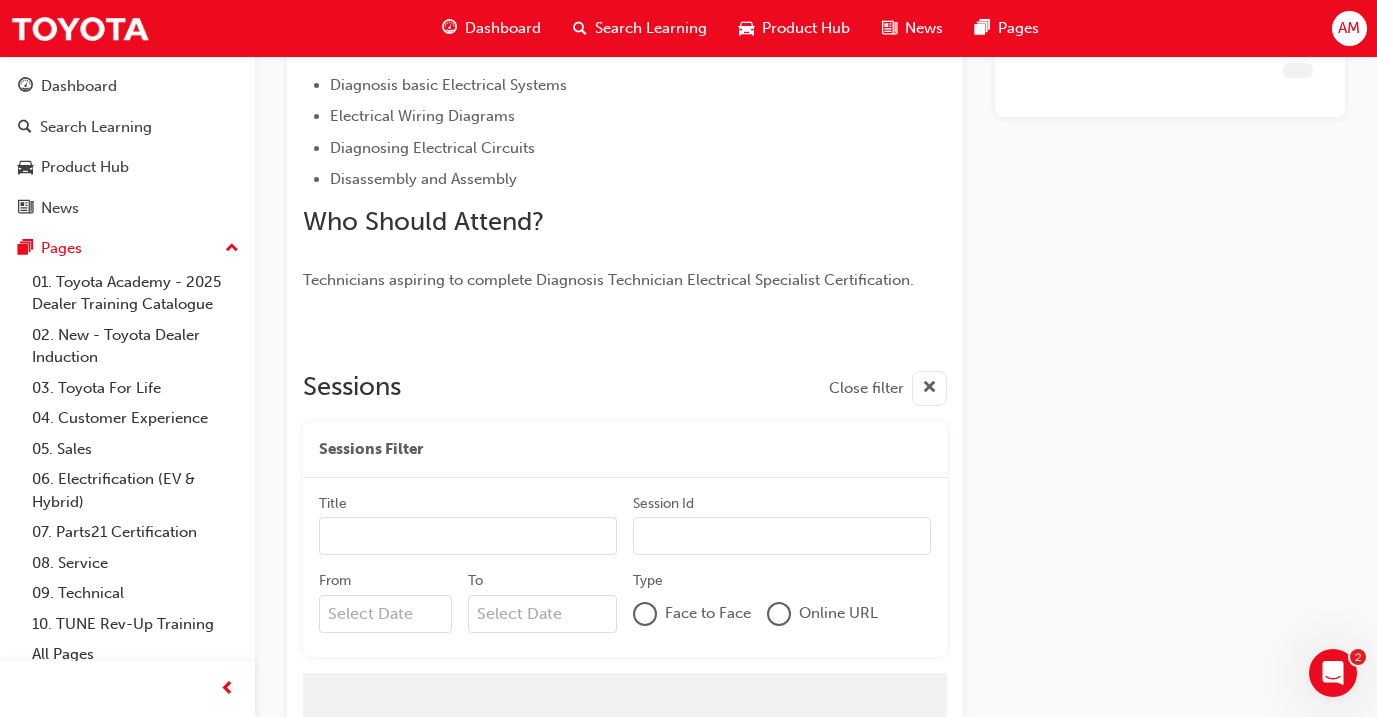 scroll, scrollTop: 524, scrollLeft: 0, axis: vertical 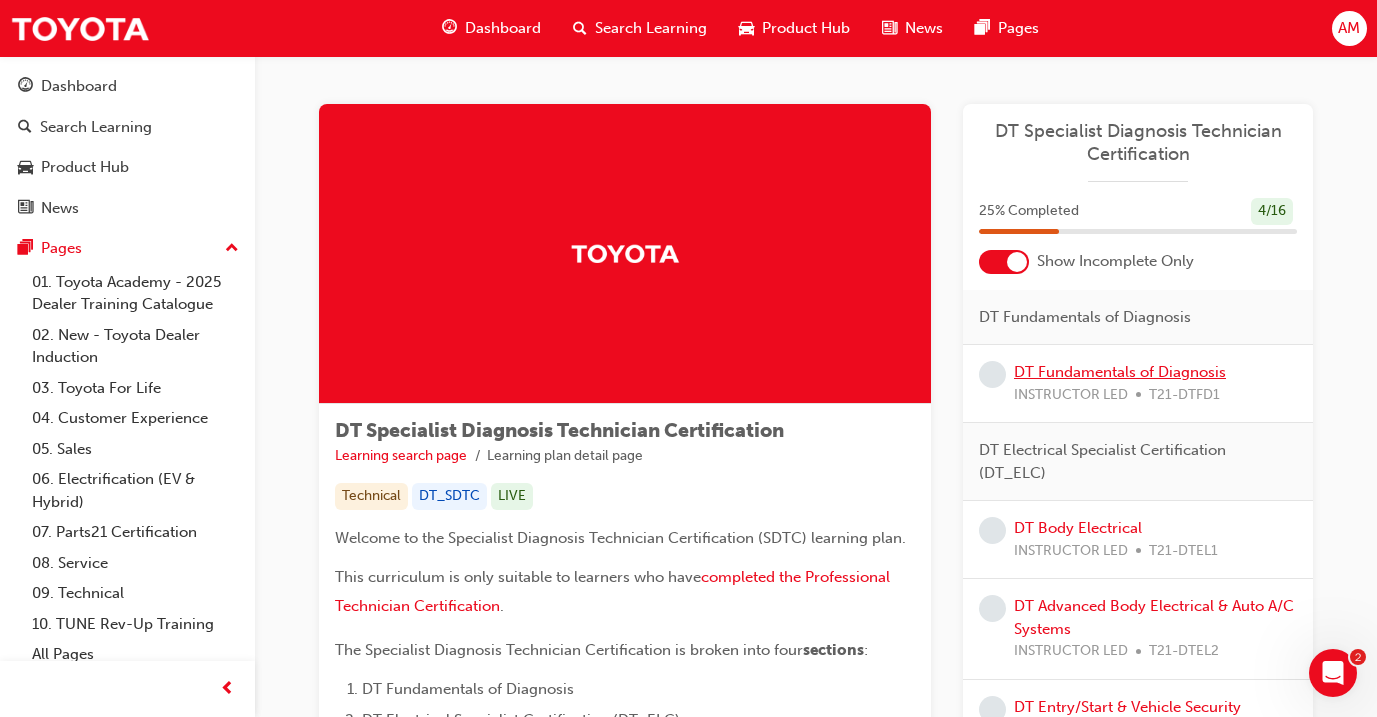 click on "DT Fundamentals of Diagnosis" at bounding box center [1120, 372] 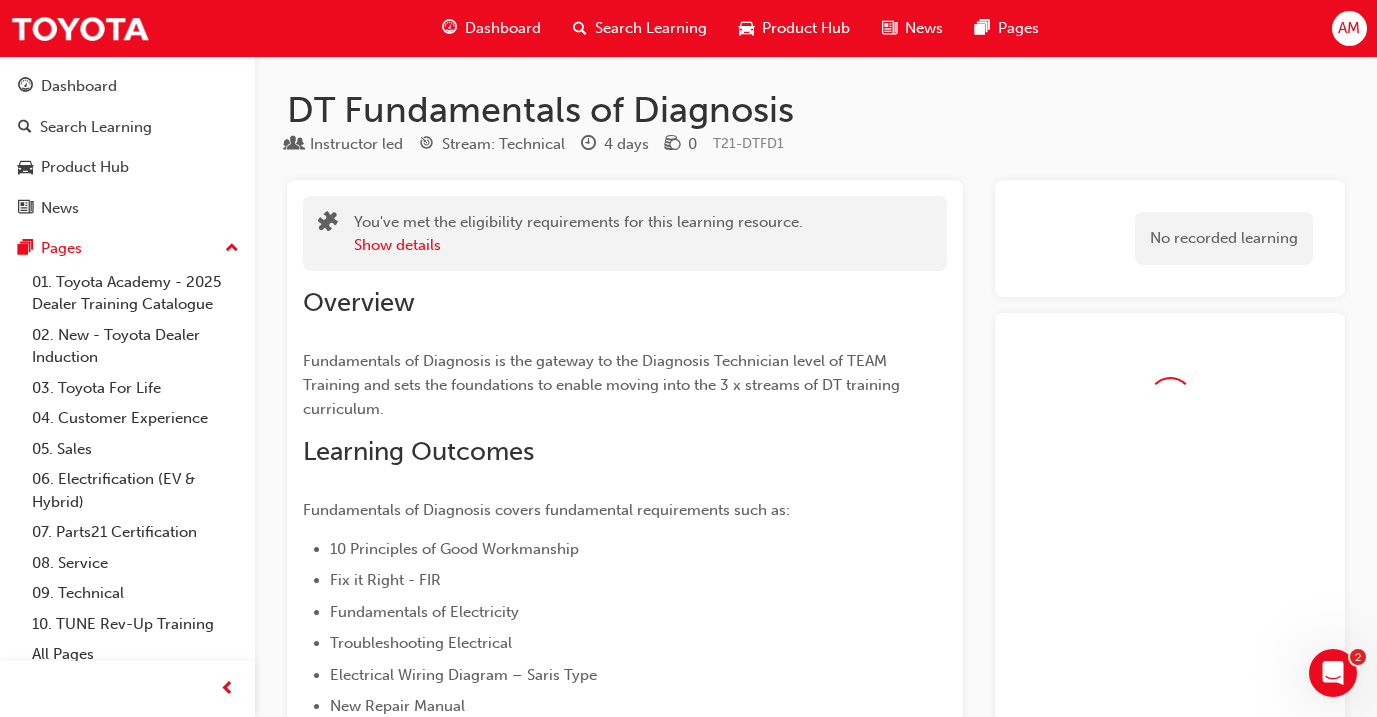 scroll, scrollTop: 1529, scrollLeft: 0, axis: vertical 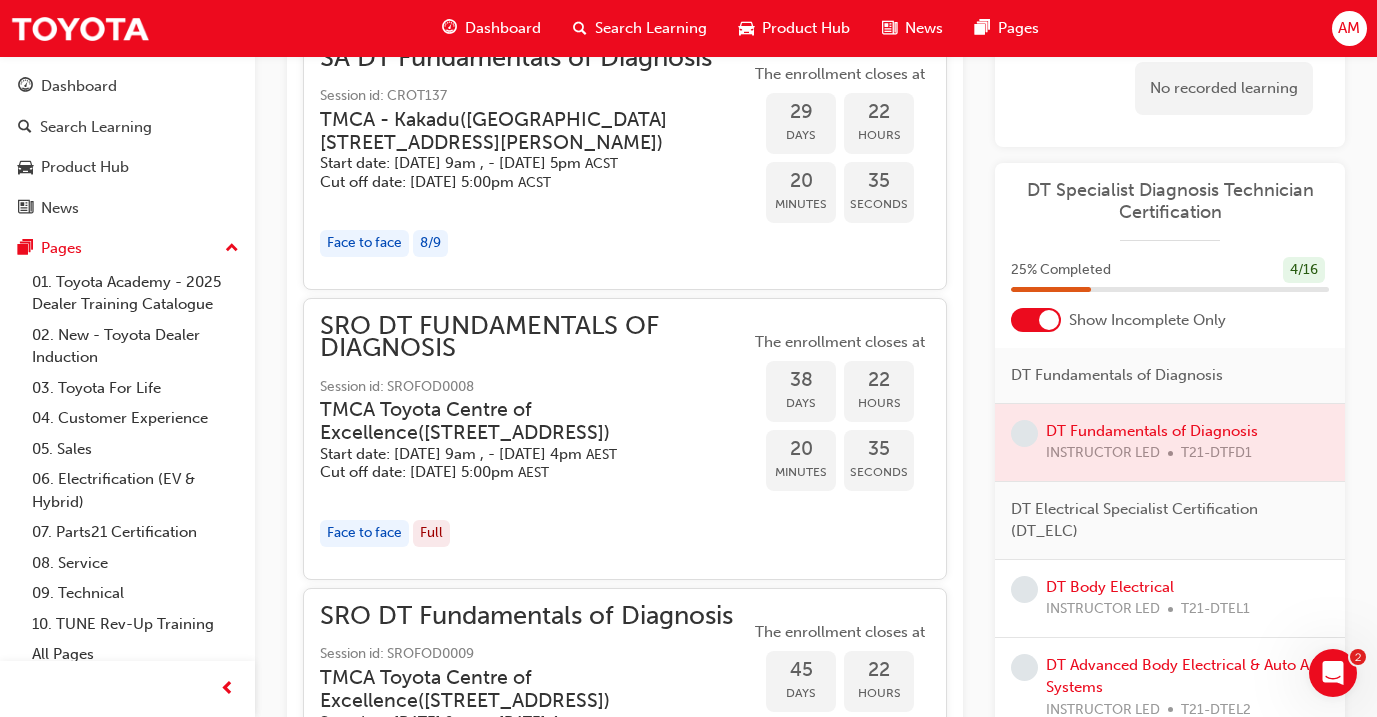 click at bounding box center [1170, 442] 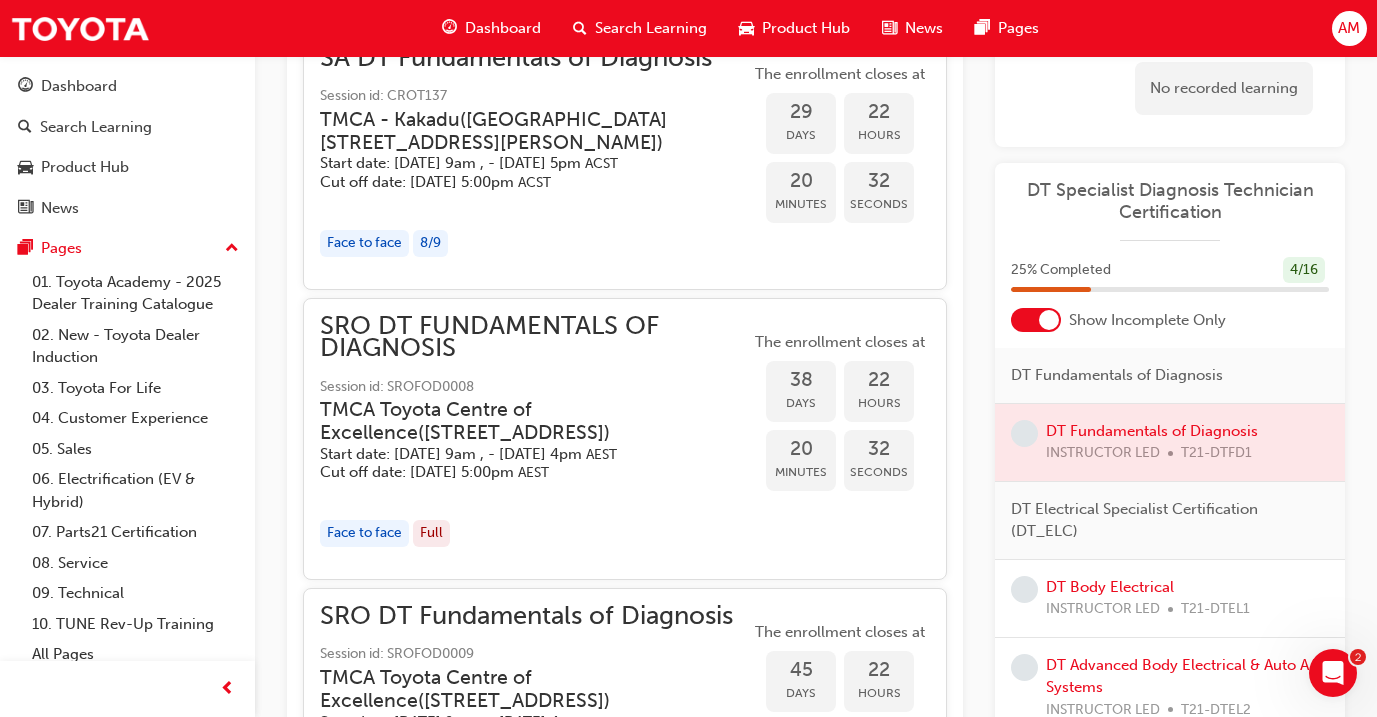 click at bounding box center [1170, 442] 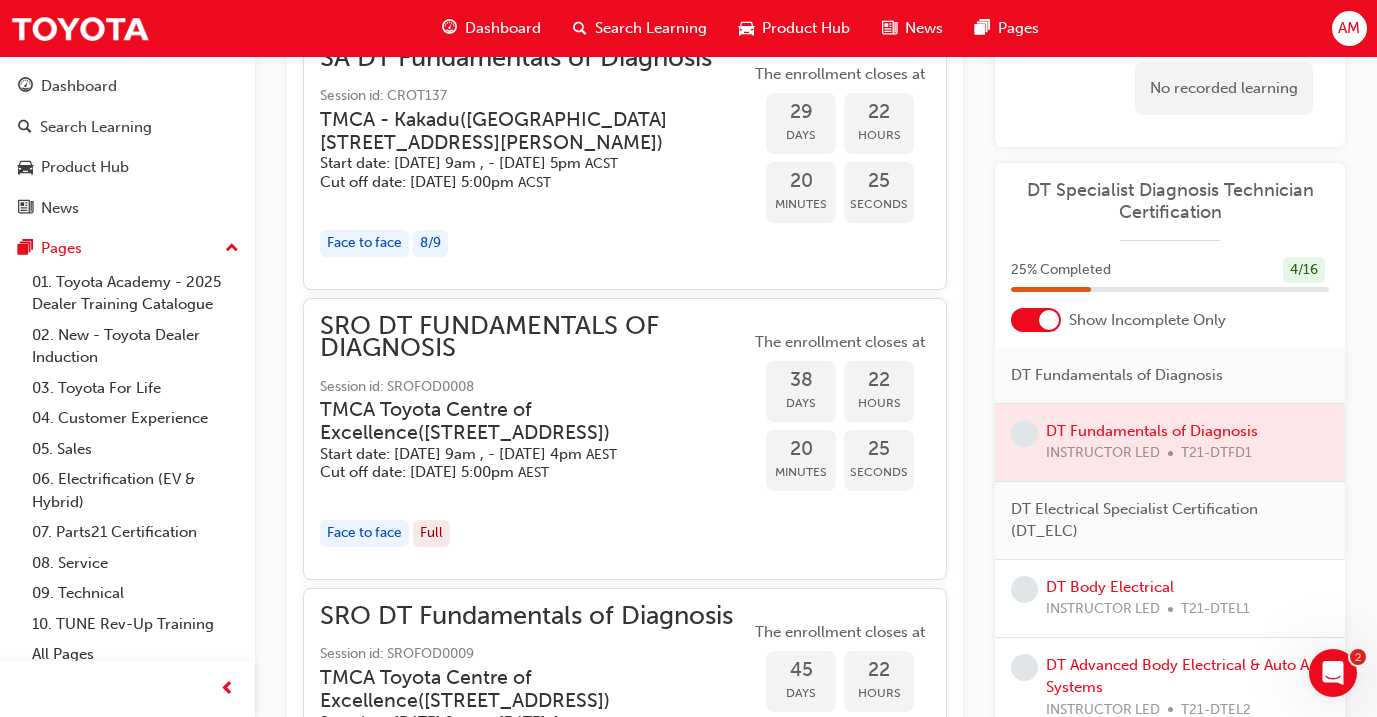 click on "Dashboard" at bounding box center [503, 28] 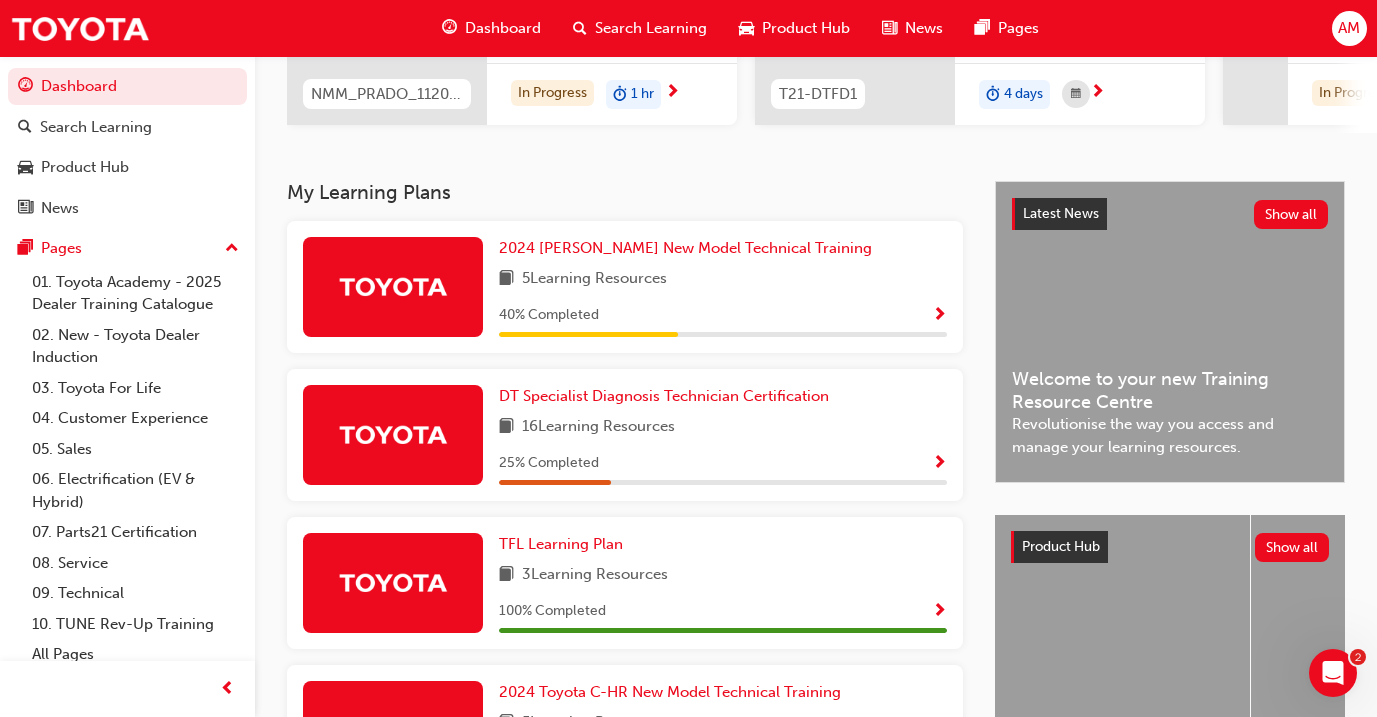 scroll, scrollTop: 319, scrollLeft: 0, axis: vertical 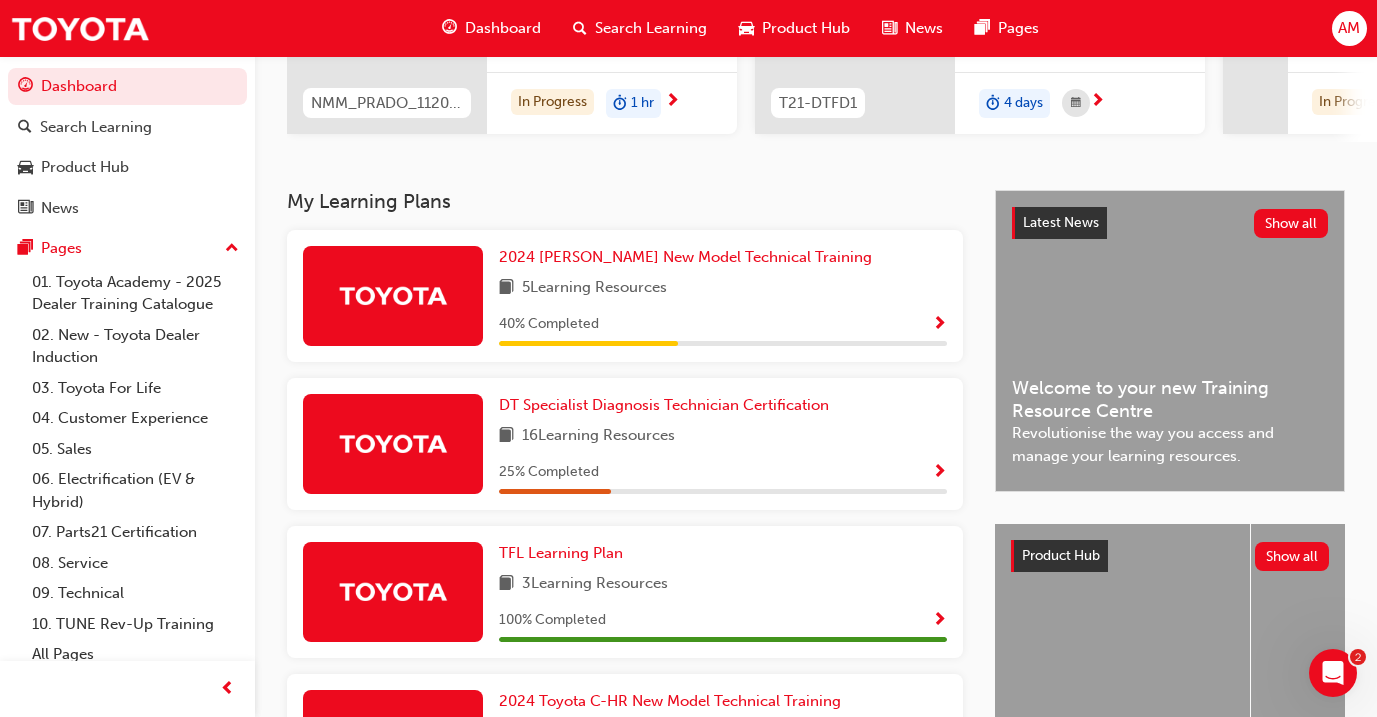 click at bounding box center [393, 443] 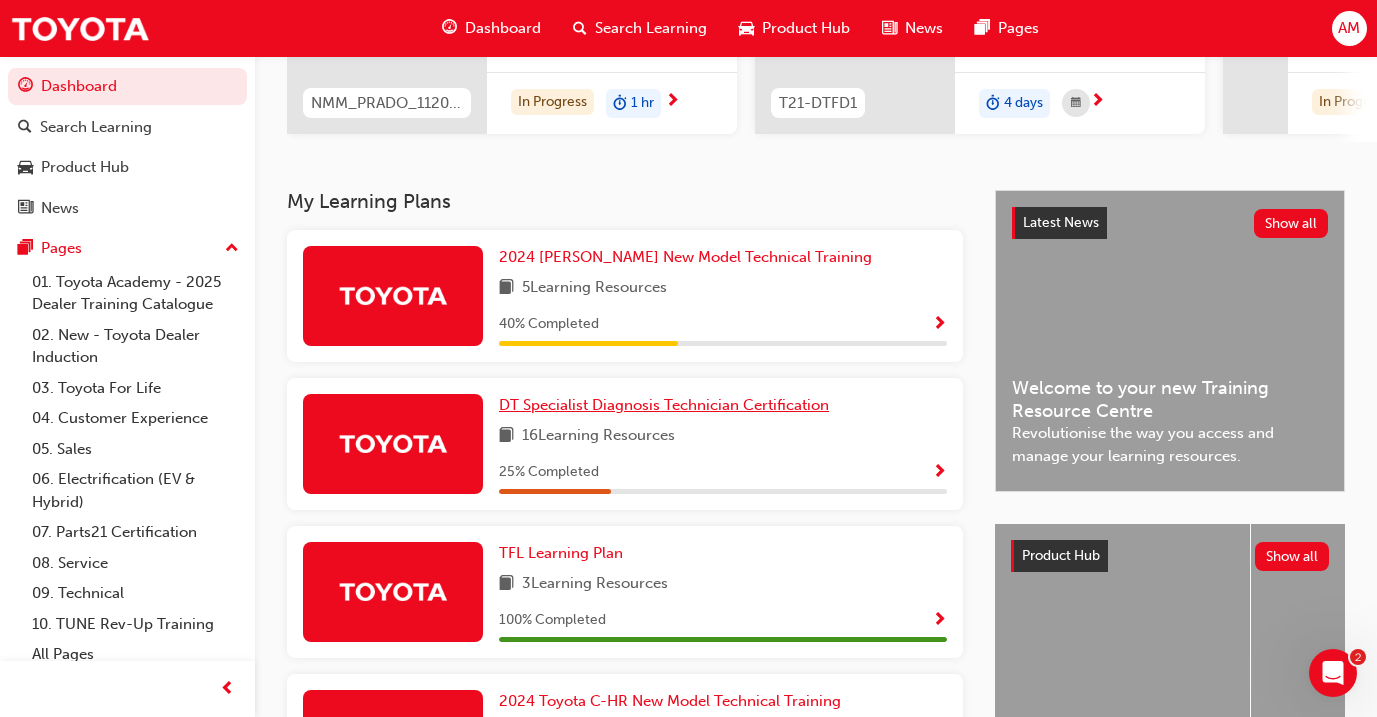 click on "DT Specialist Diagnosis Technician Certification" at bounding box center [664, 405] 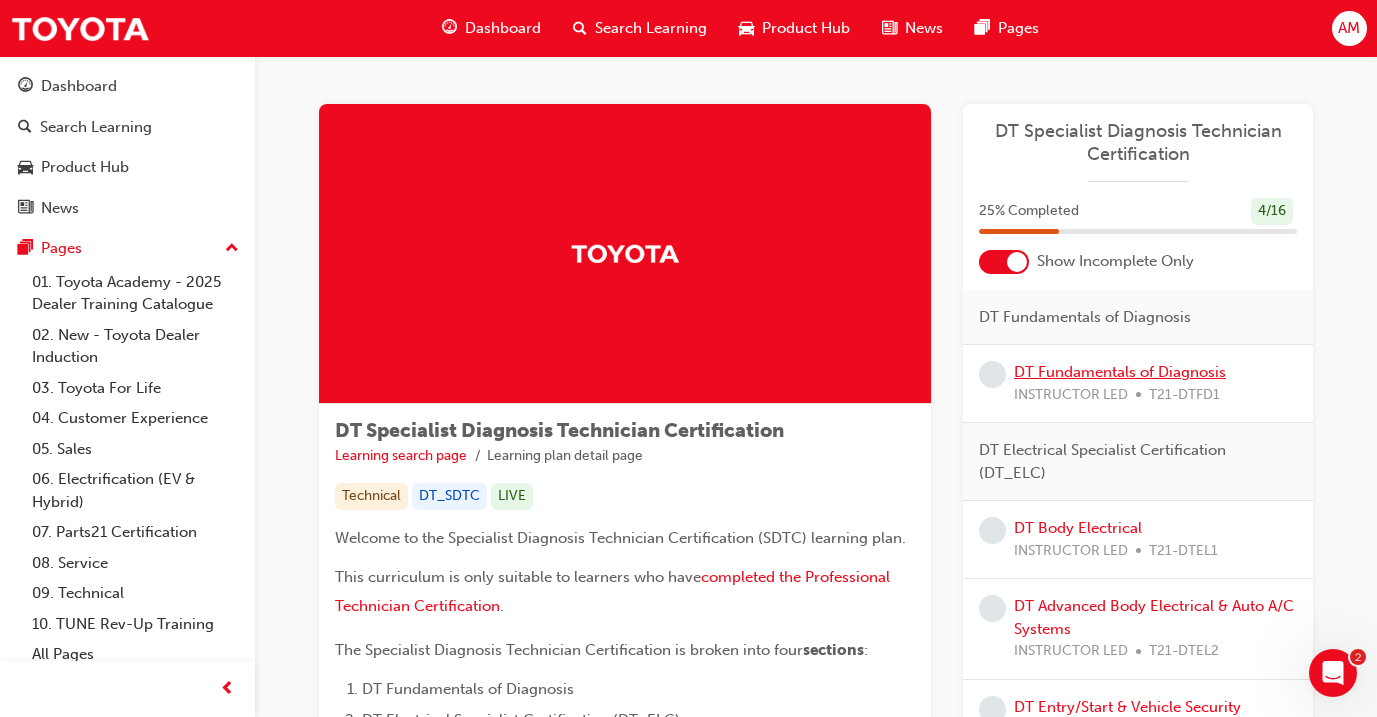 click on "DT Fundamentals of Diagnosis" at bounding box center (1120, 372) 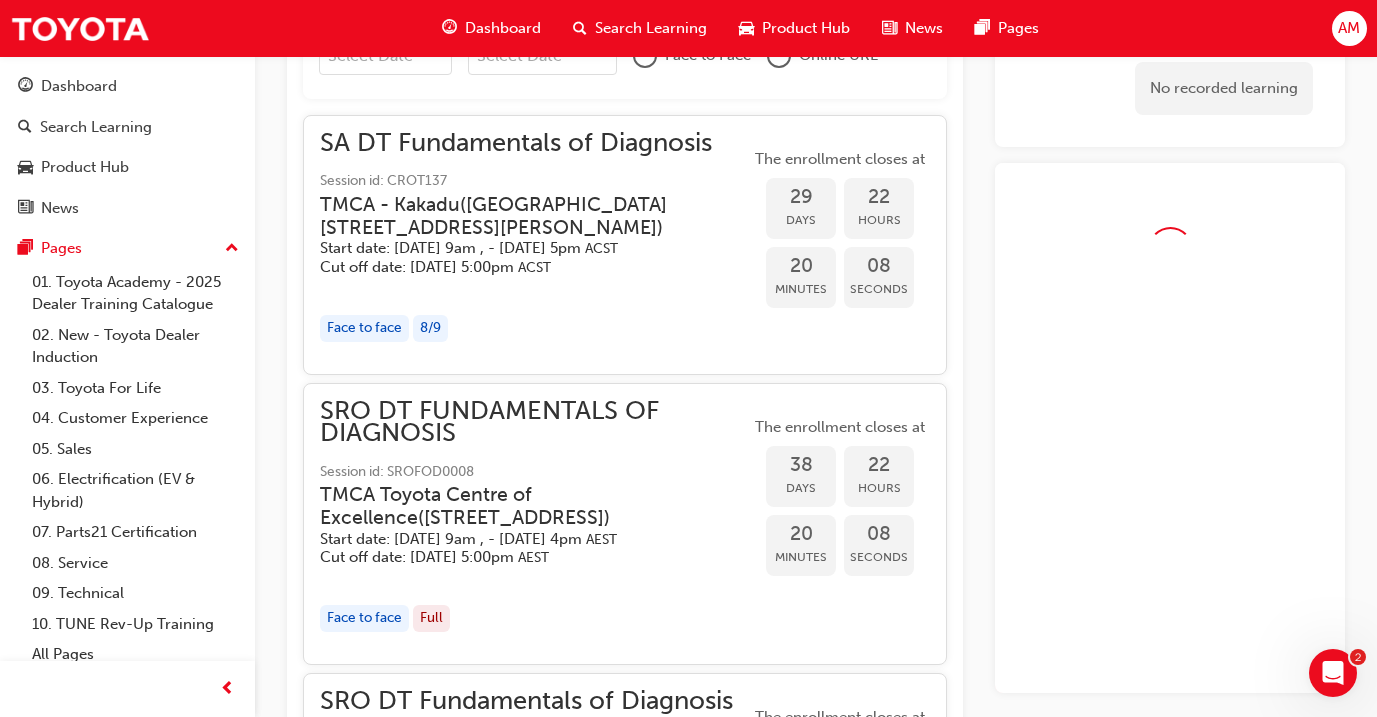 scroll, scrollTop: 1529, scrollLeft: 0, axis: vertical 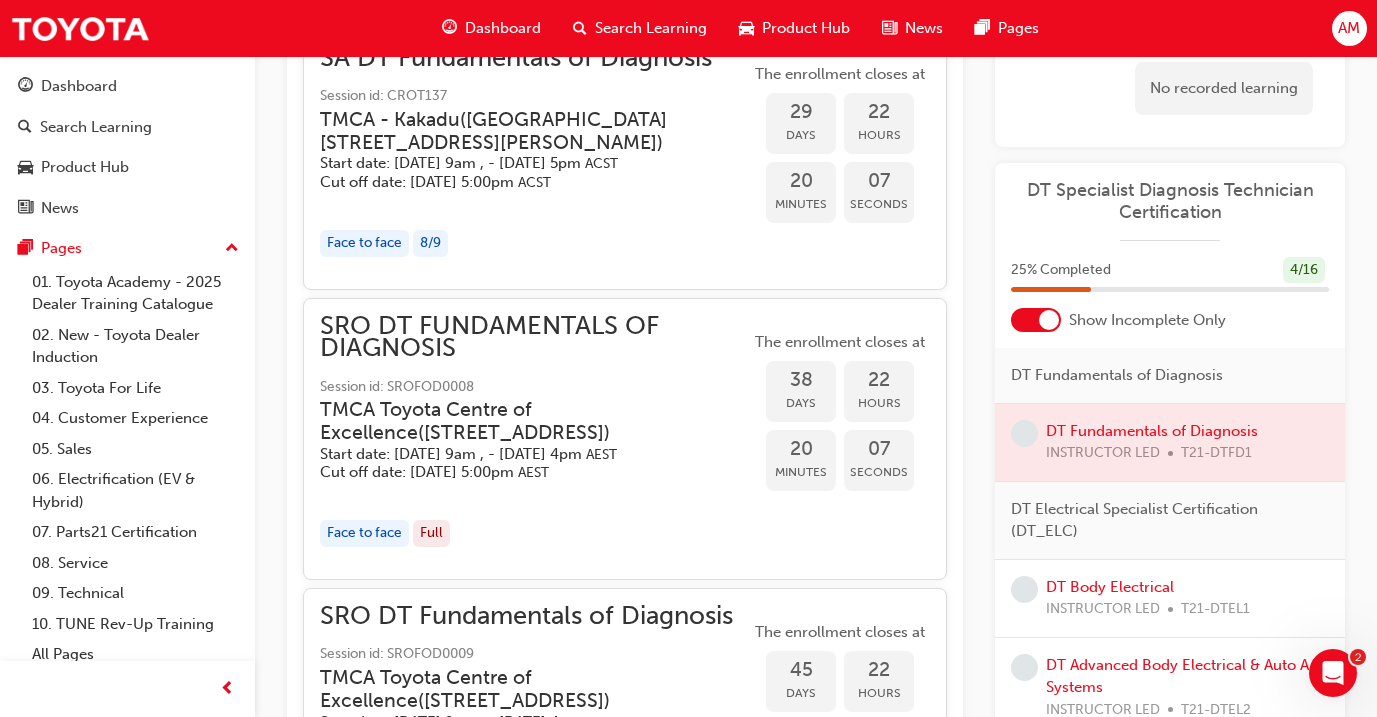 click at bounding box center (1170, 442) 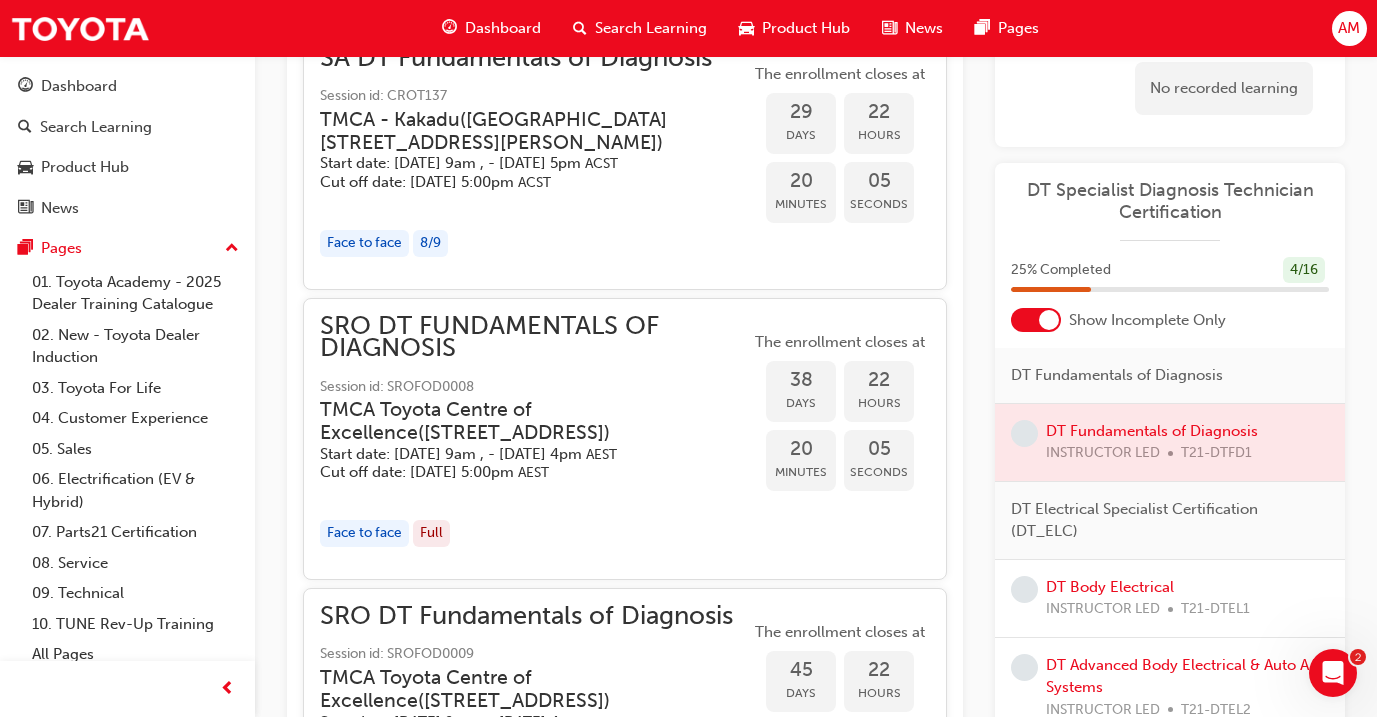 click on "No recorded learning" at bounding box center (1224, 88) 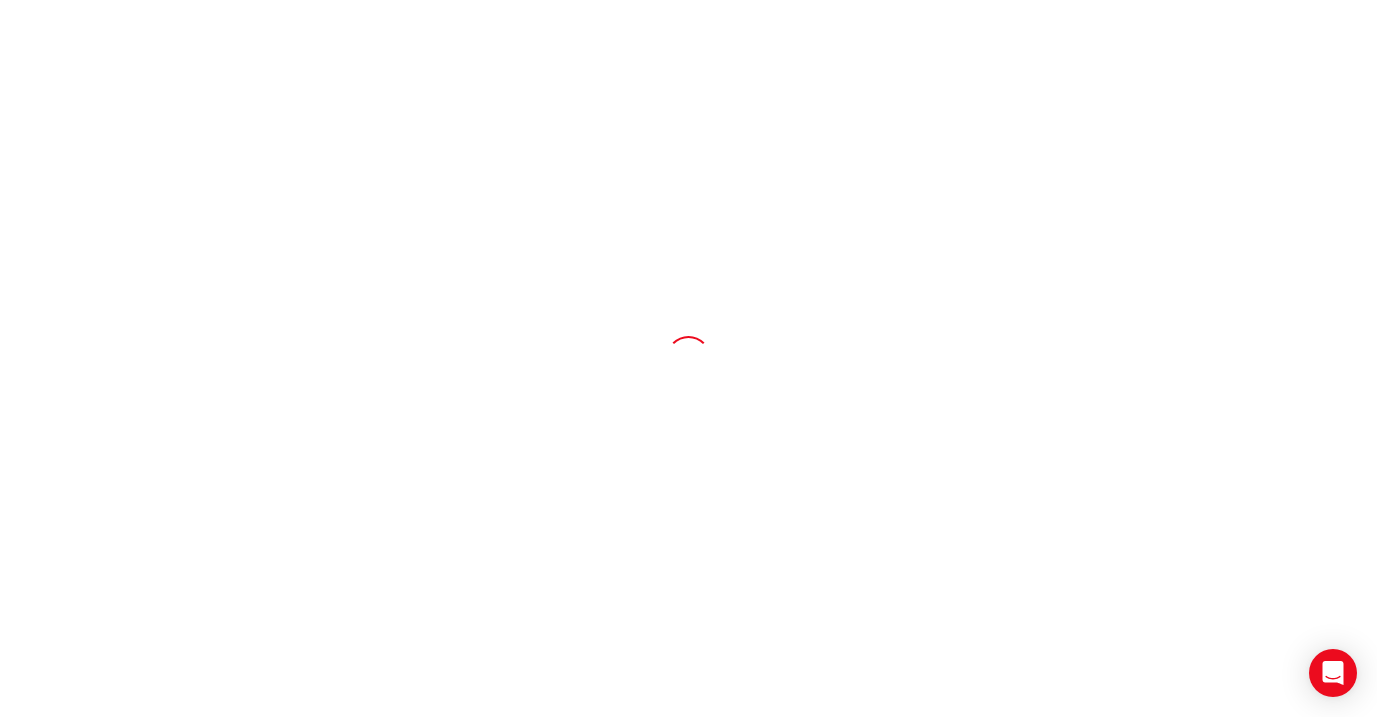 scroll, scrollTop: 0, scrollLeft: 0, axis: both 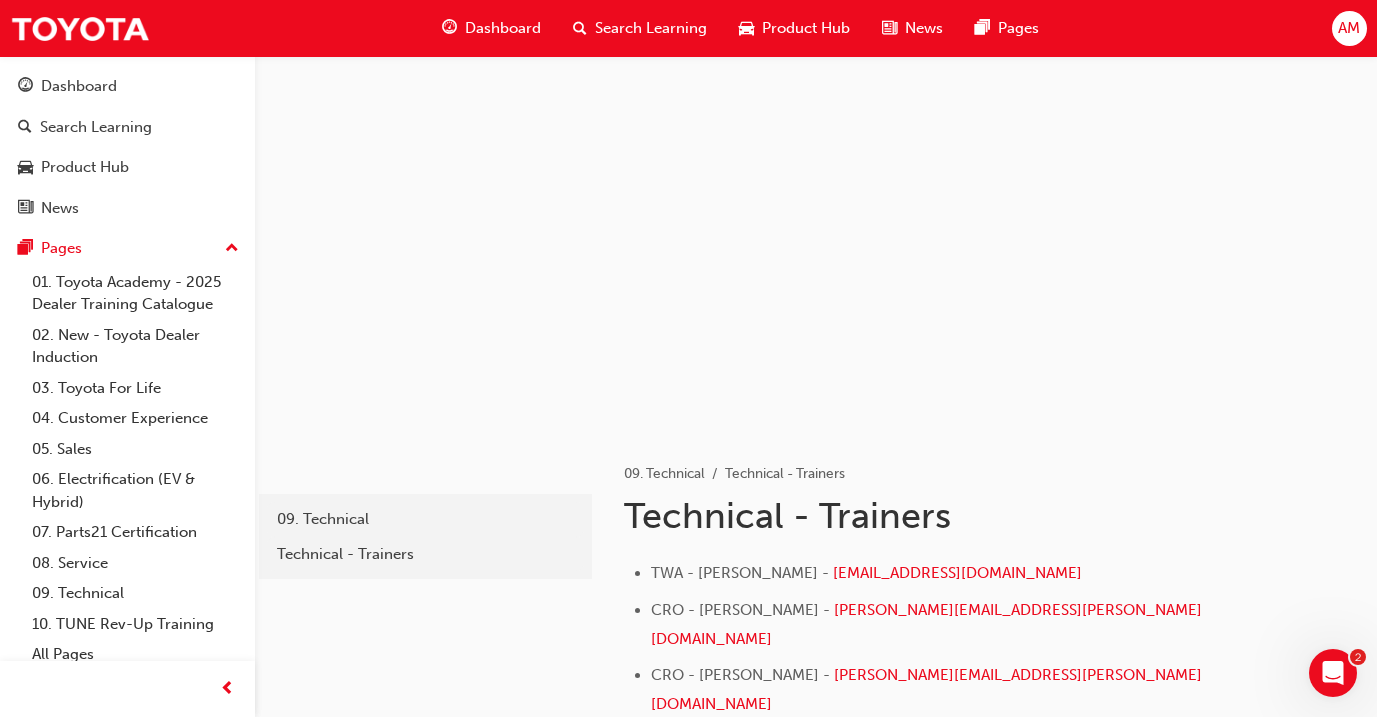 click on "Dashboard" at bounding box center (503, 28) 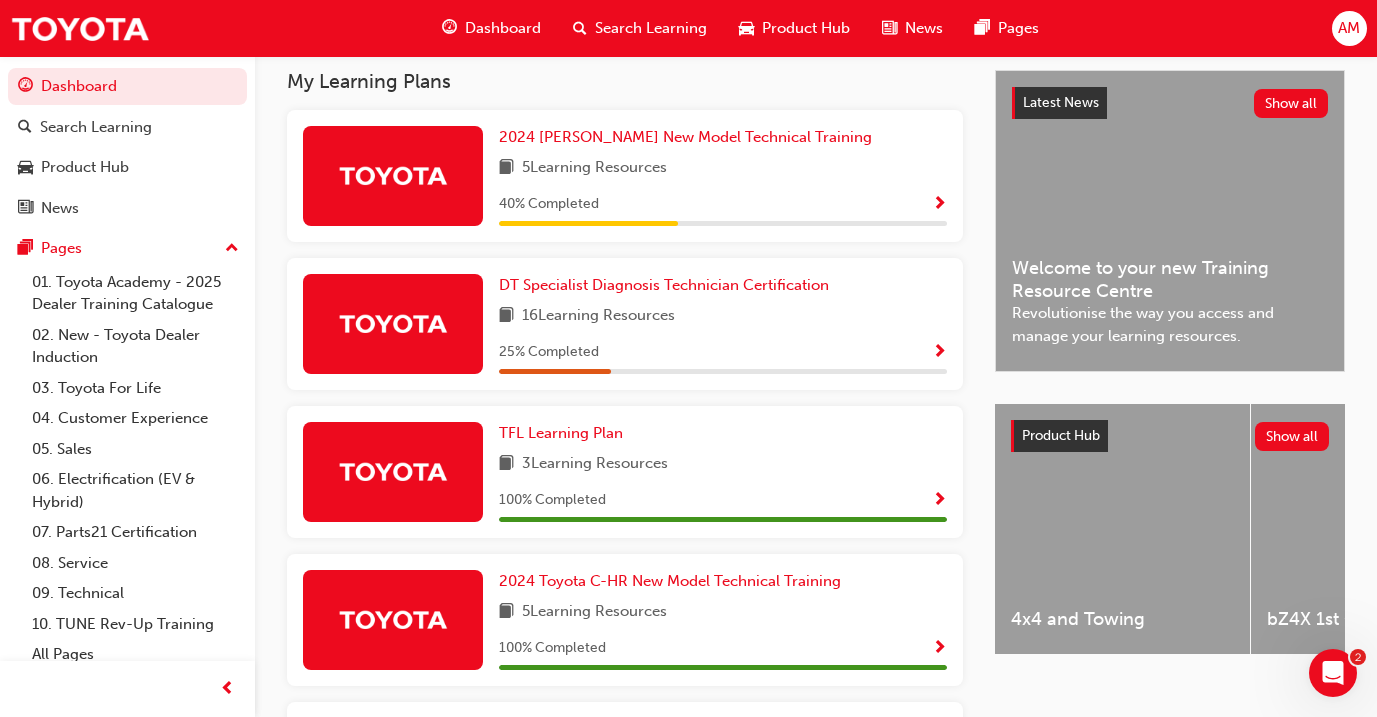 scroll, scrollTop: 437, scrollLeft: 0, axis: vertical 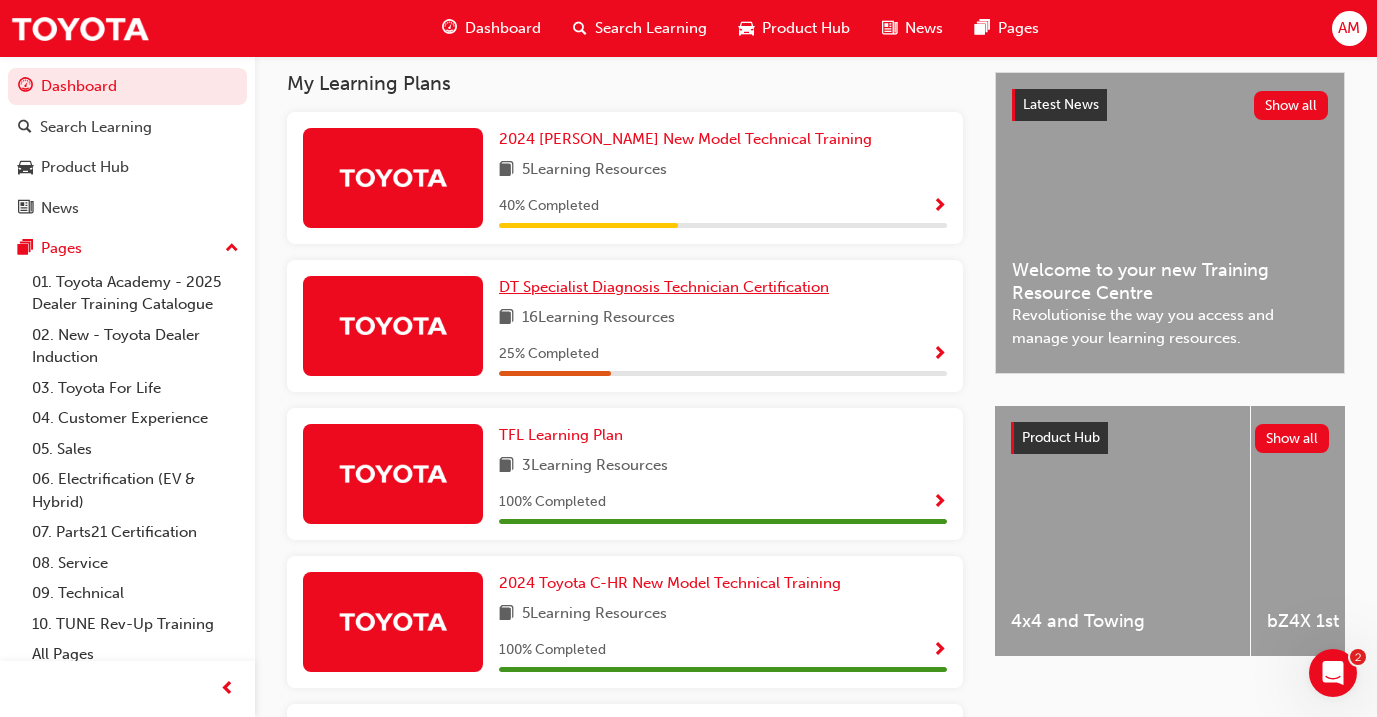 click on "DT Specialist Diagnosis Technician Certification" at bounding box center [664, 287] 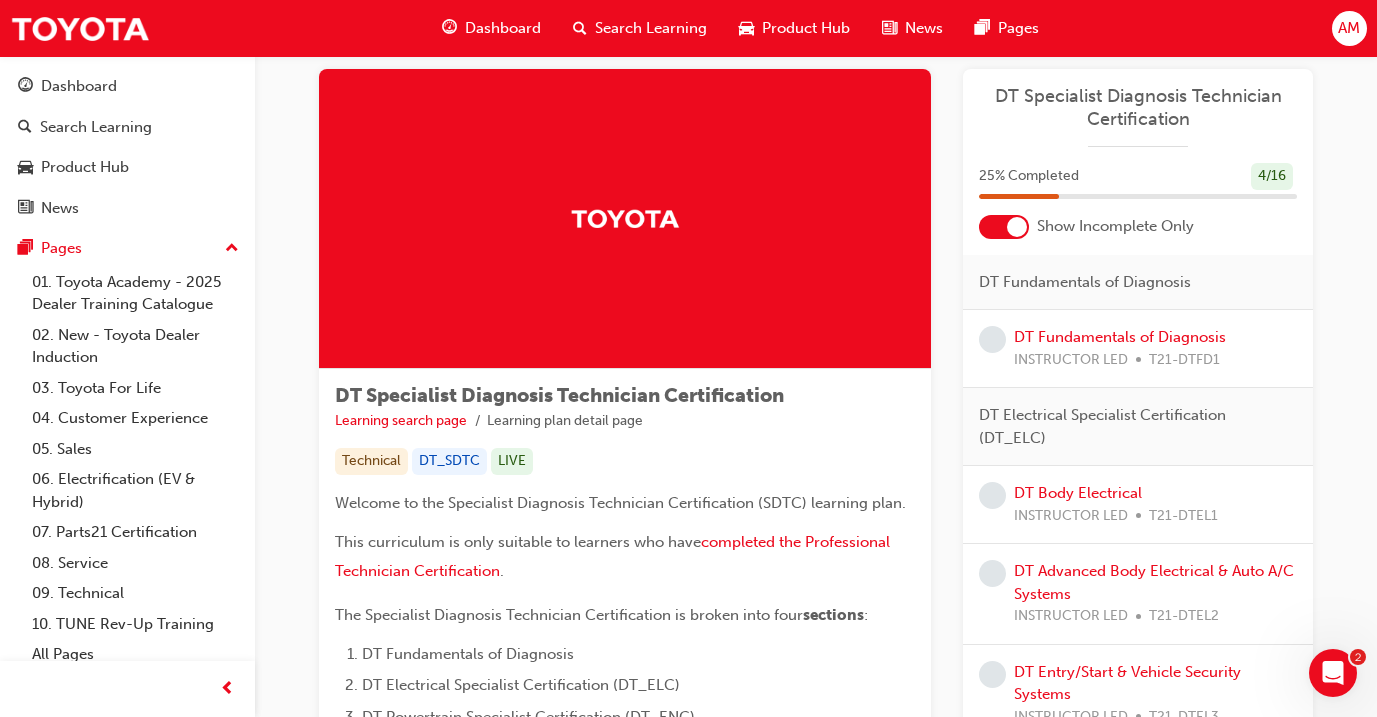 scroll, scrollTop: 35, scrollLeft: 0, axis: vertical 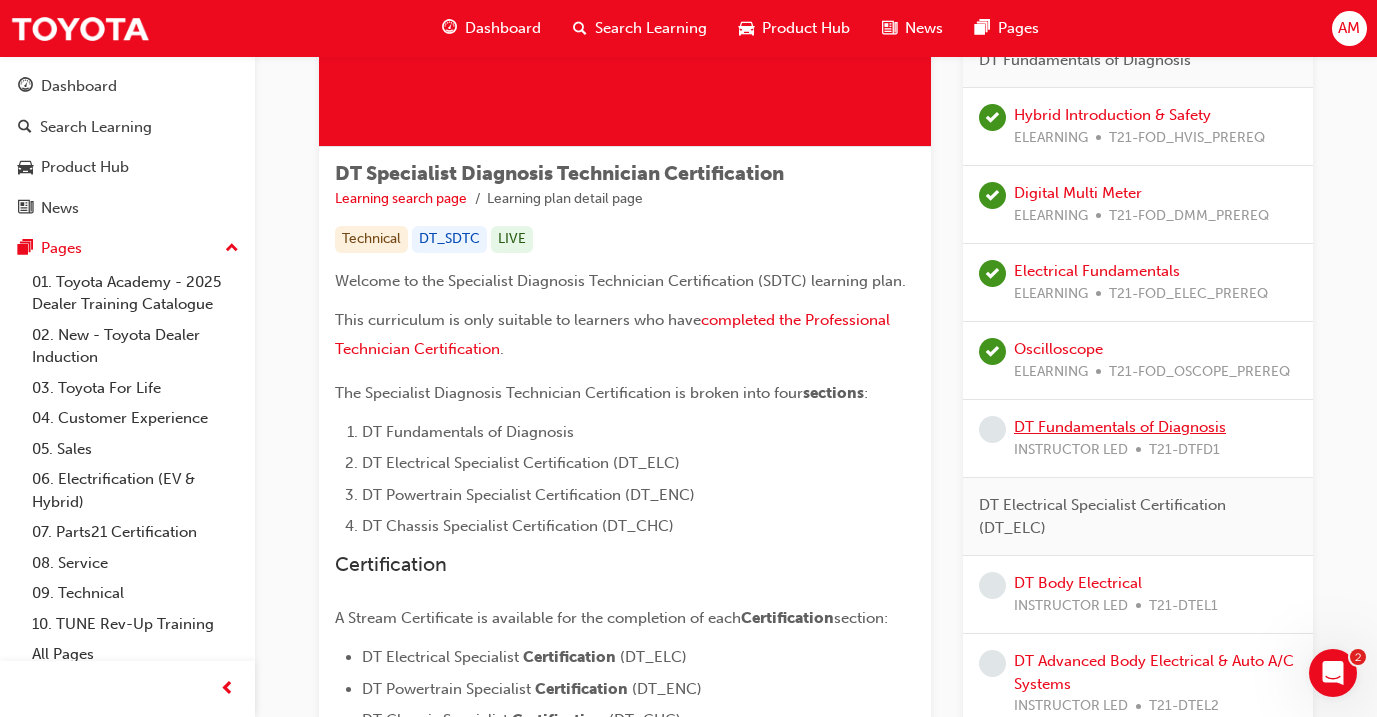 click on "DT Fundamentals of Diagnosis" at bounding box center (1120, 427) 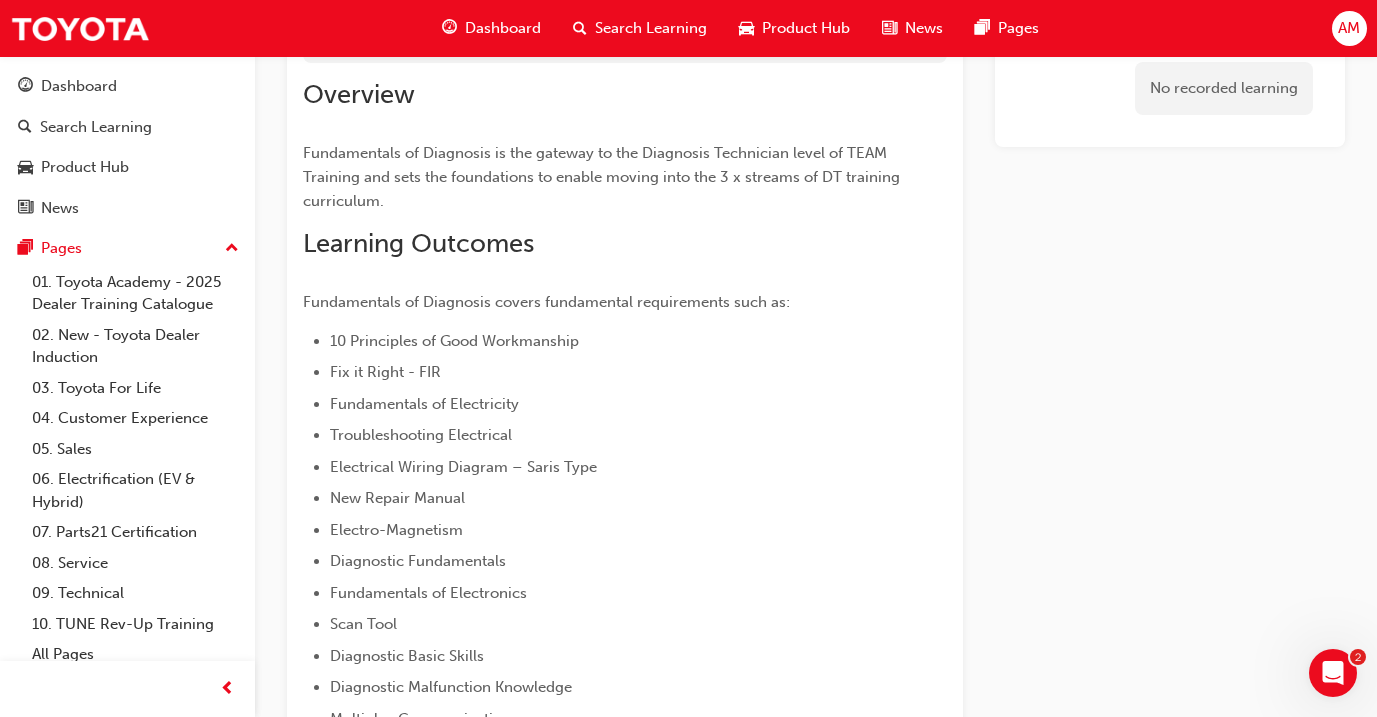 scroll, scrollTop: 194, scrollLeft: 0, axis: vertical 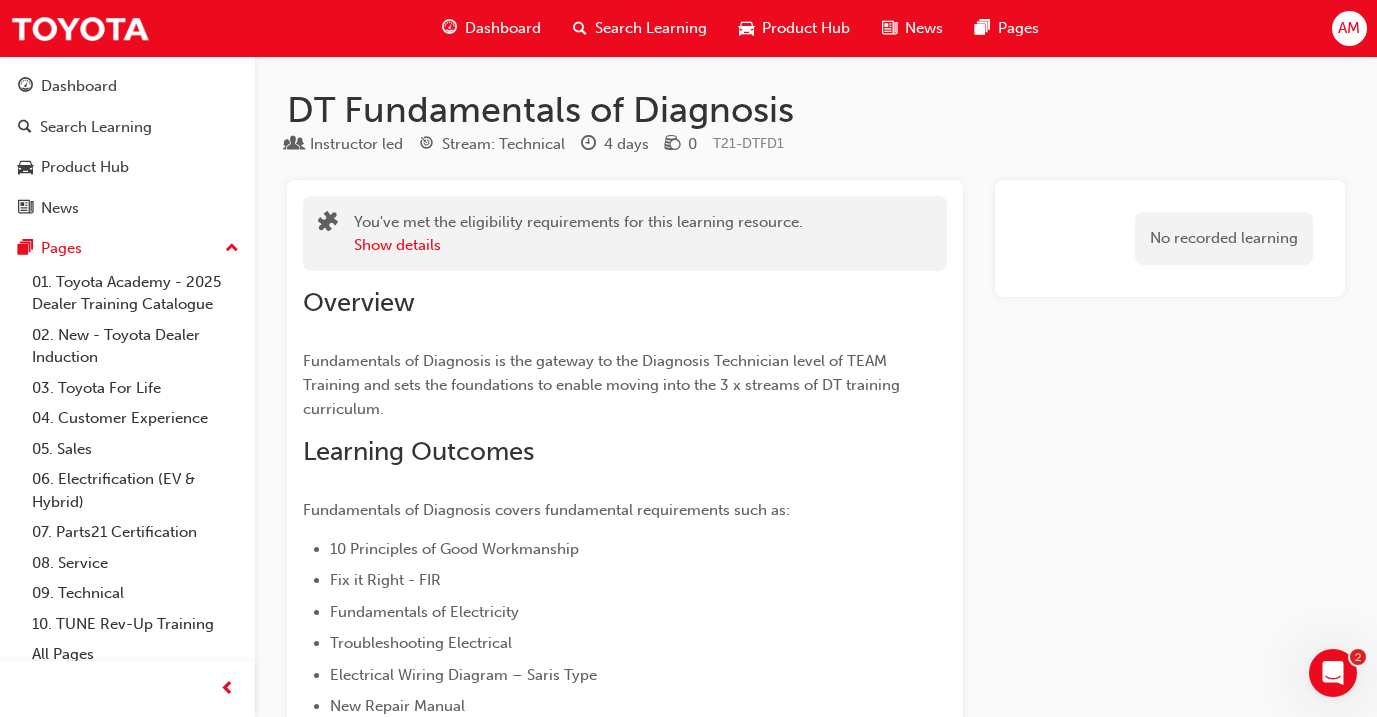 click on "Dashboard" at bounding box center (503, 28) 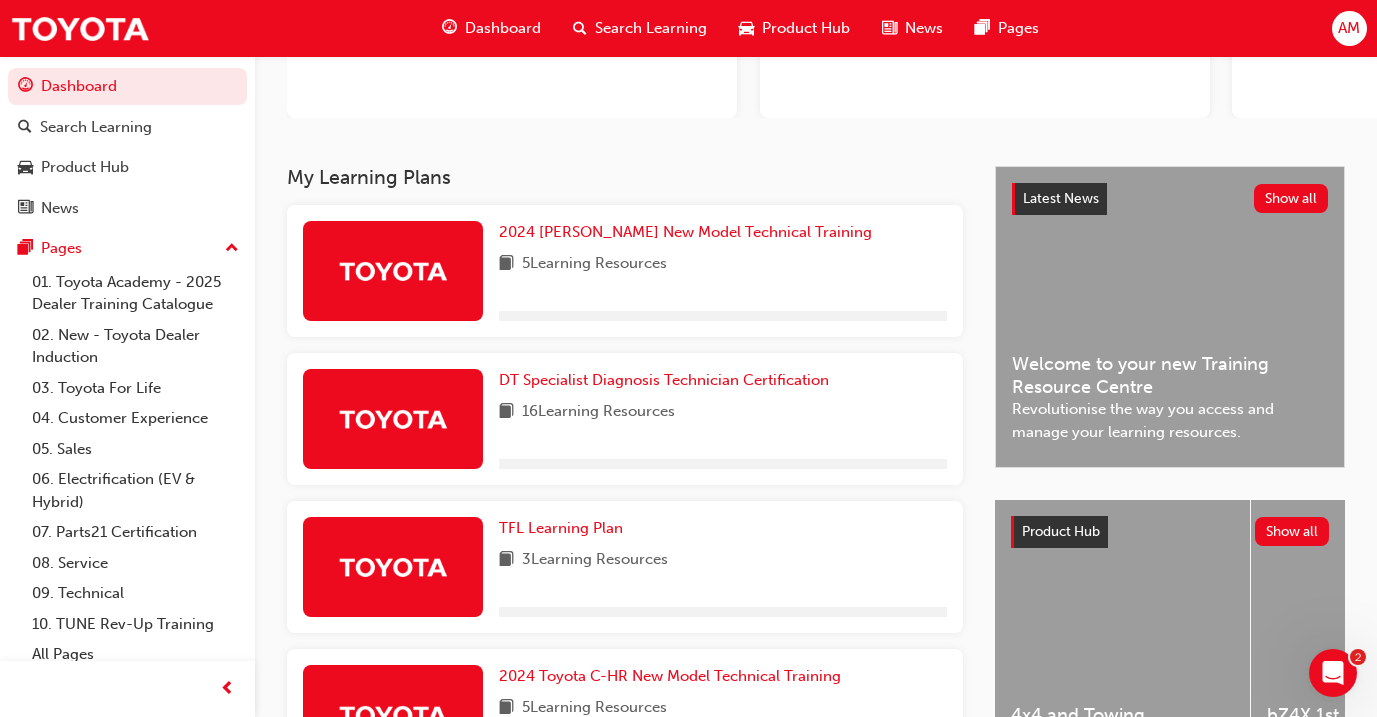 scroll, scrollTop: 287, scrollLeft: 0, axis: vertical 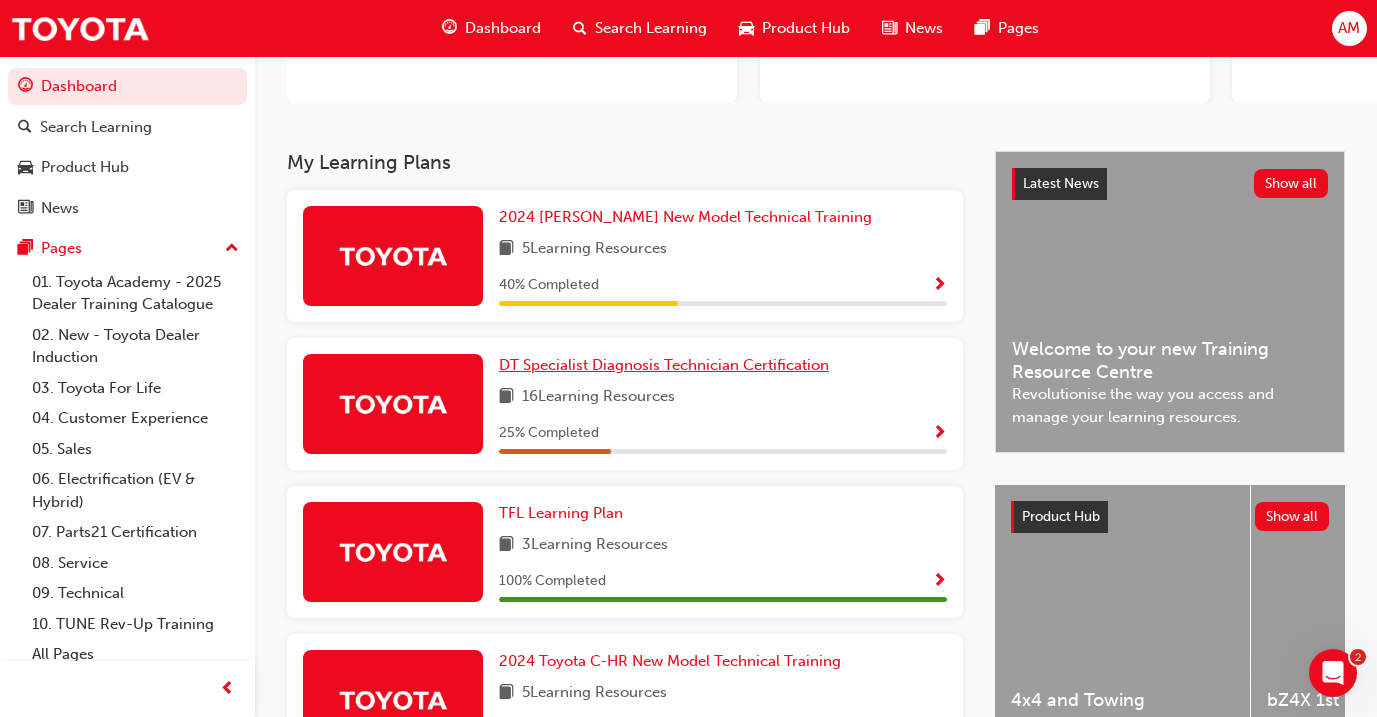 click on "DT Specialist Diagnosis Technician Certification" at bounding box center (664, 365) 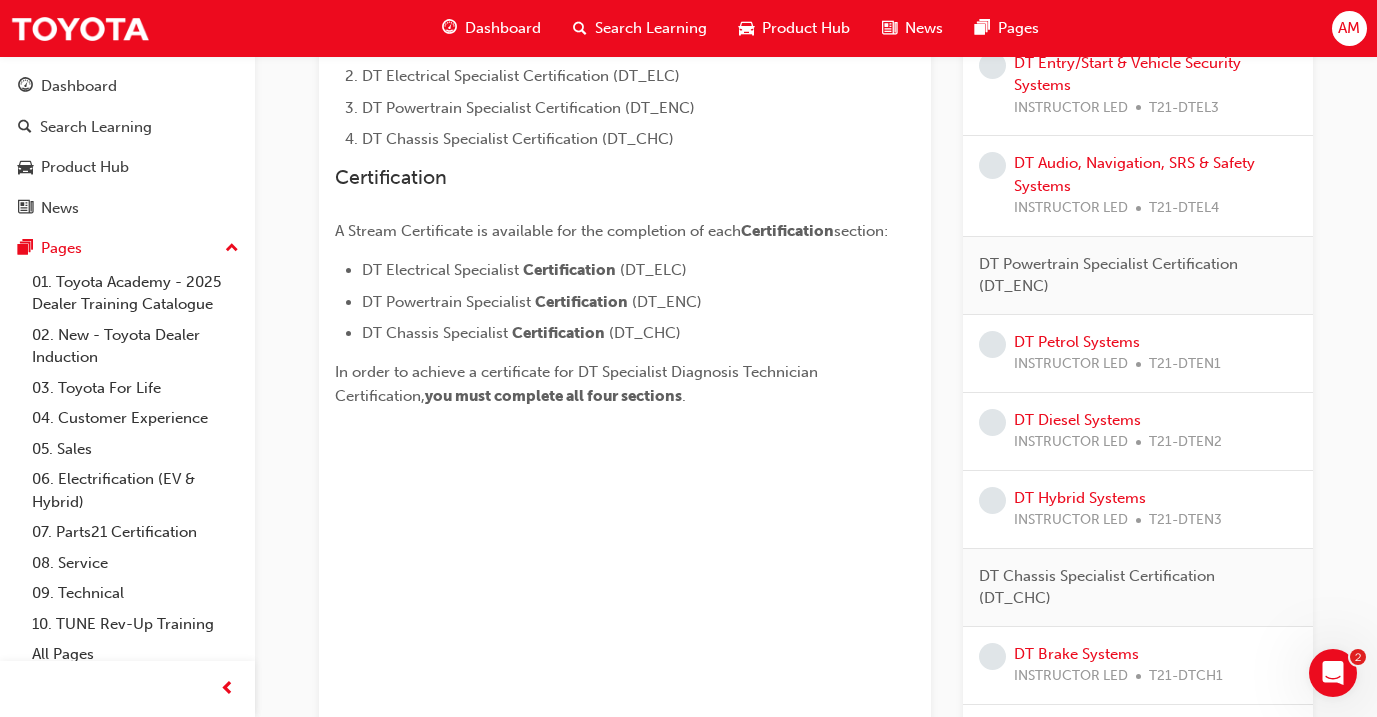 scroll, scrollTop: 652, scrollLeft: 0, axis: vertical 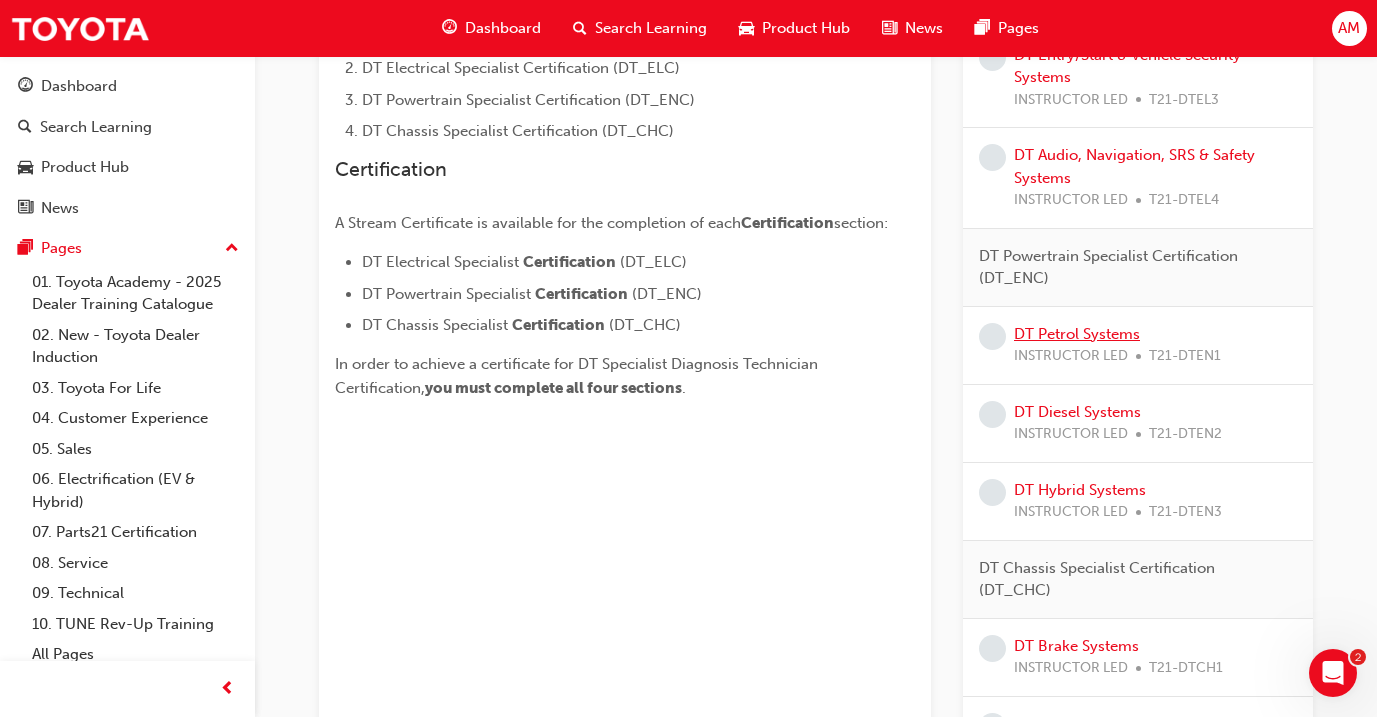 click on "DT Petrol Systems" at bounding box center [1077, 334] 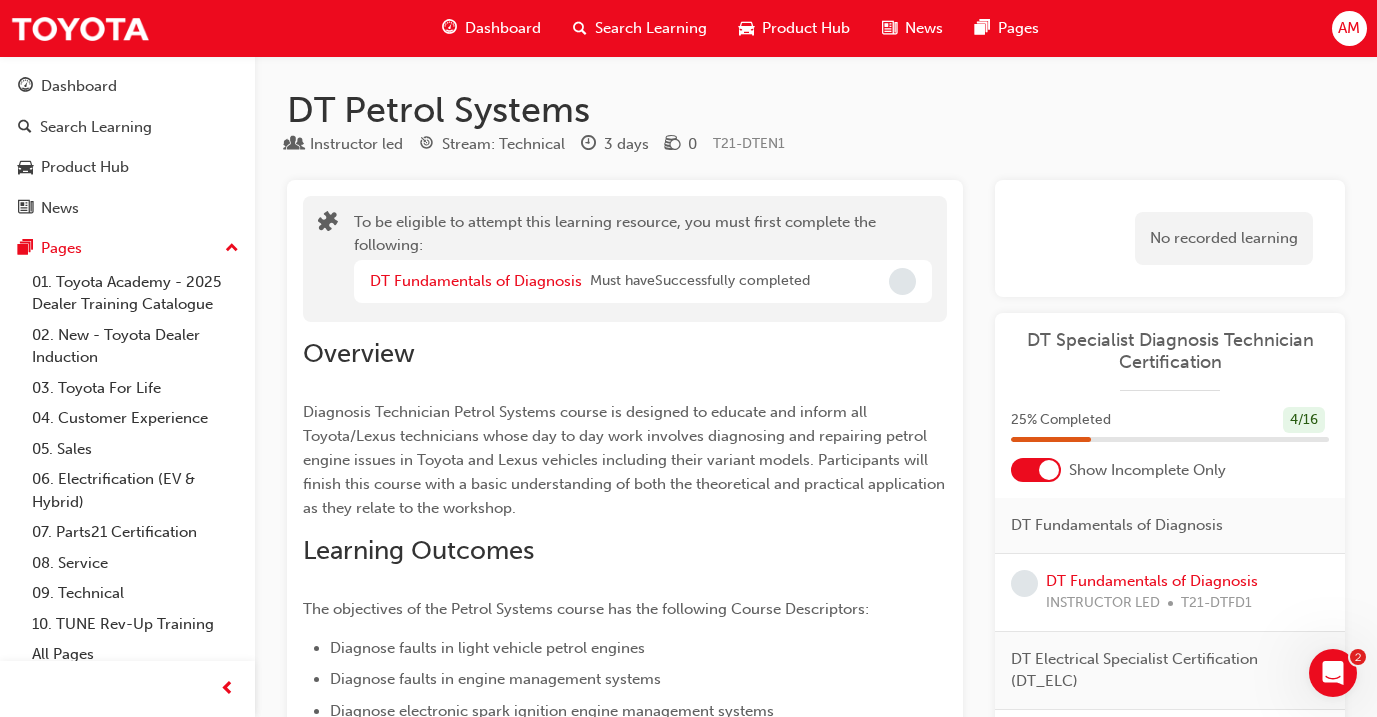 scroll, scrollTop: 0, scrollLeft: 0, axis: both 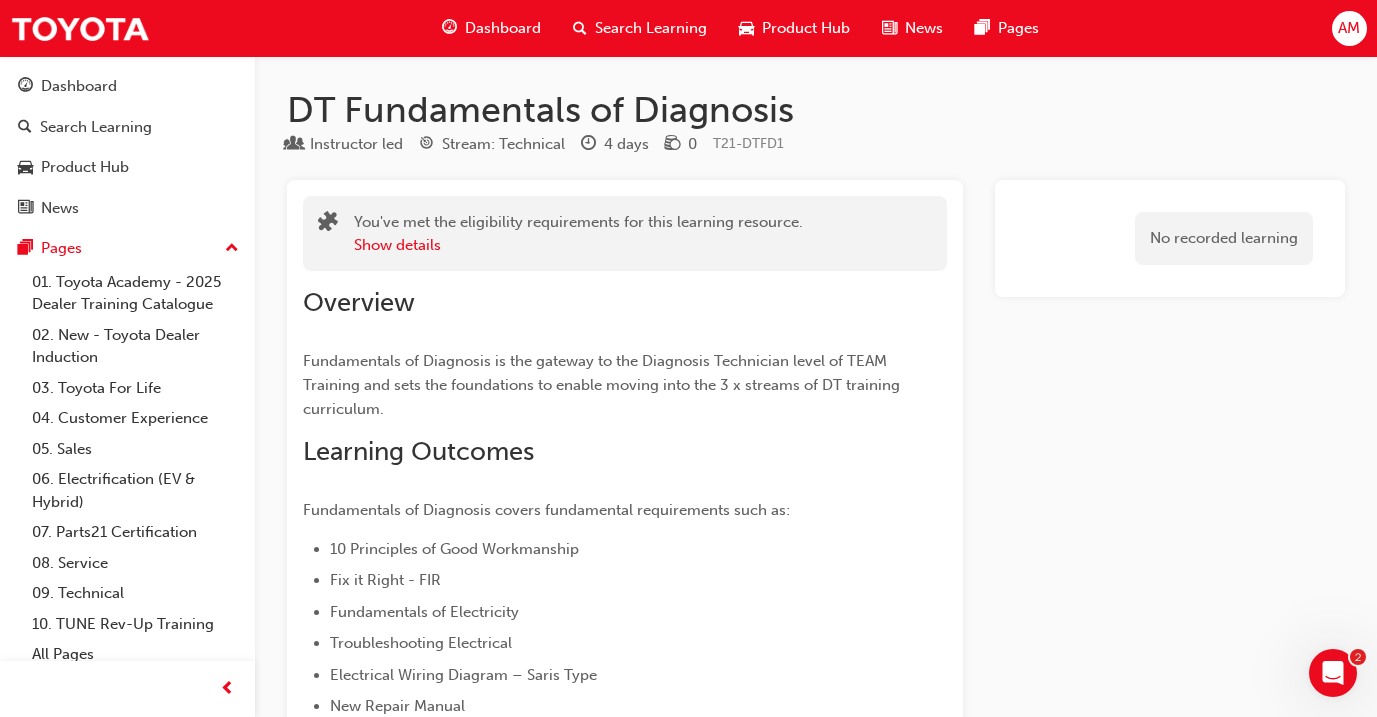 click on "You've met the eligibility requirements for this learning resource. Show details" at bounding box center (578, 233) 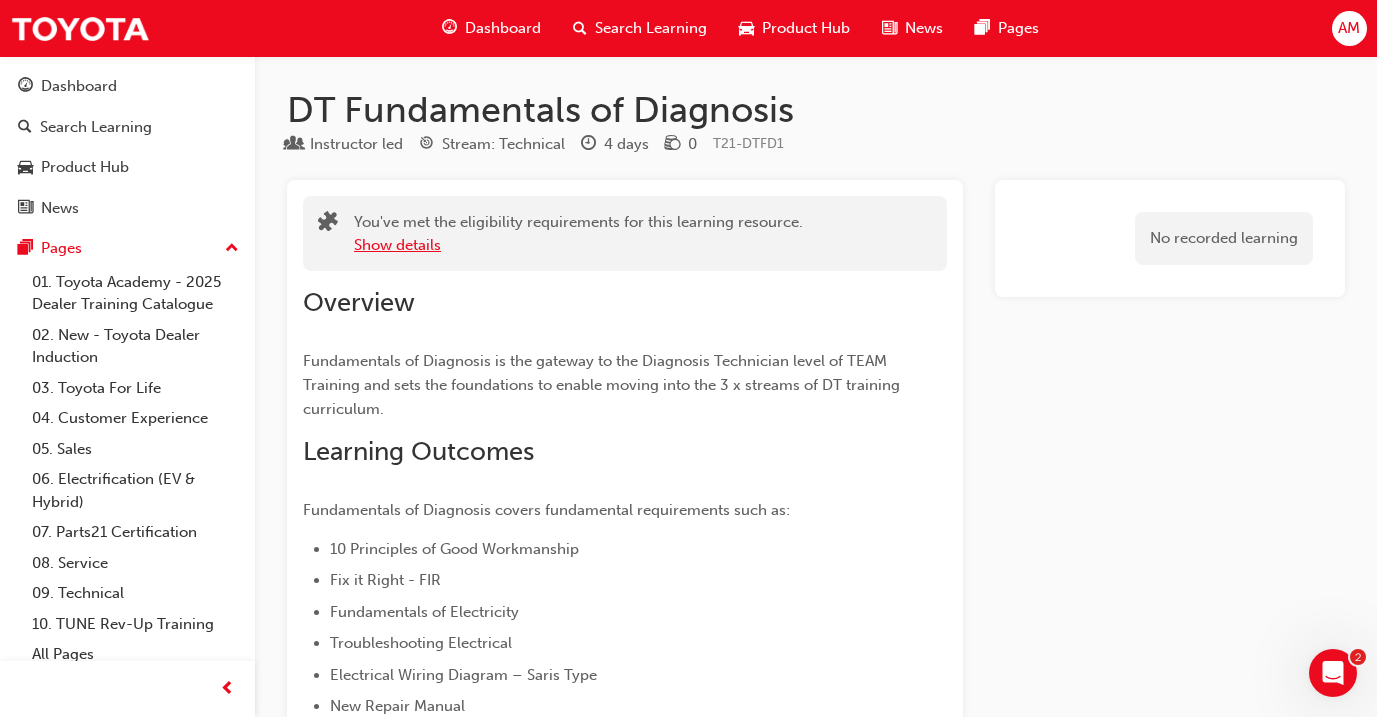 click on "Show details" at bounding box center (397, 245) 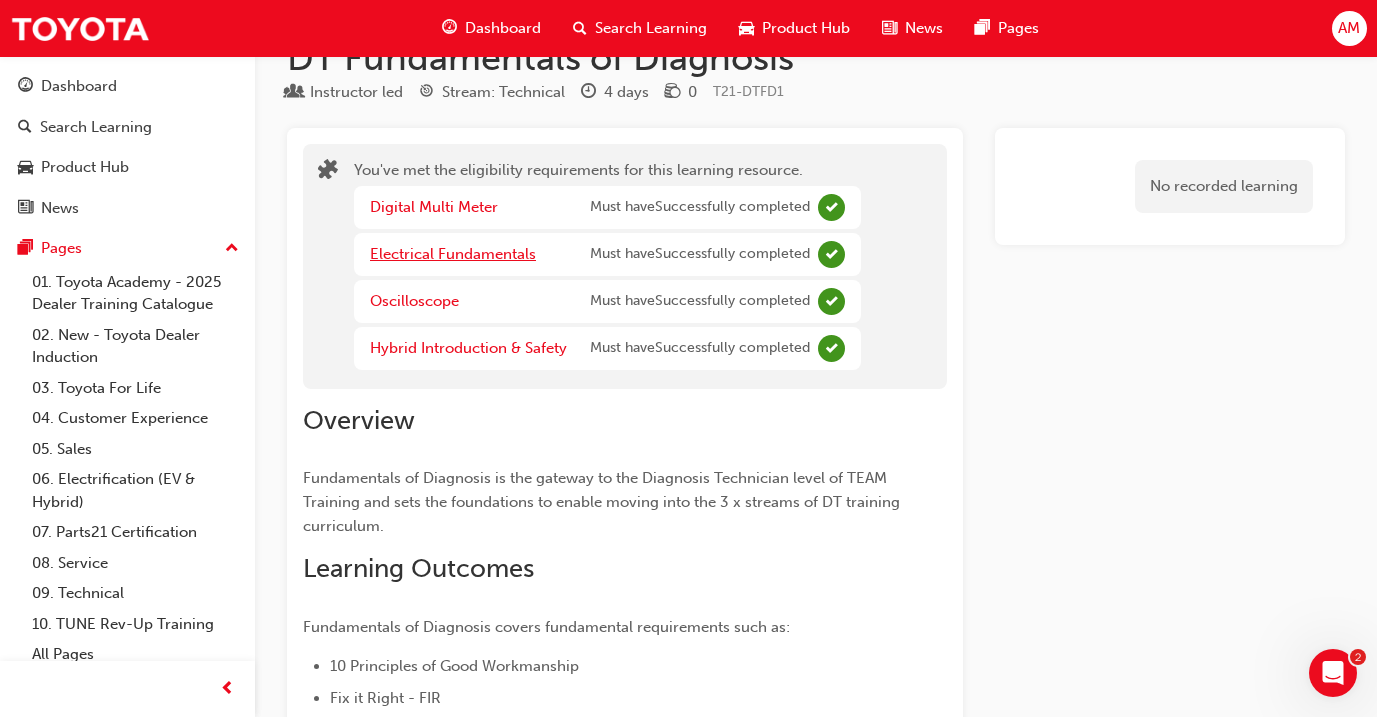 scroll, scrollTop: 51, scrollLeft: 0, axis: vertical 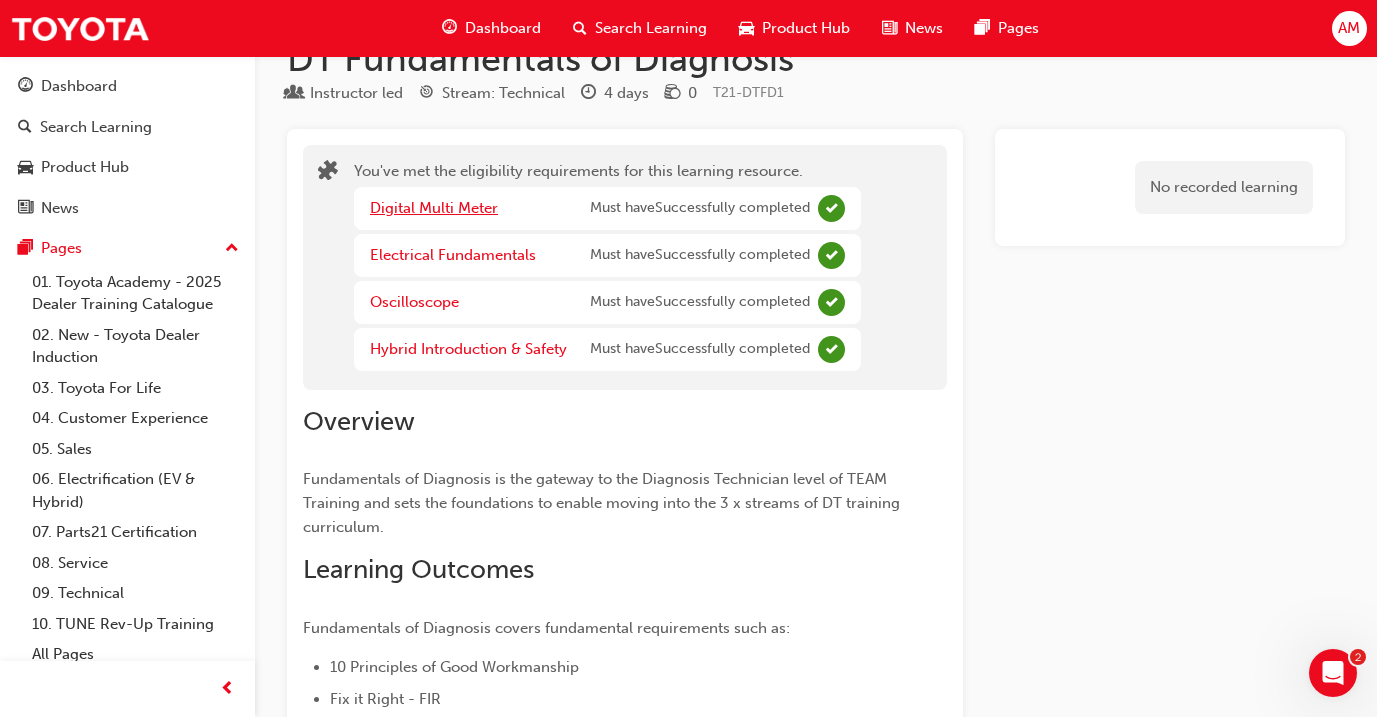 click on "Digital Multi Meter" at bounding box center (434, 208) 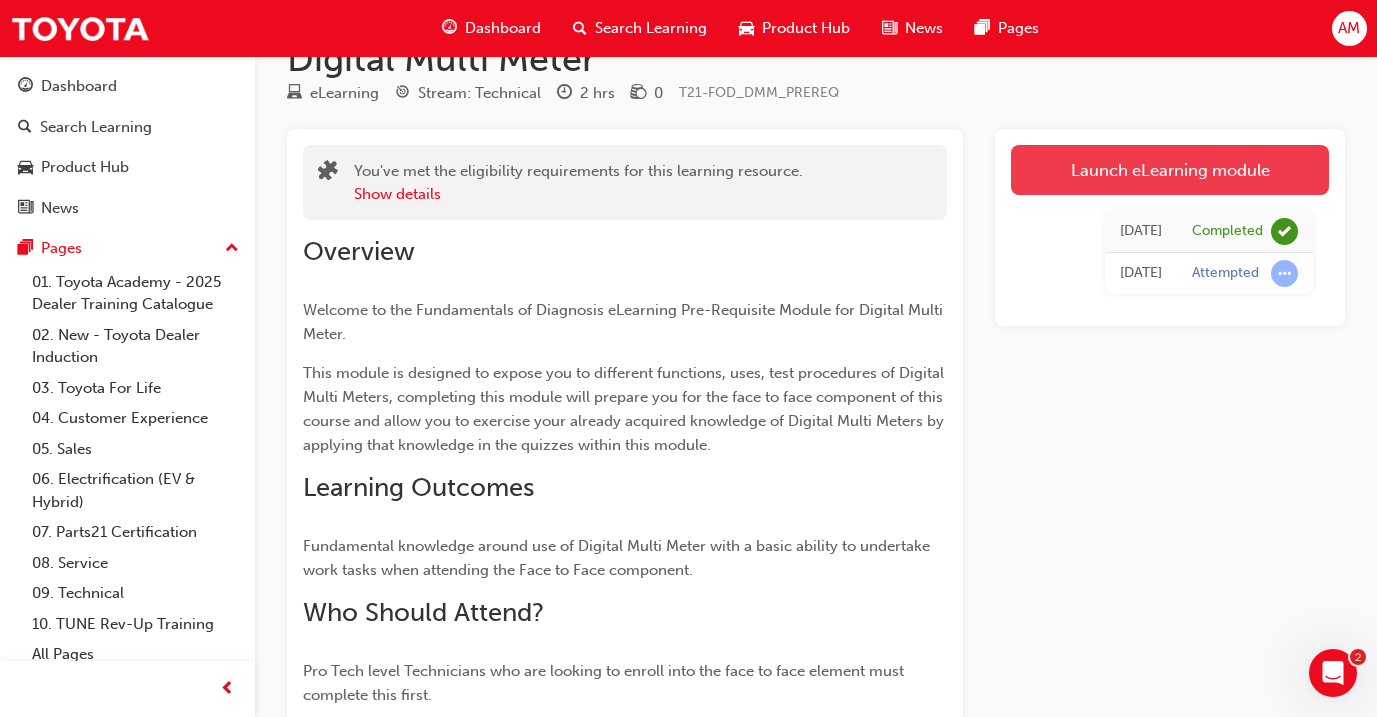 click on "Launch eLearning module" at bounding box center (1170, 170) 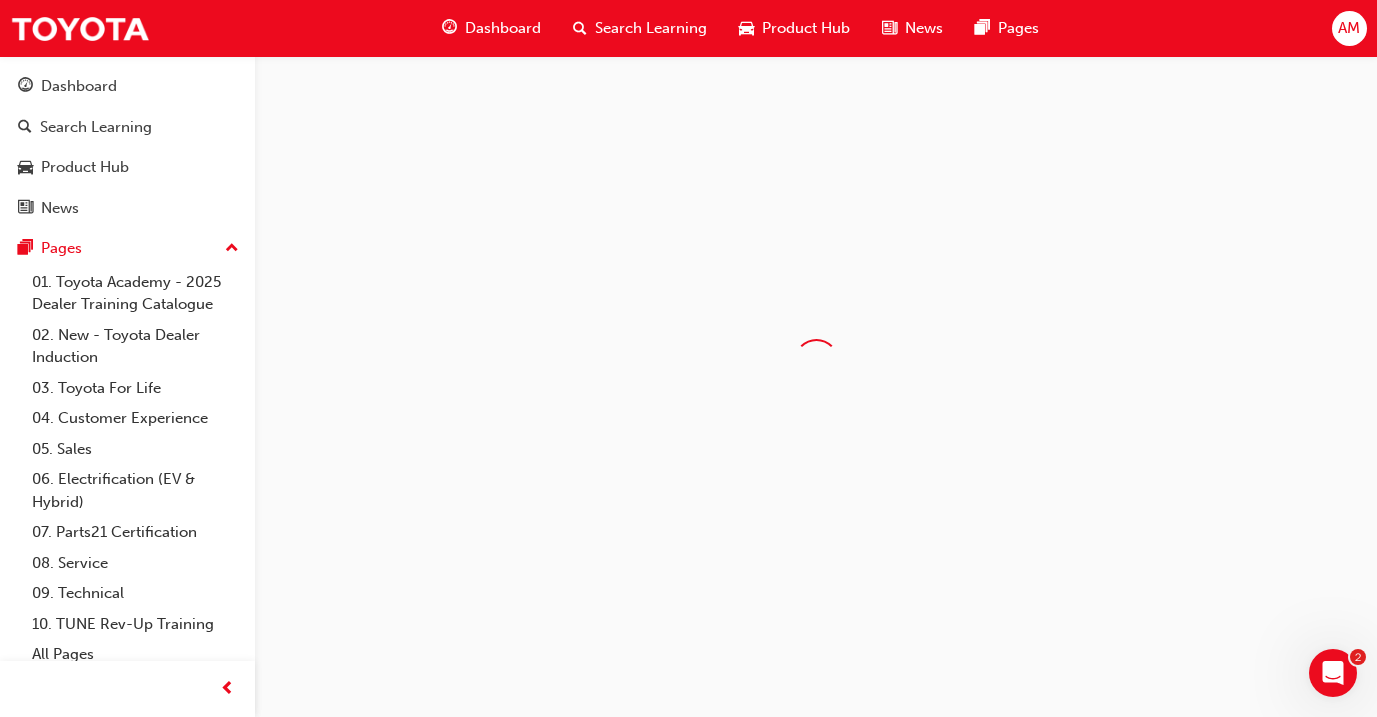 scroll, scrollTop: 0, scrollLeft: 0, axis: both 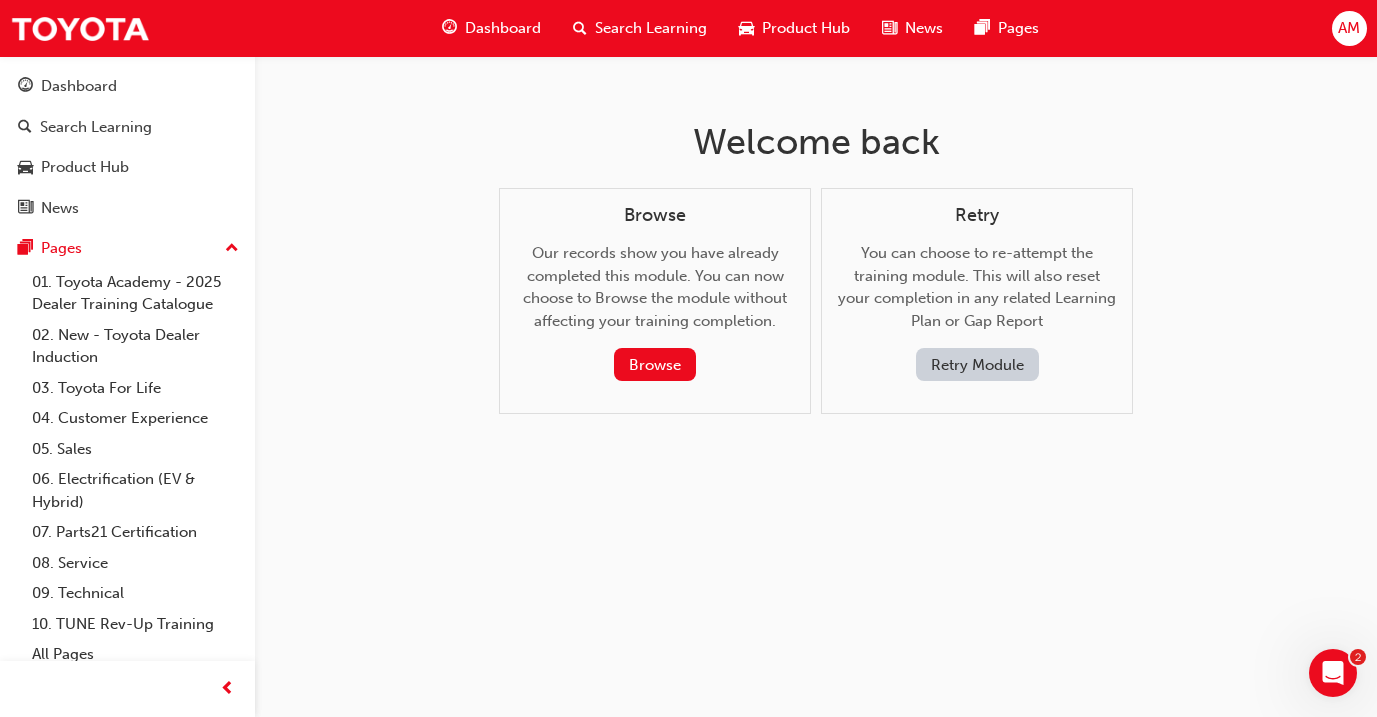 click on "Dashboard" at bounding box center (503, 28) 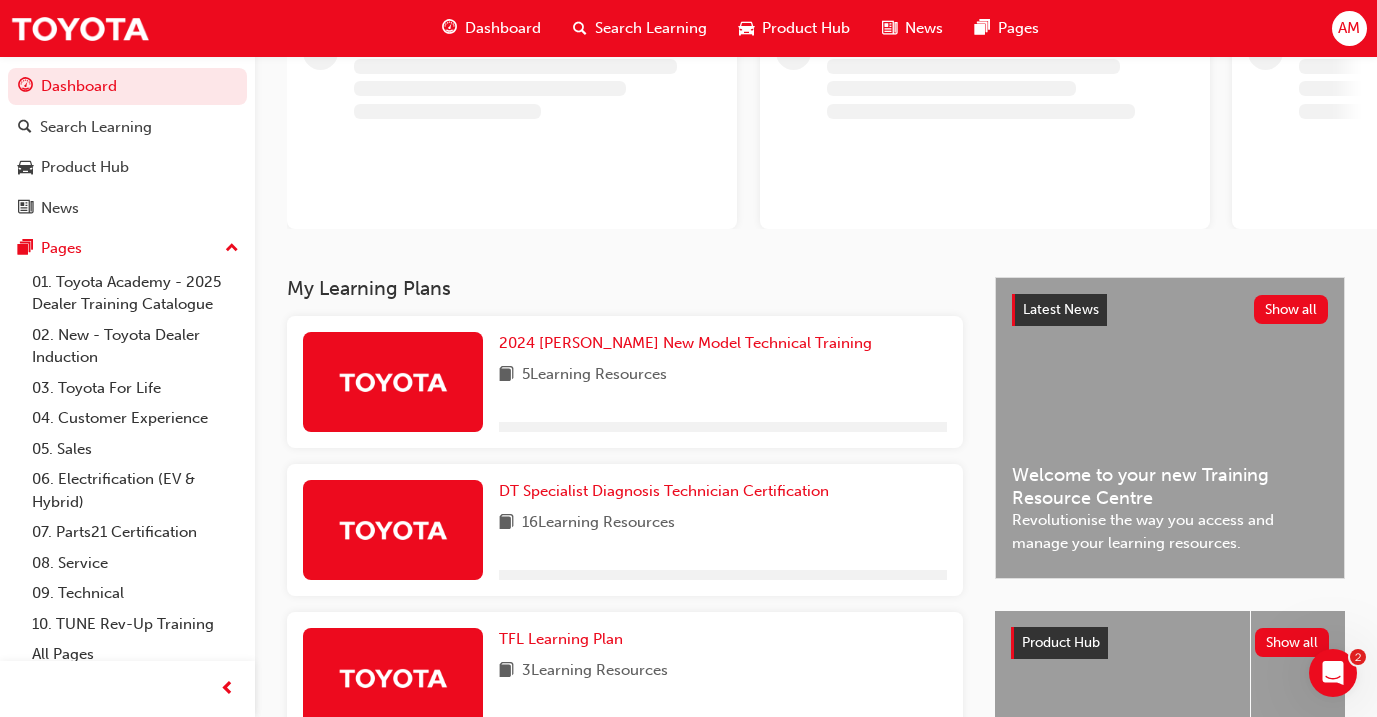 scroll, scrollTop: 164, scrollLeft: 0, axis: vertical 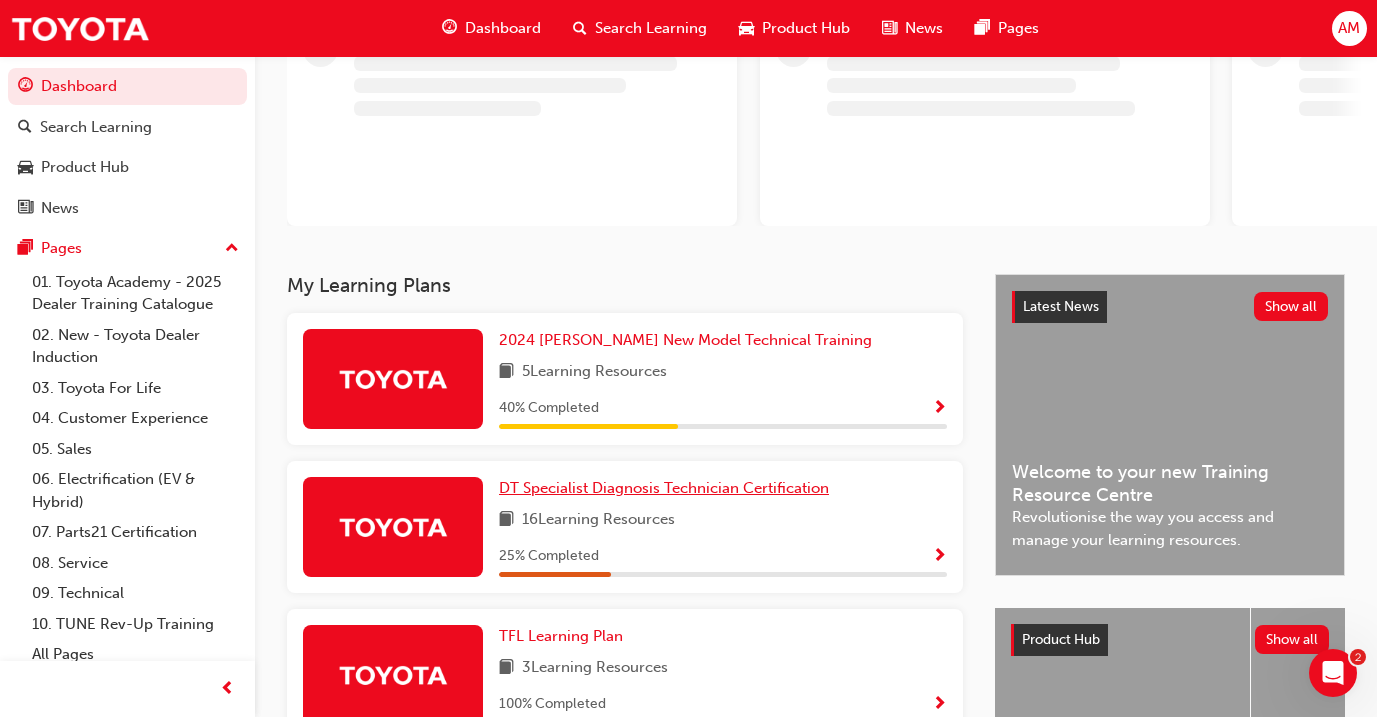 click on "DT Specialist Diagnosis Technician Certification" at bounding box center (664, 488) 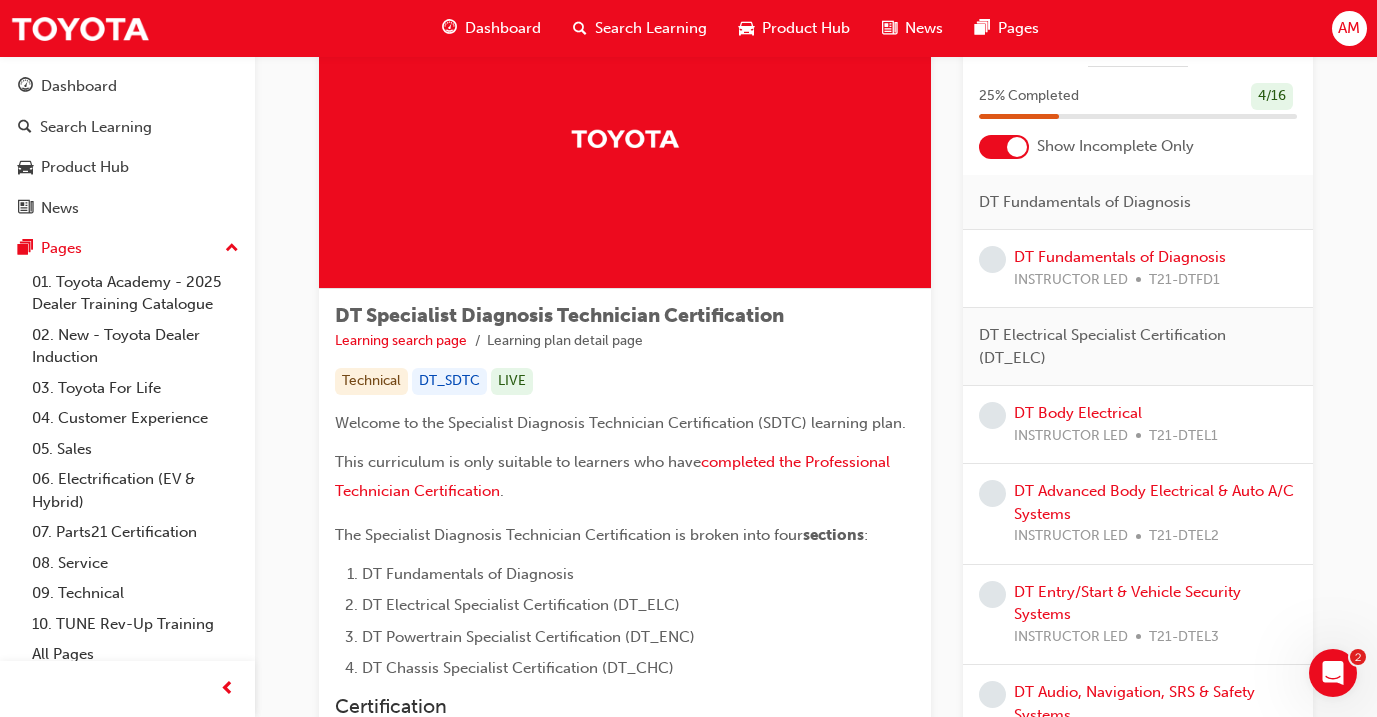 scroll, scrollTop: 125, scrollLeft: 0, axis: vertical 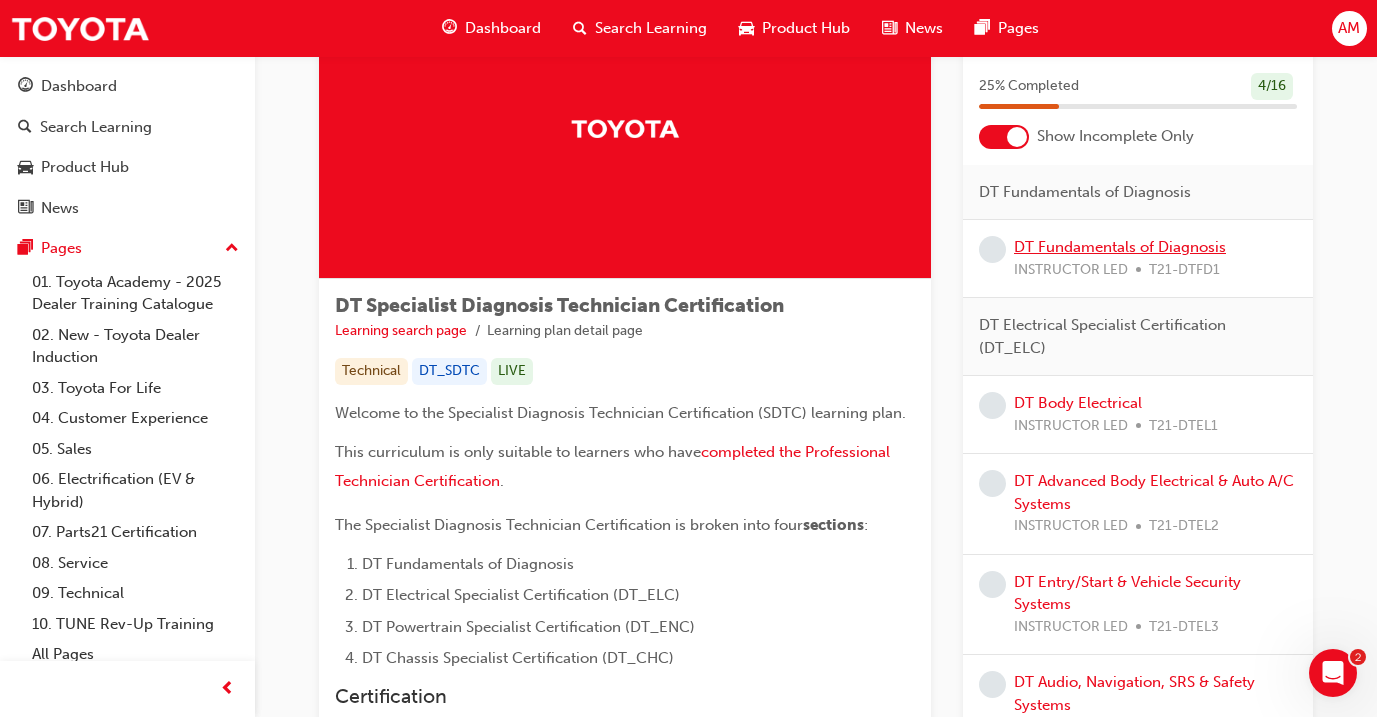 click on "DT Fundamentals of Diagnosis" at bounding box center [1120, 247] 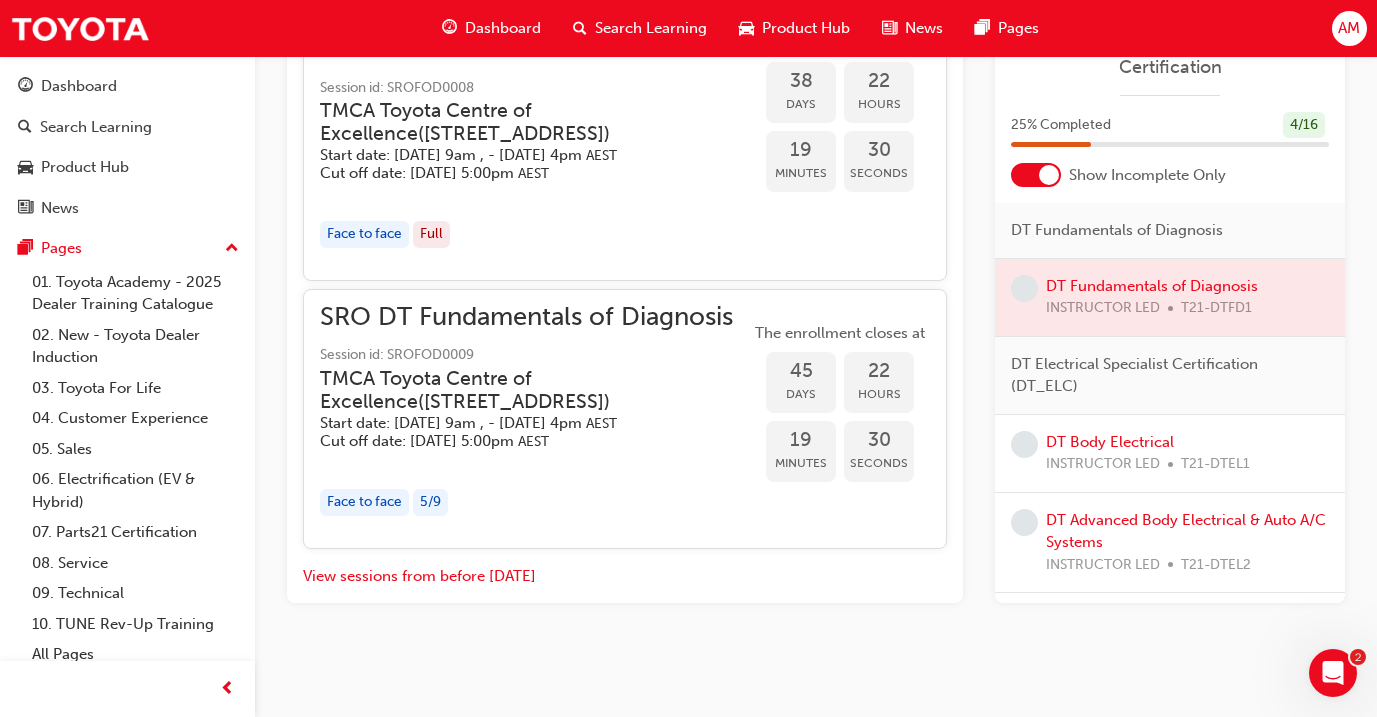 scroll, scrollTop: 1840, scrollLeft: 0, axis: vertical 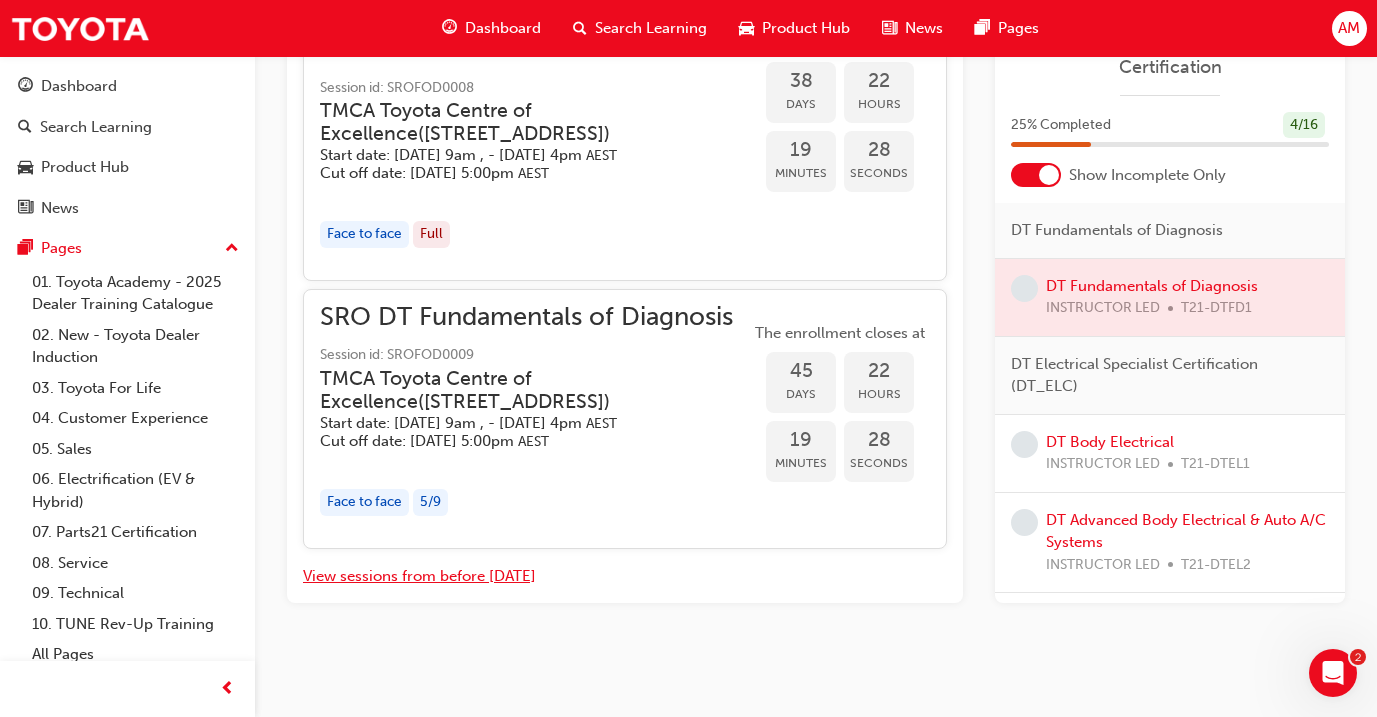 click on "View sessions from before today" at bounding box center [419, 576] 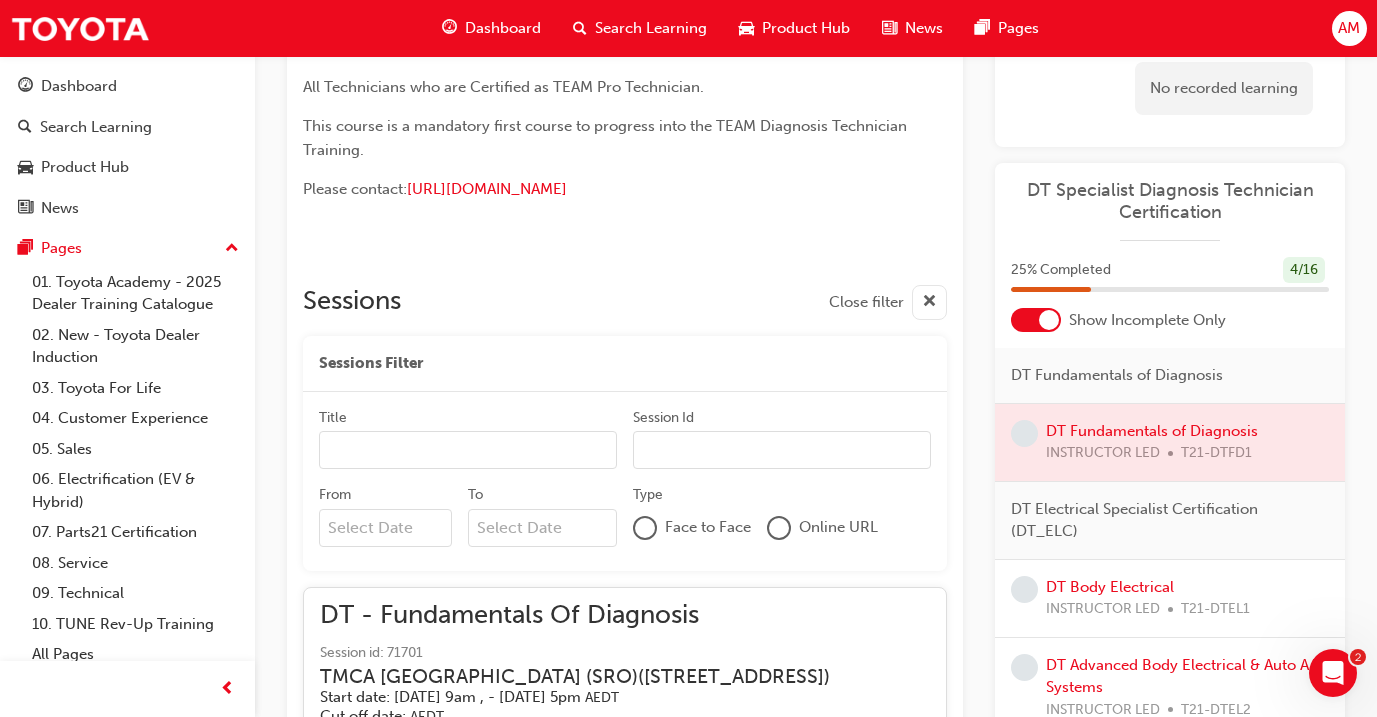 click on "No recorded learning" at bounding box center [1224, 88] 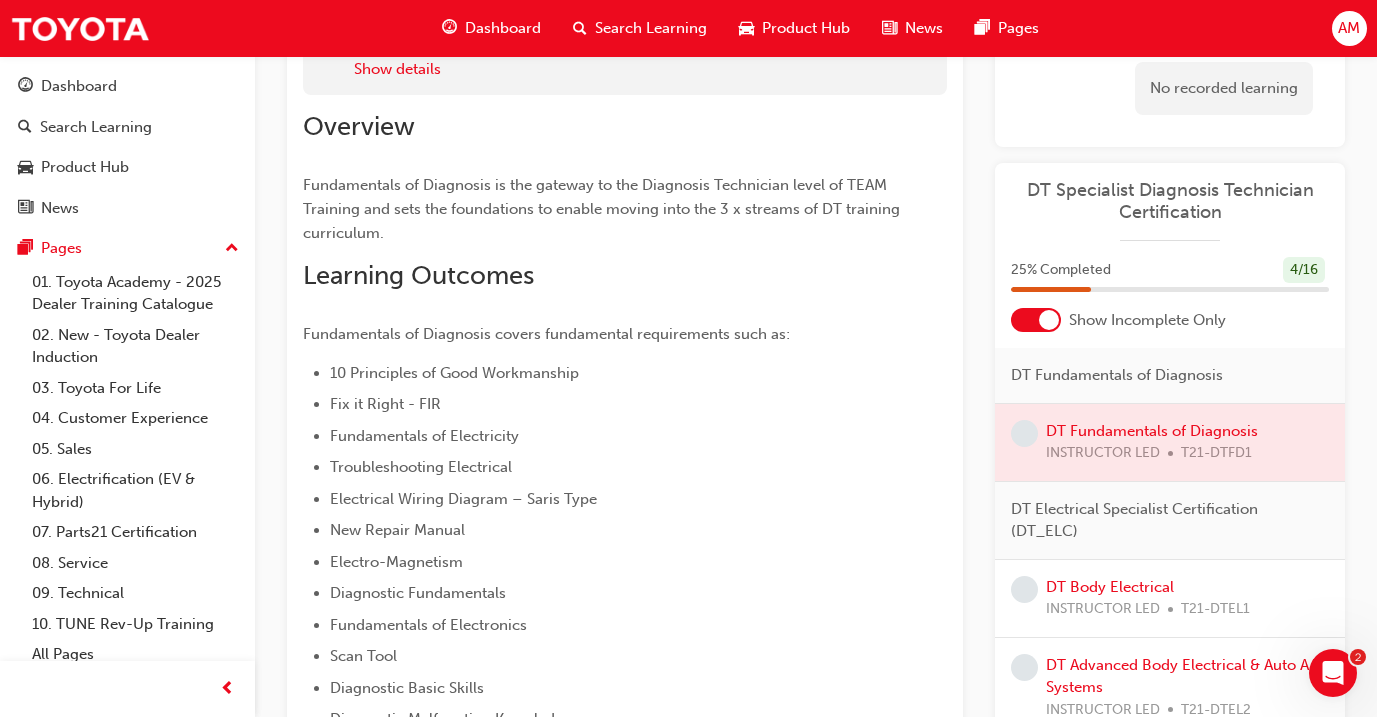 scroll, scrollTop: 38, scrollLeft: 0, axis: vertical 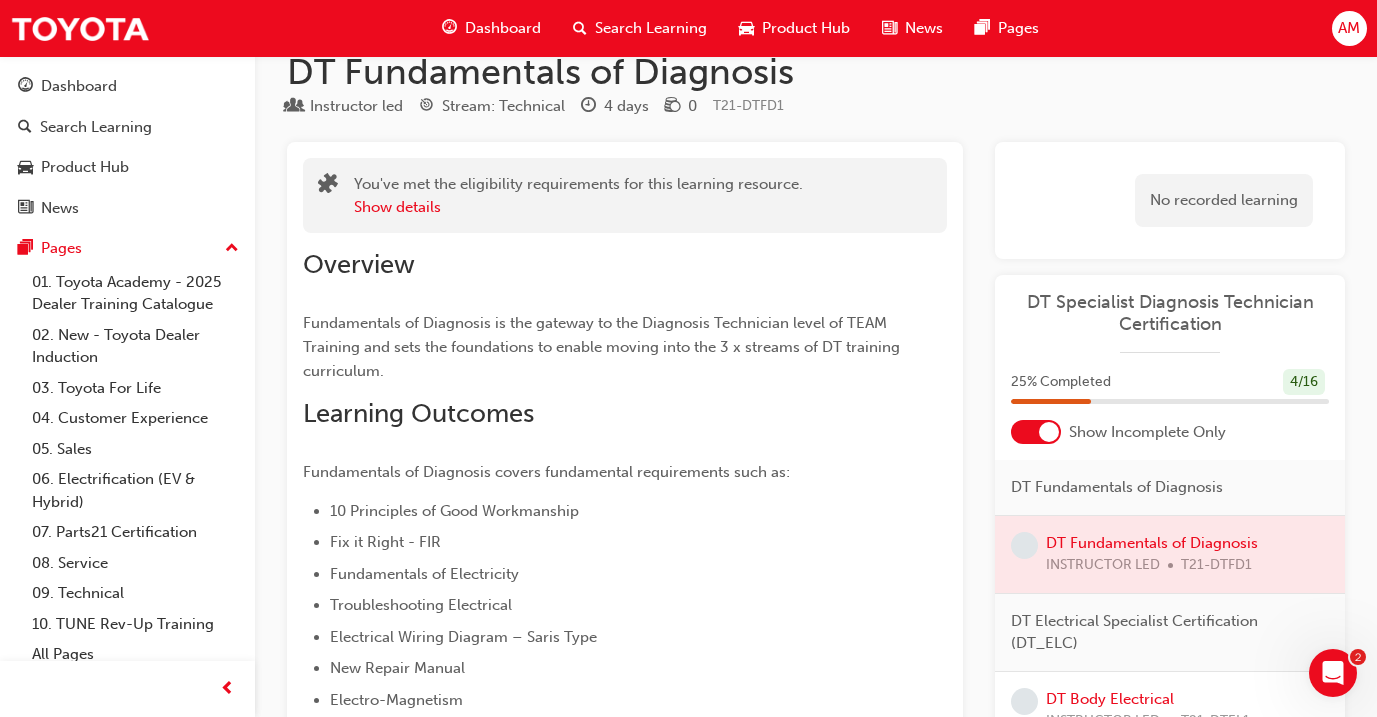click at bounding box center (1170, 554) 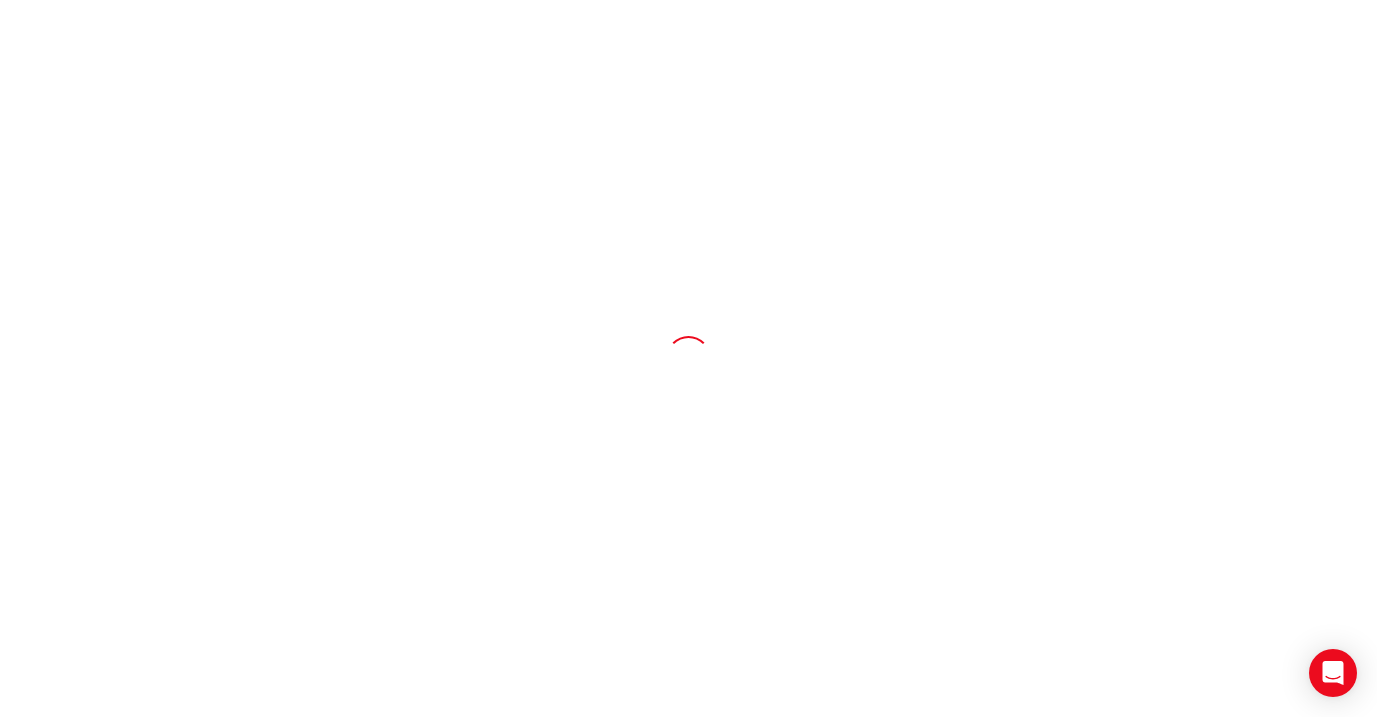 scroll, scrollTop: 0, scrollLeft: 0, axis: both 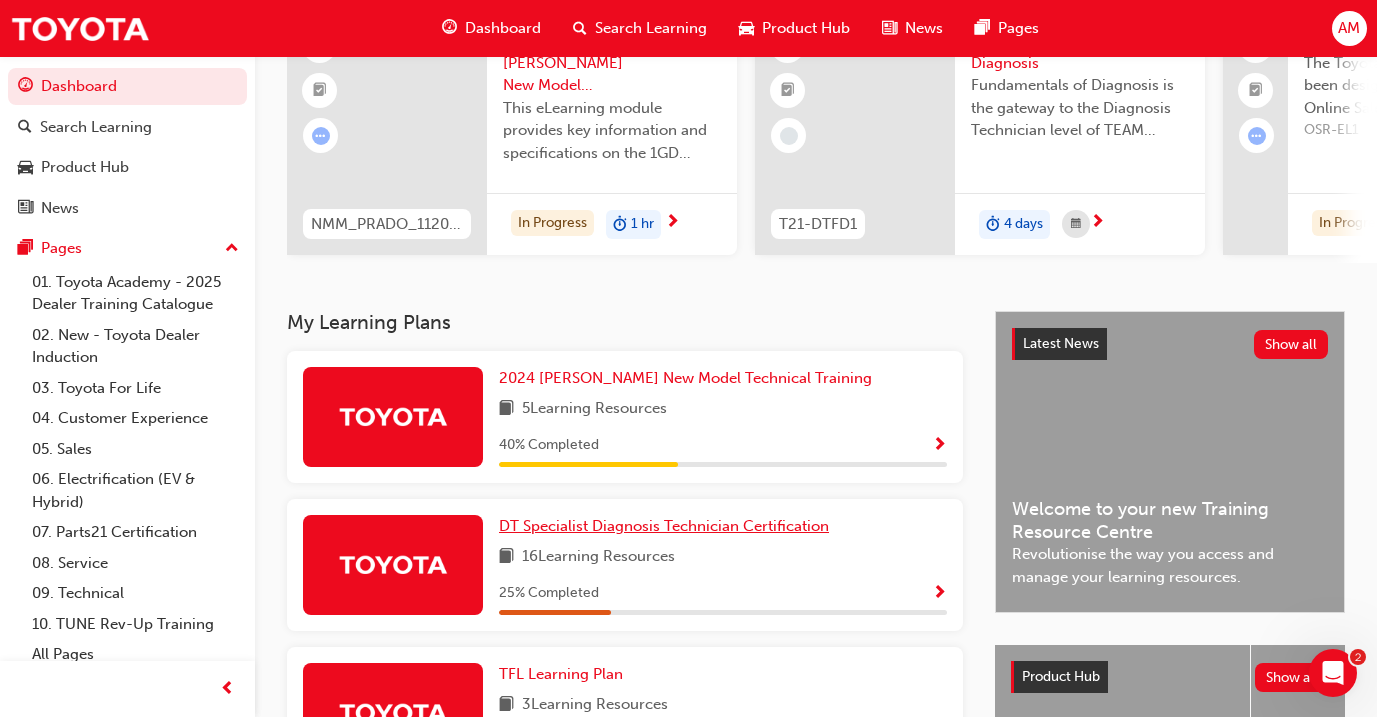 click on "DT Specialist Diagnosis Technician Certification" at bounding box center [664, 526] 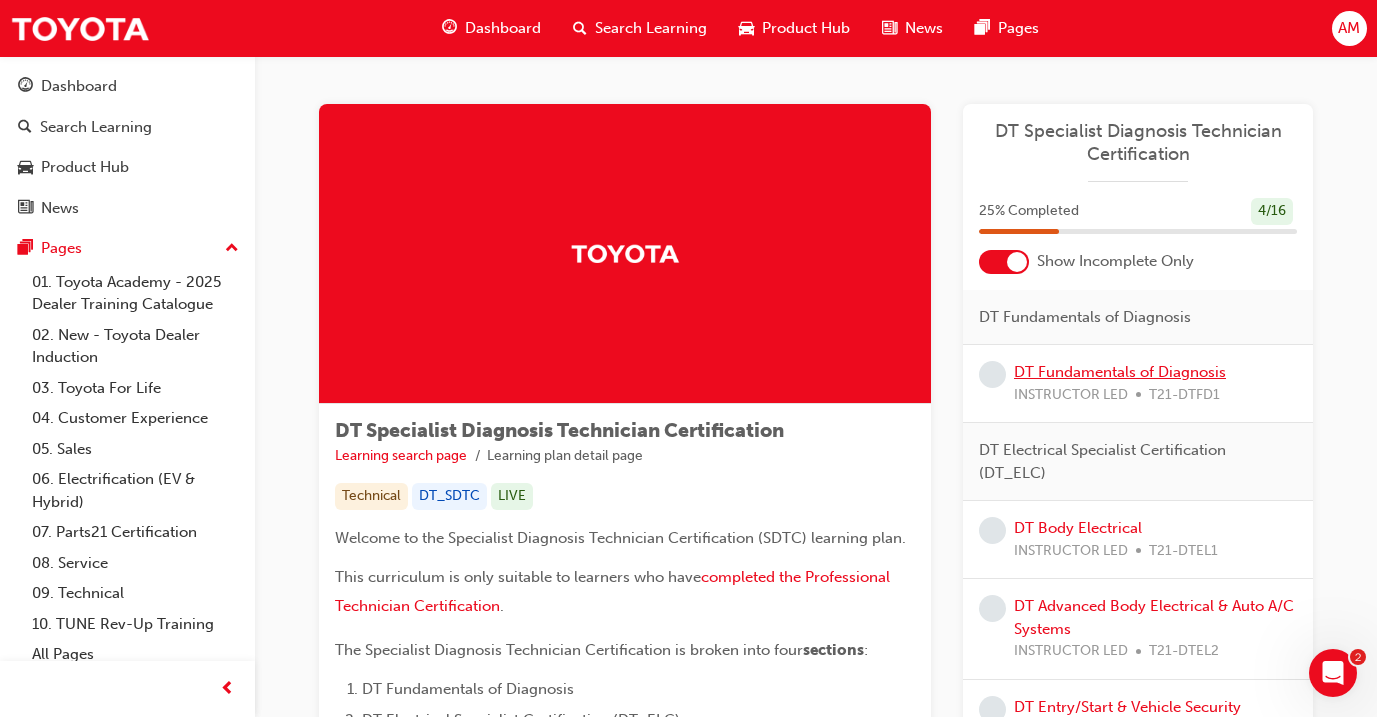 click on "DT Fundamentals of Diagnosis" at bounding box center [1120, 372] 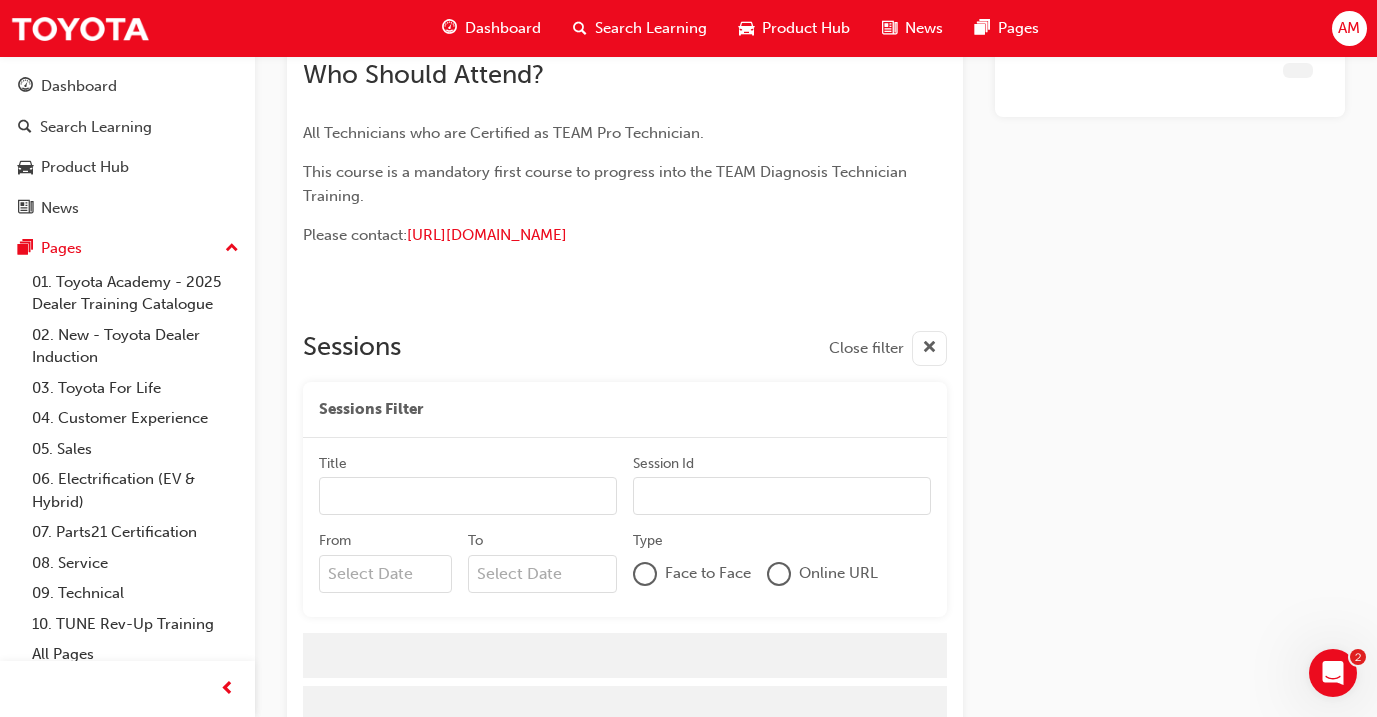 scroll, scrollTop: 898, scrollLeft: 0, axis: vertical 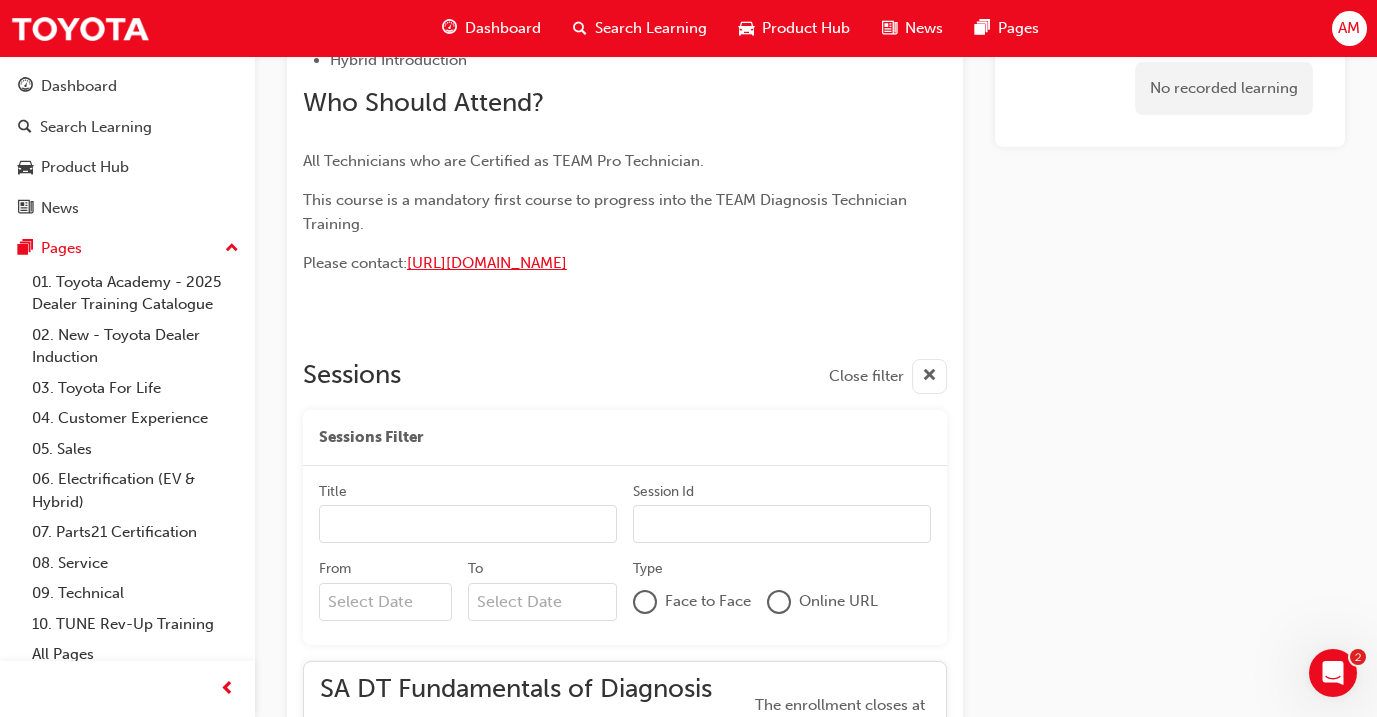 click on "[URL][DOMAIN_NAME]" at bounding box center [487, 263] 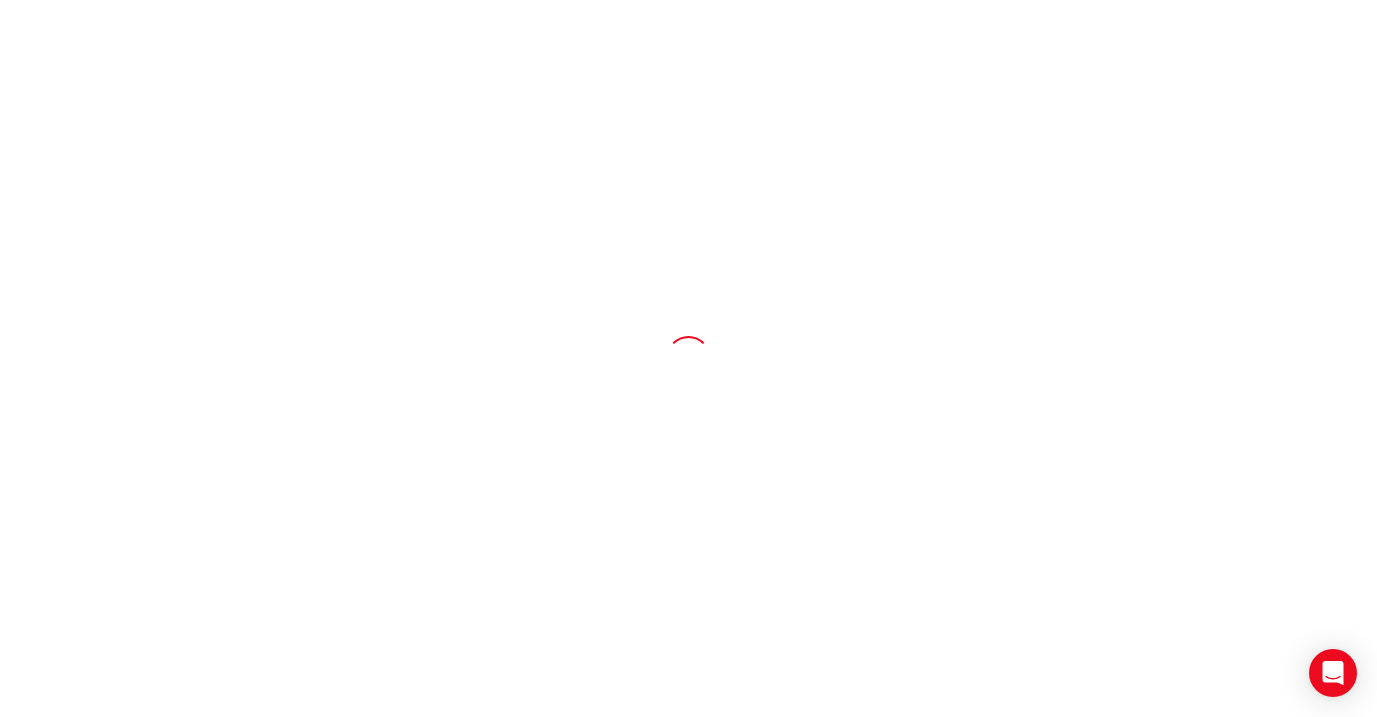scroll, scrollTop: 0, scrollLeft: 0, axis: both 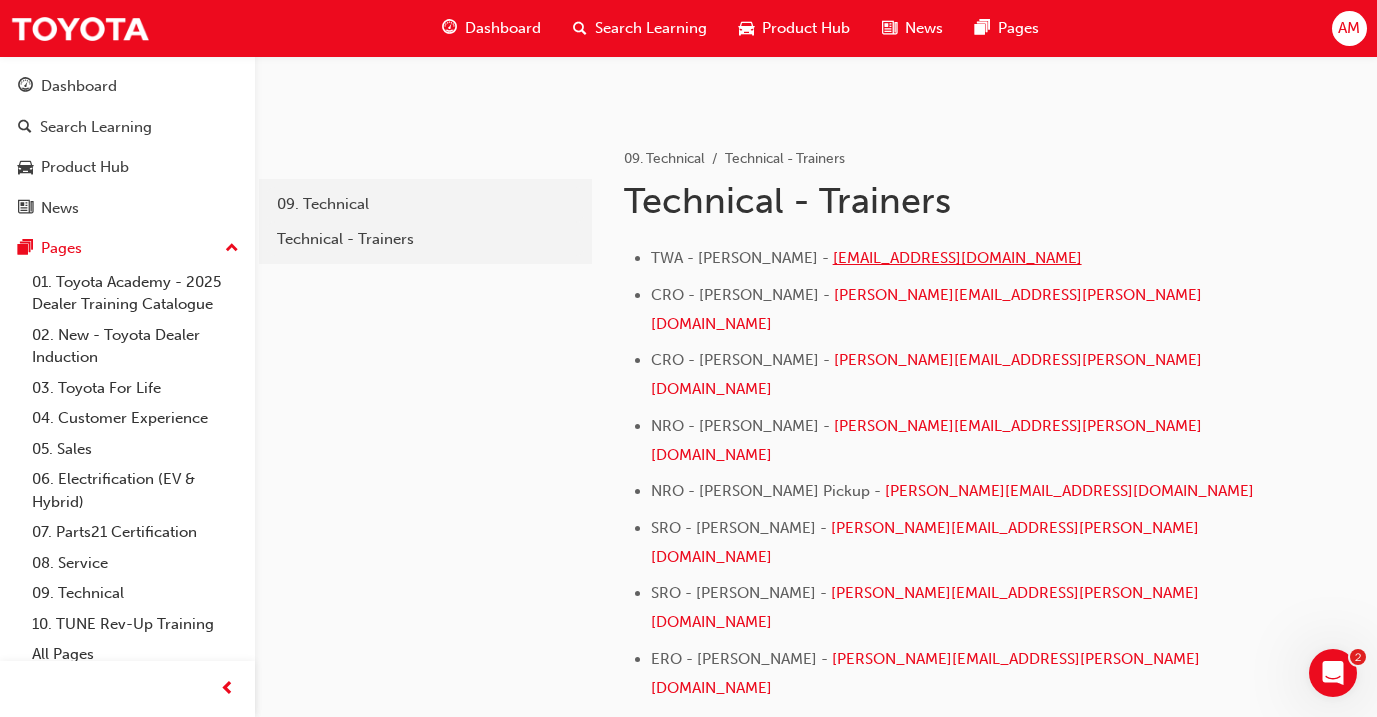 click on "JMorgan@toyotawa.com.au" at bounding box center [957, 258] 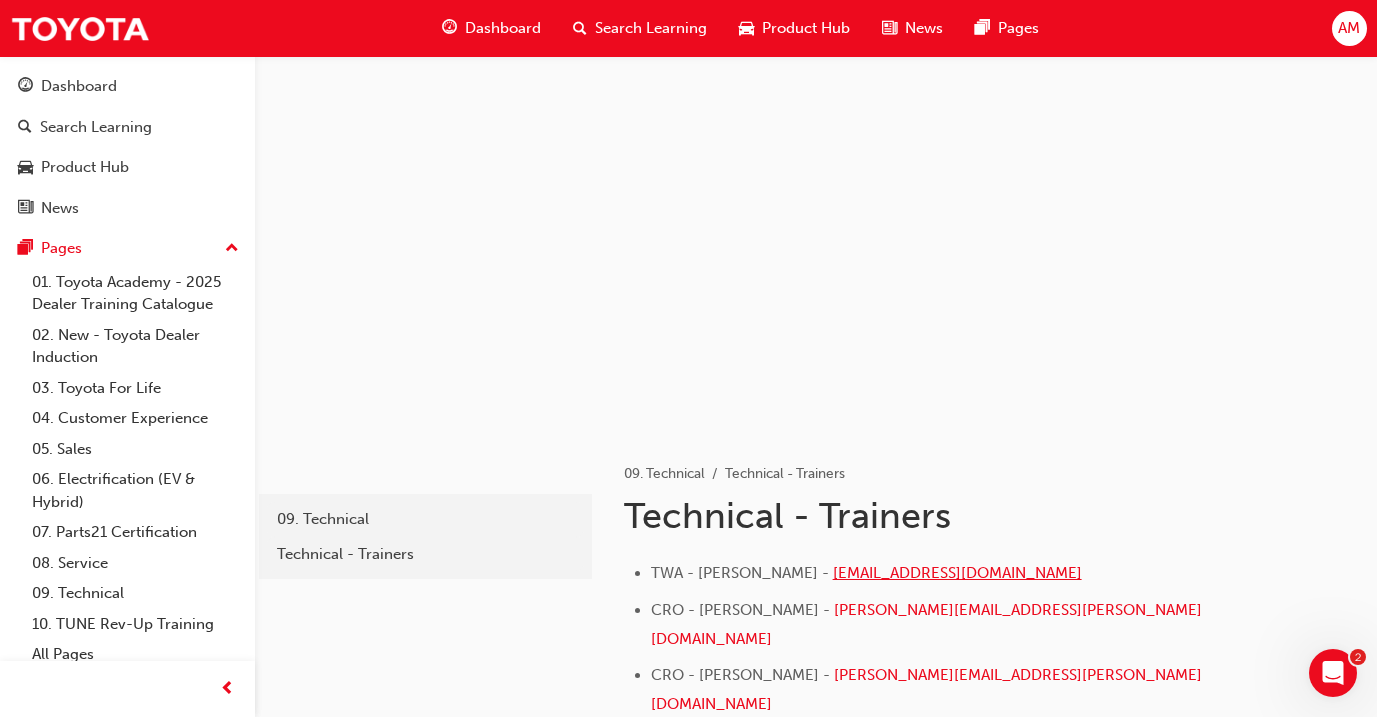 scroll, scrollTop: 0, scrollLeft: 0, axis: both 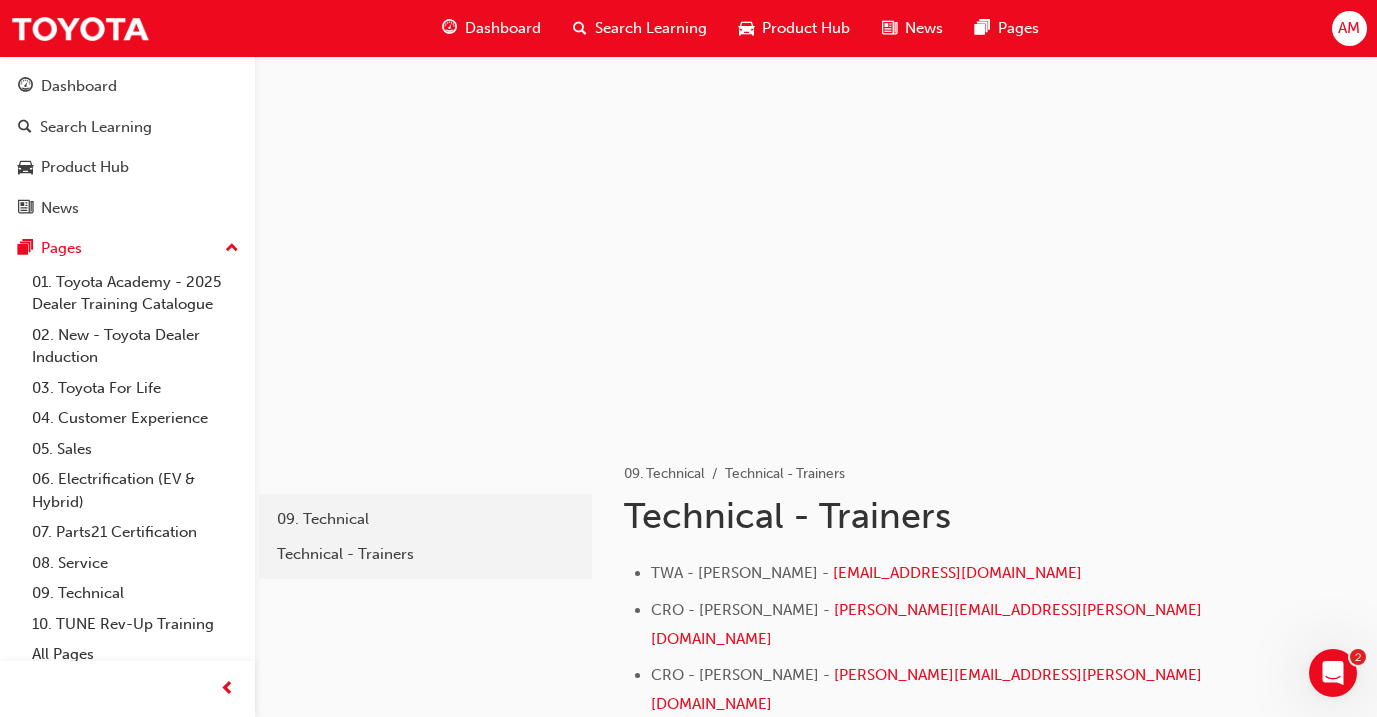 click on "Dashboard" at bounding box center [503, 28] 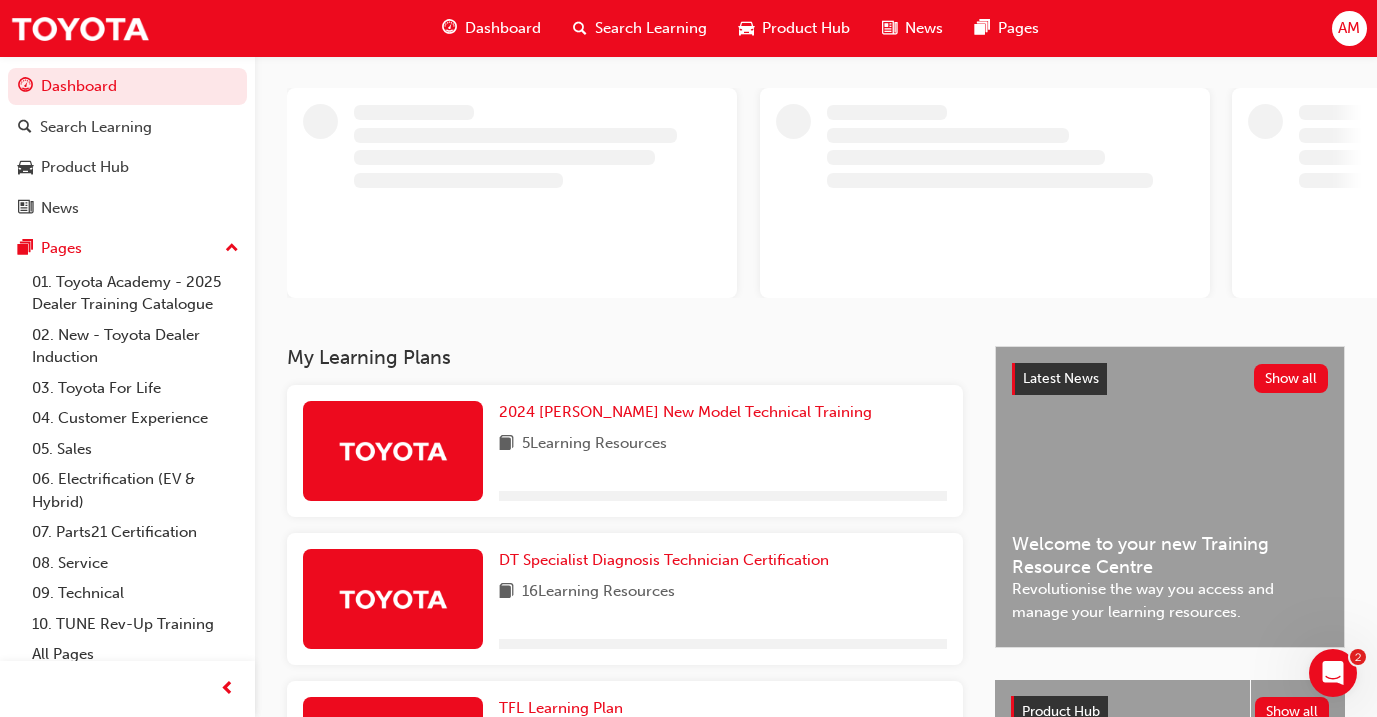 scroll, scrollTop: 112, scrollLeft: 0, axis: vertical 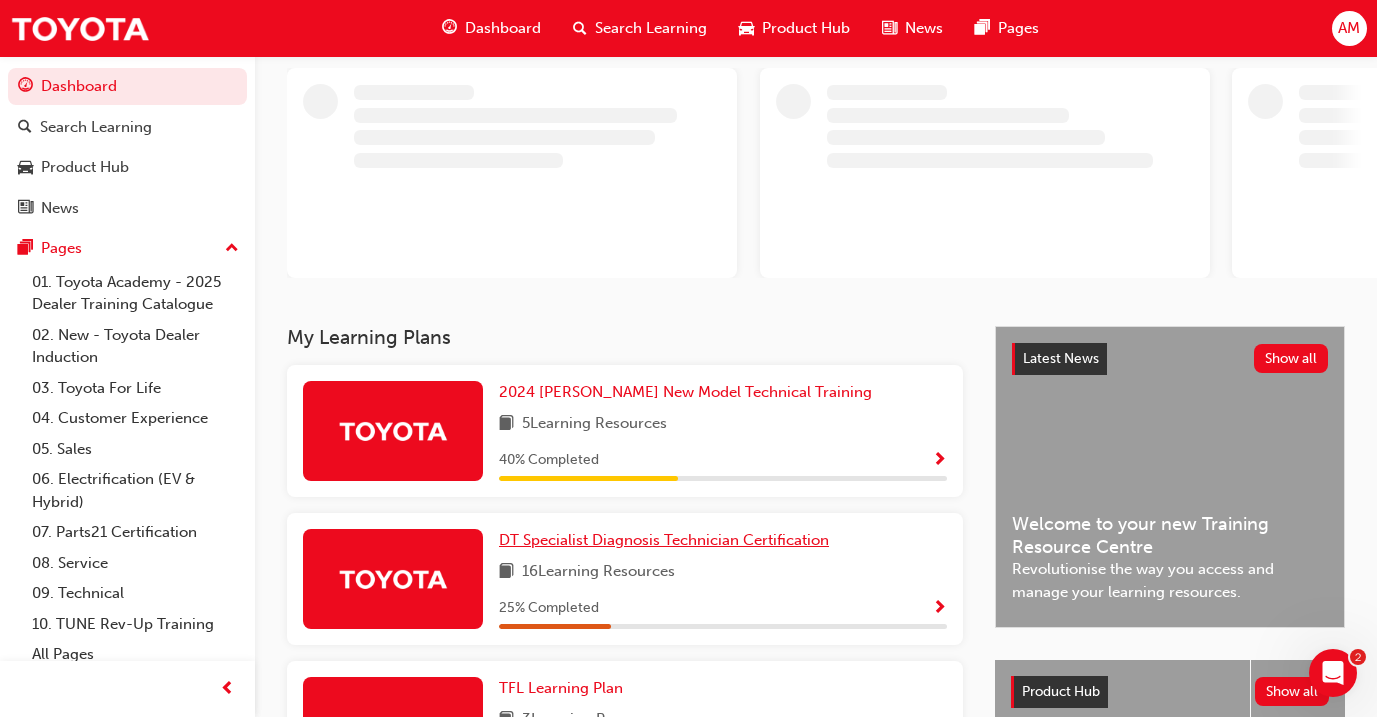 click on "DT Specialist Diagnosis Technician Certification" at bounding box center (668, 540) 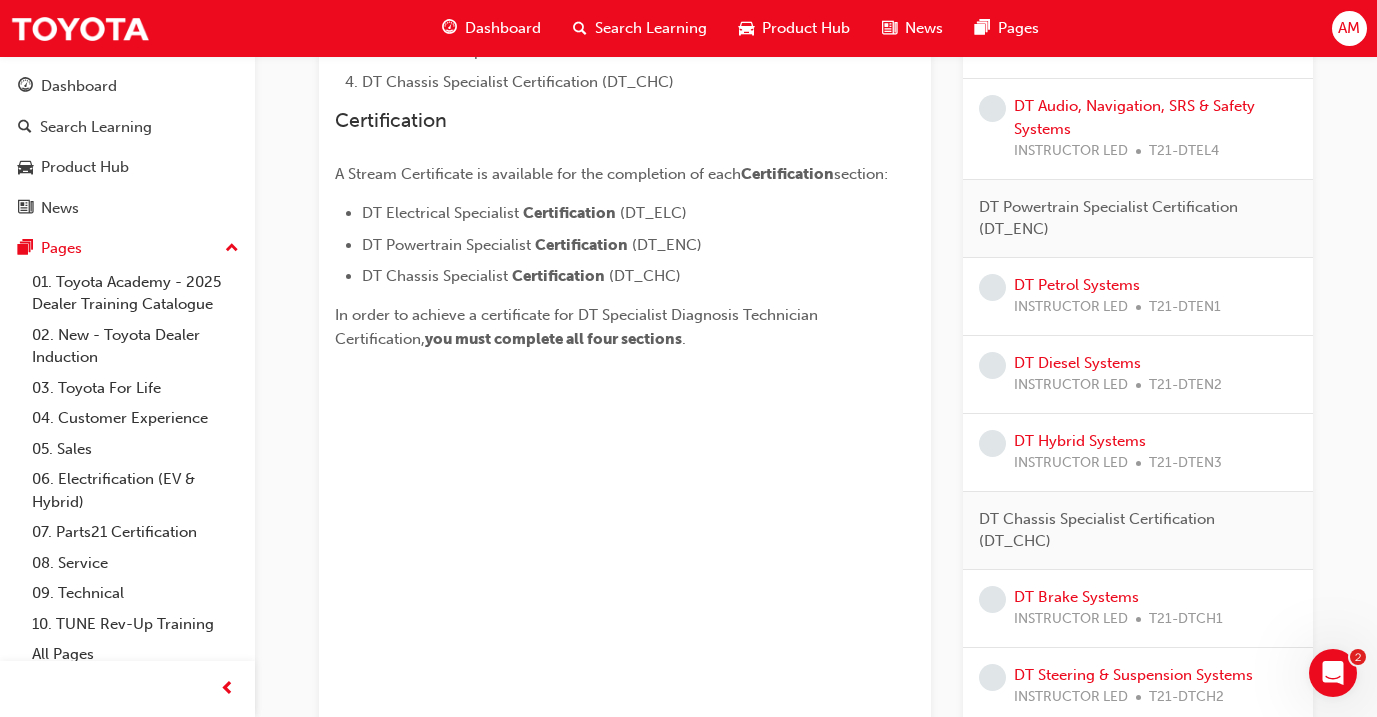 scroll, scrollTop: 690, scrollLeft: 0, axis: vertical 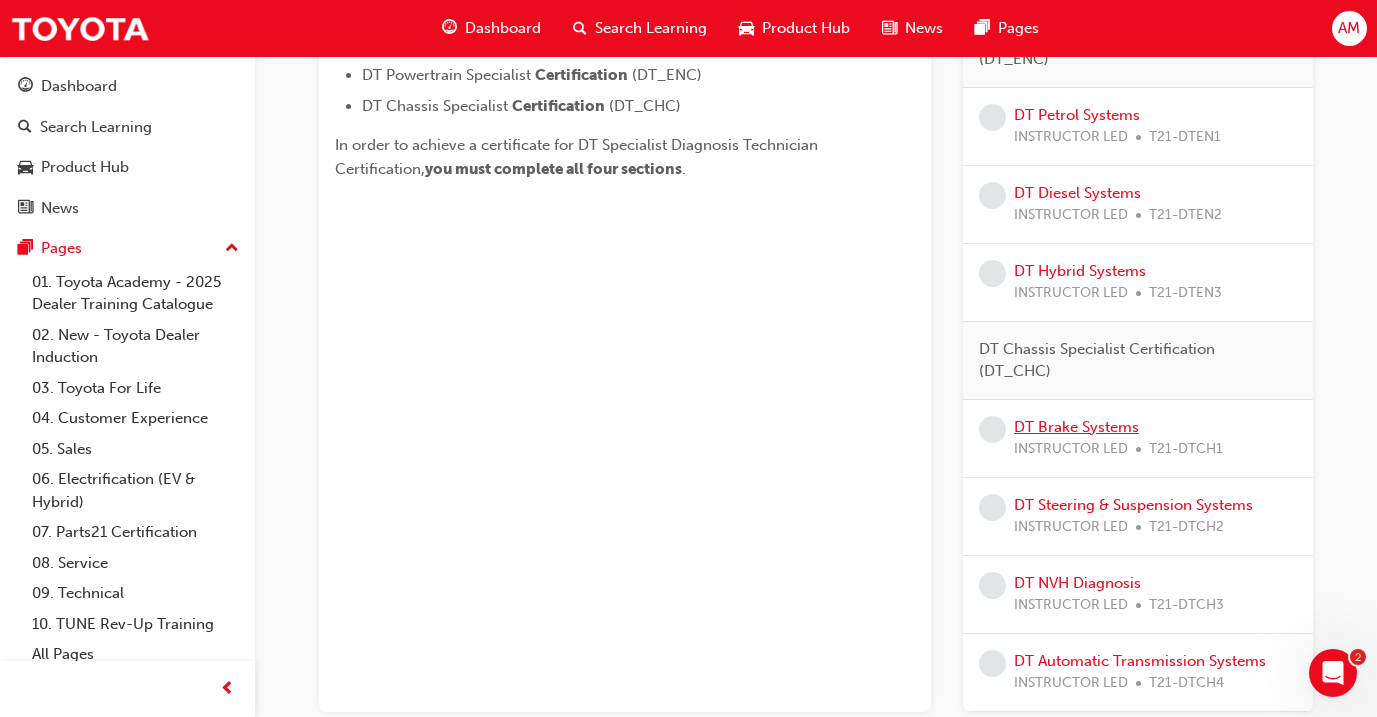 click on "DT Brake Systems" at bounding box center (1076, 427) 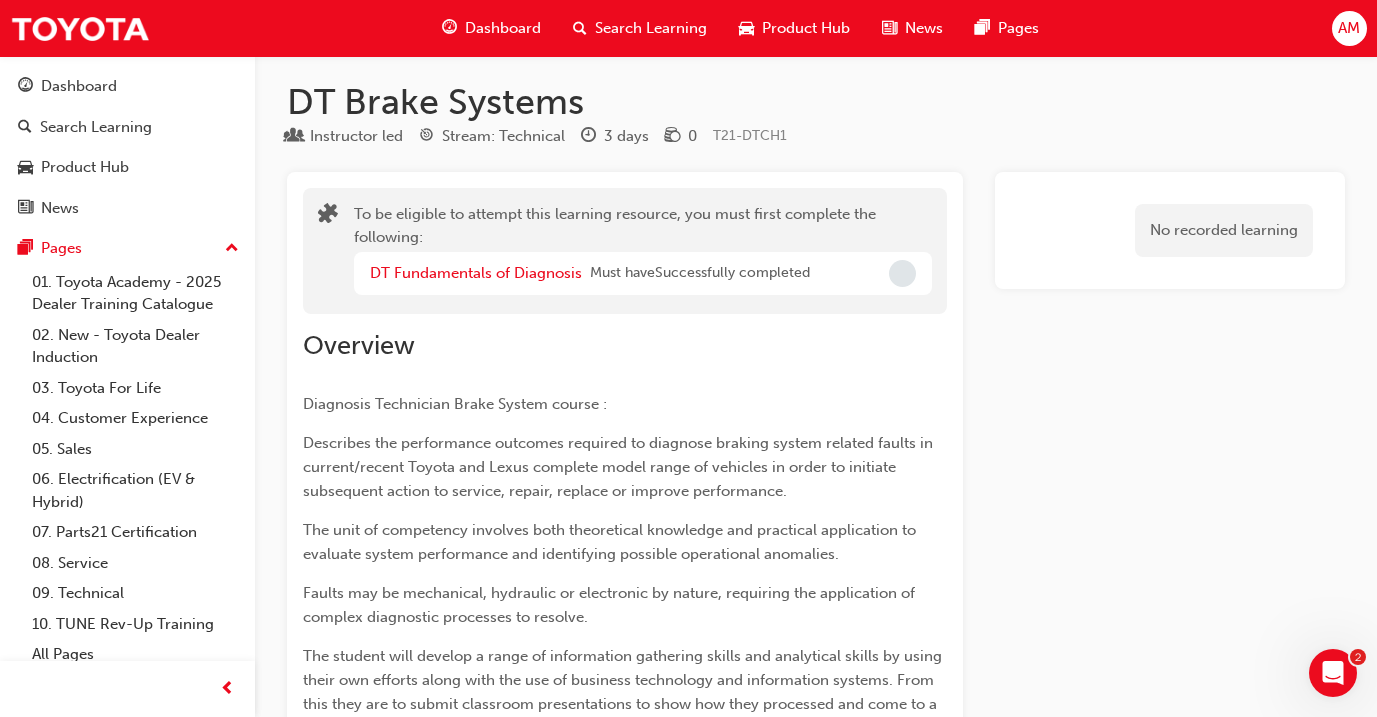 scroll, scrollTop: 0, scrollLeft: 0, axis: both 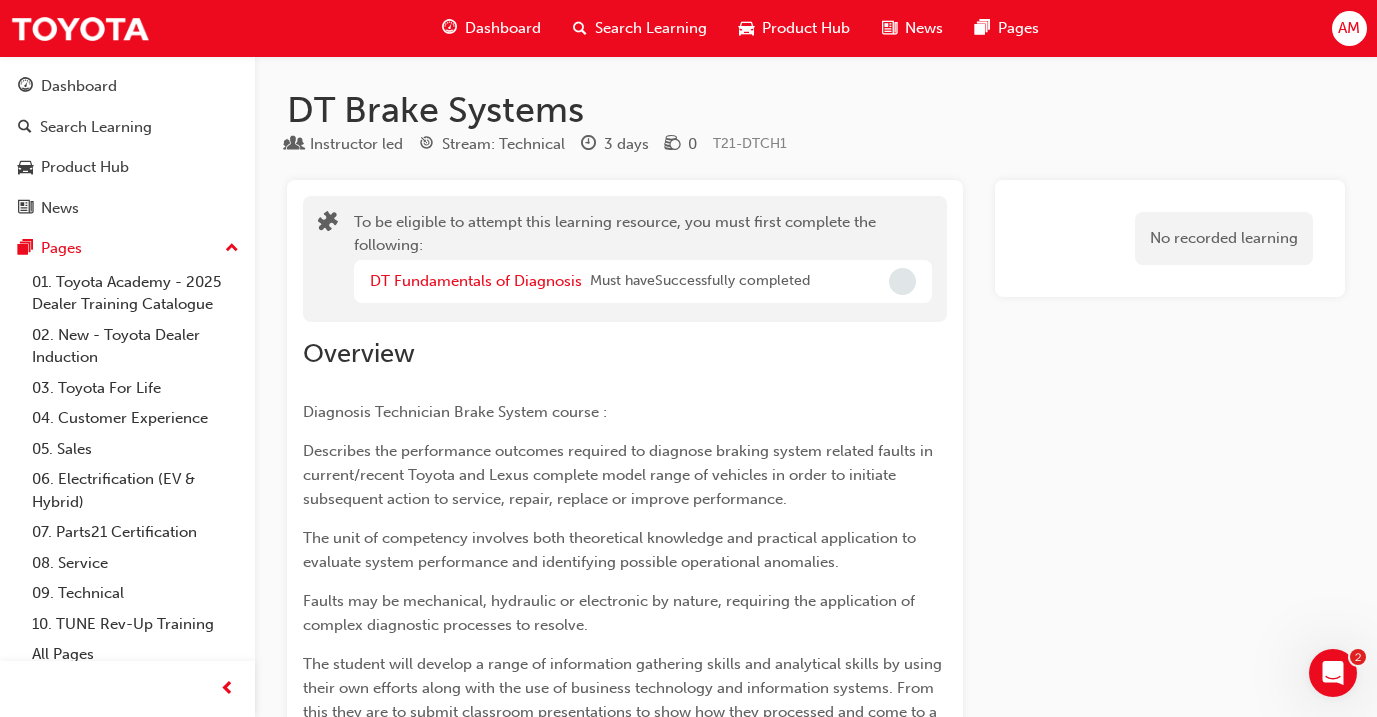click on "No recorded learning" at bounding box center (1224, 238) 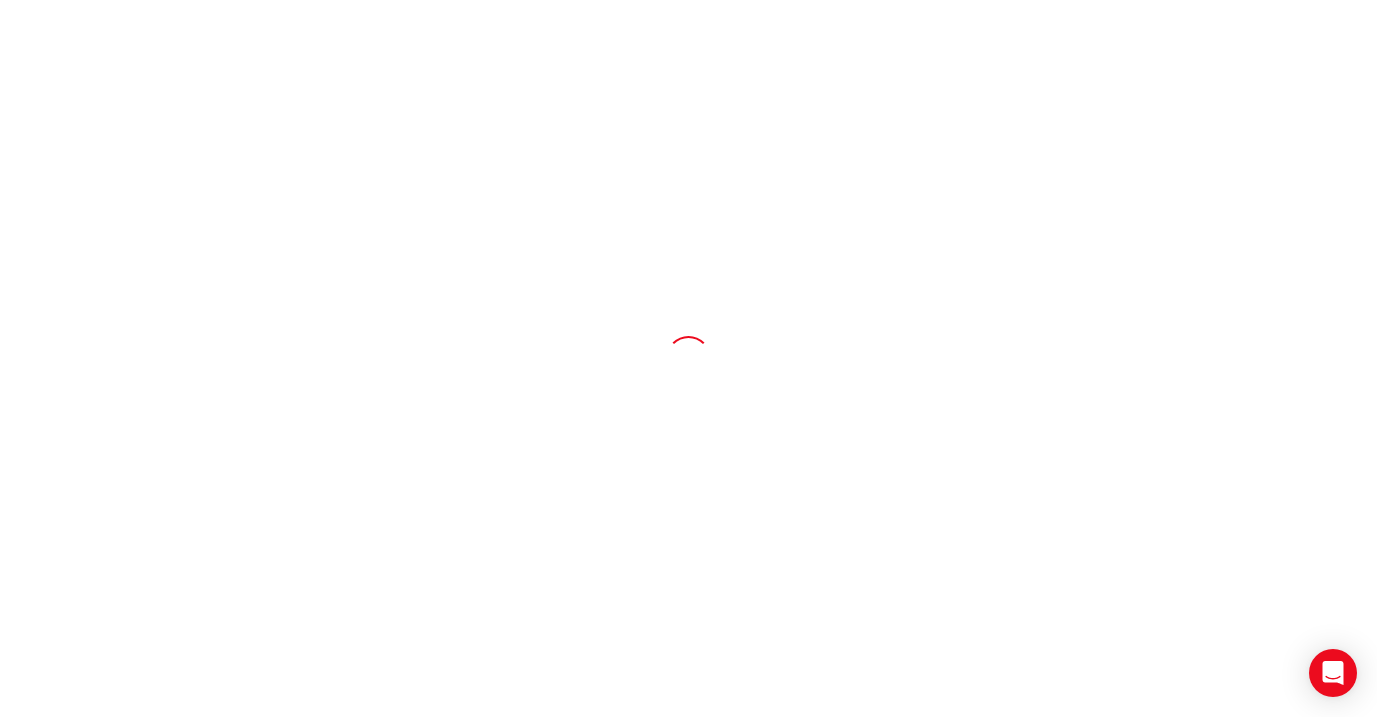 scroll, scrollTop: 0, scrollLeft: 0, axis: both 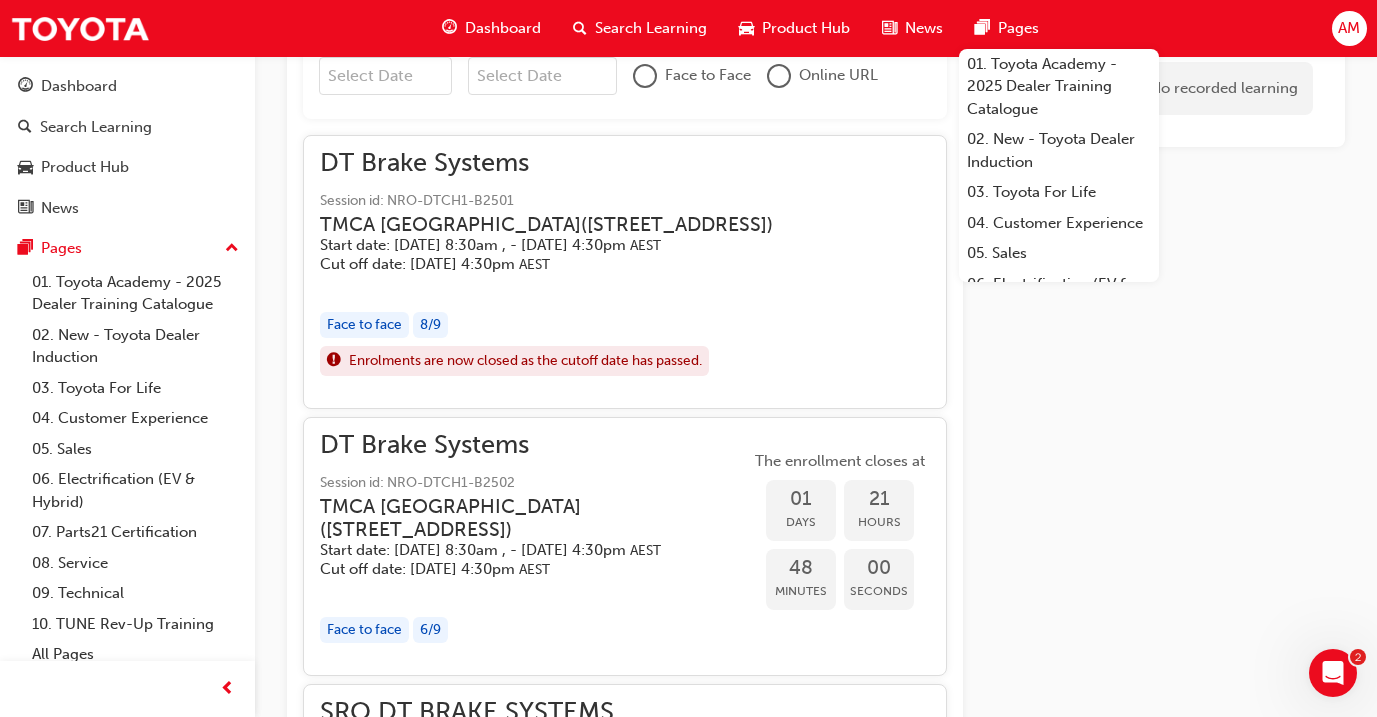 click on "Enrolments are now closed as the cutoff date has passed." at bounding box center [525, 361] 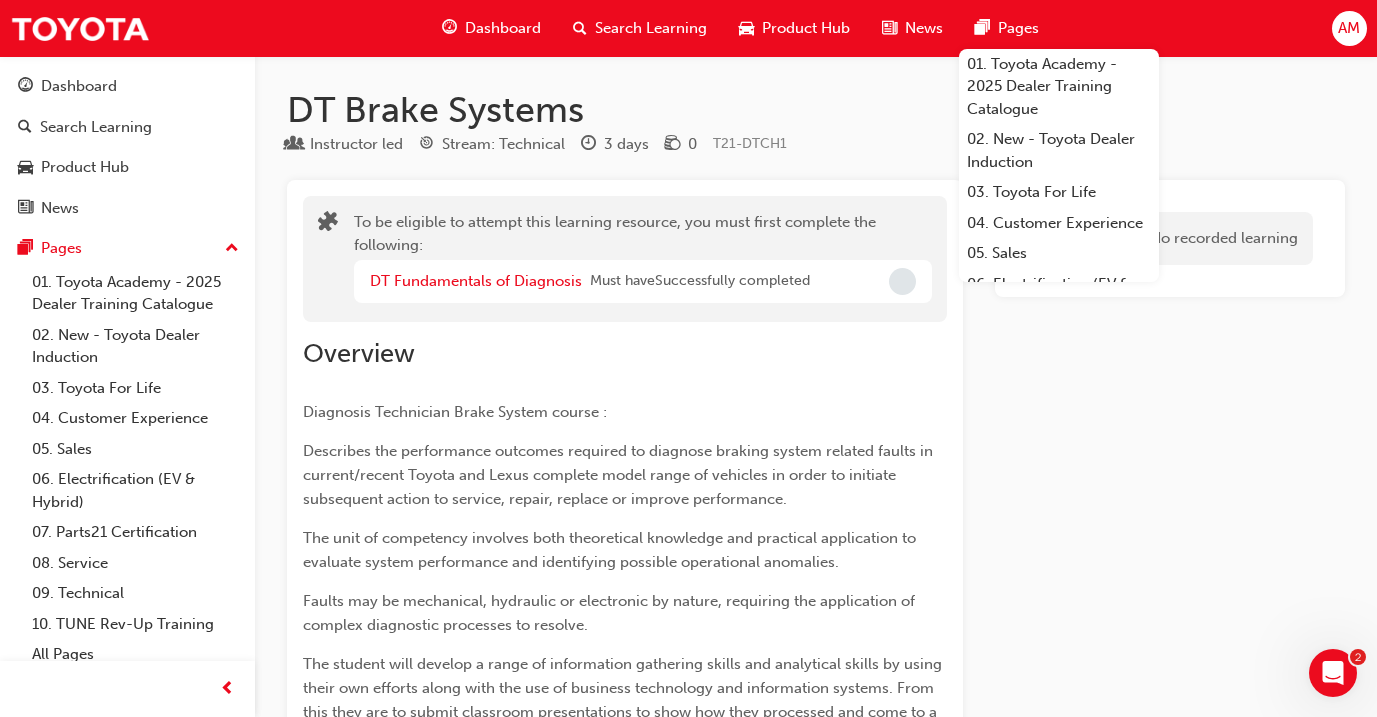 scroll, scrollTop: 0, scrollLeft: 0, axis: both 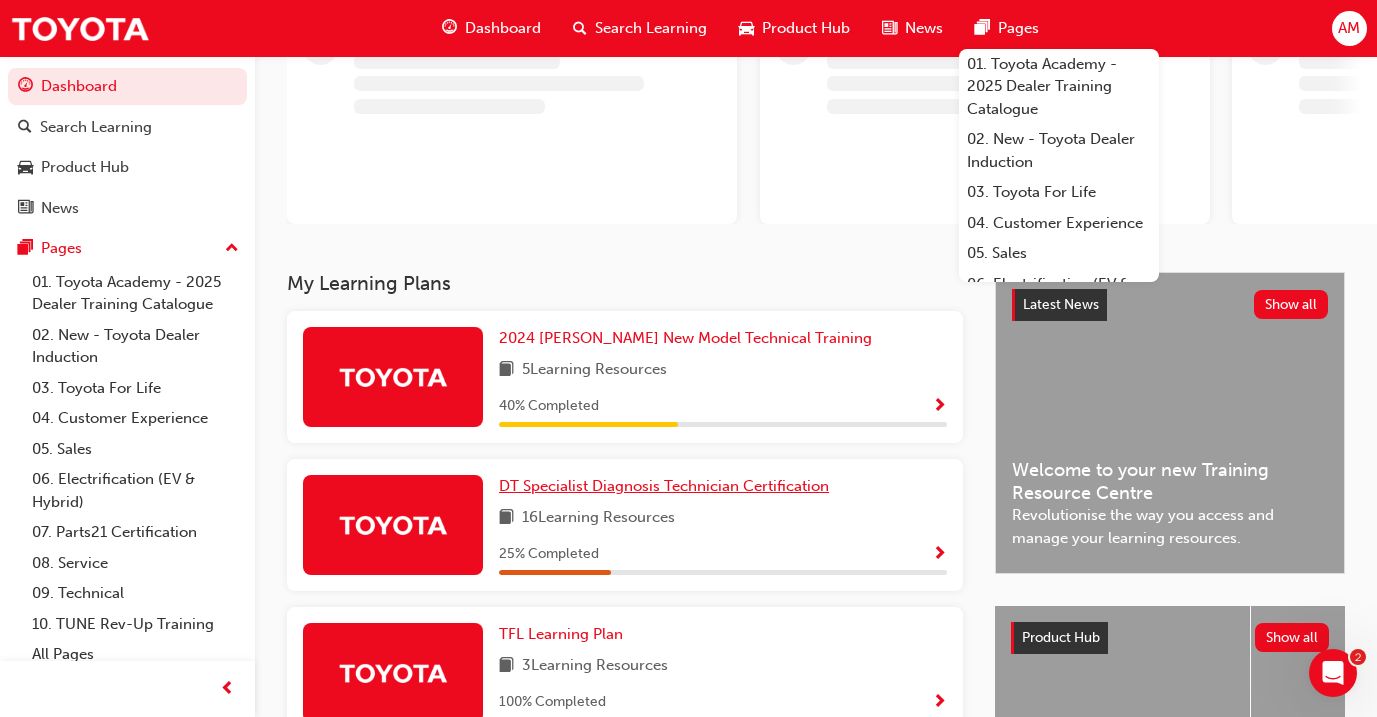 click on "DT Specialist Diagnosis Technician Certification" at bounding box center [664, 486] 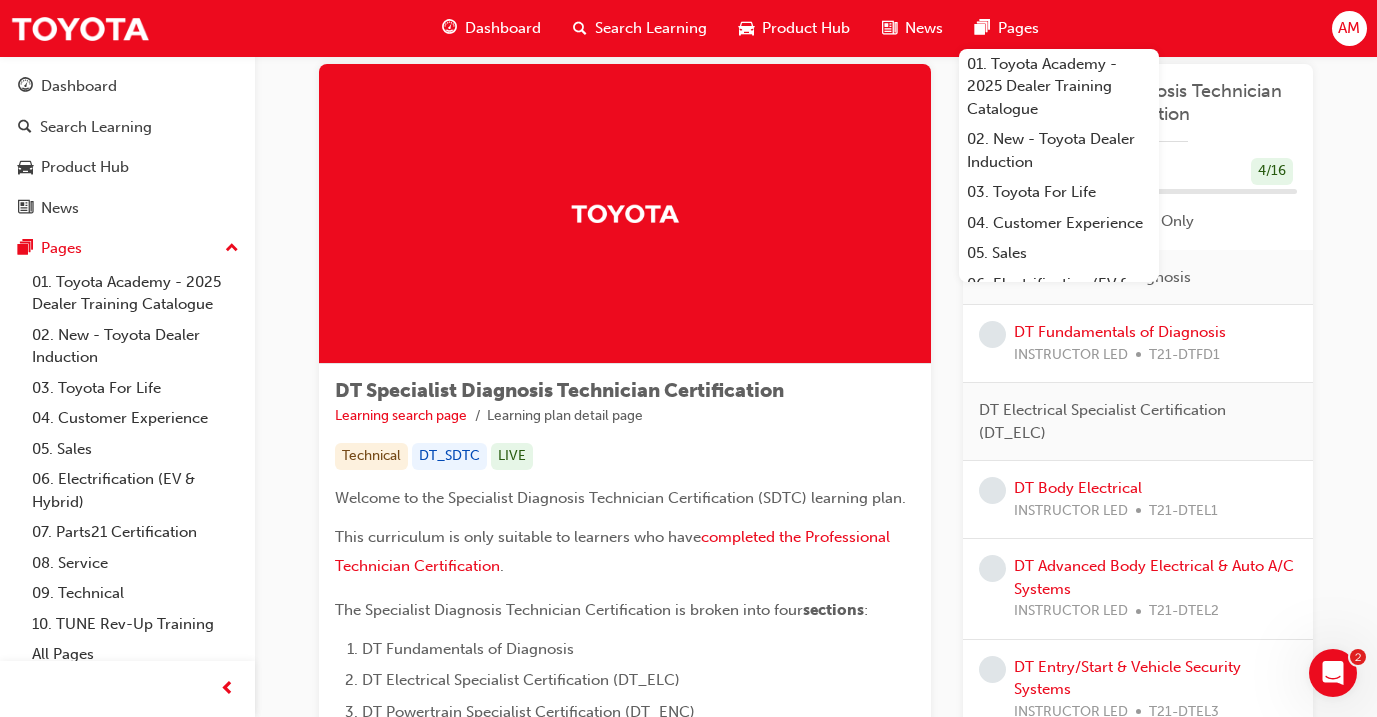scroll, scrollTop: 42, scrollLeft: 0, axis: vertical 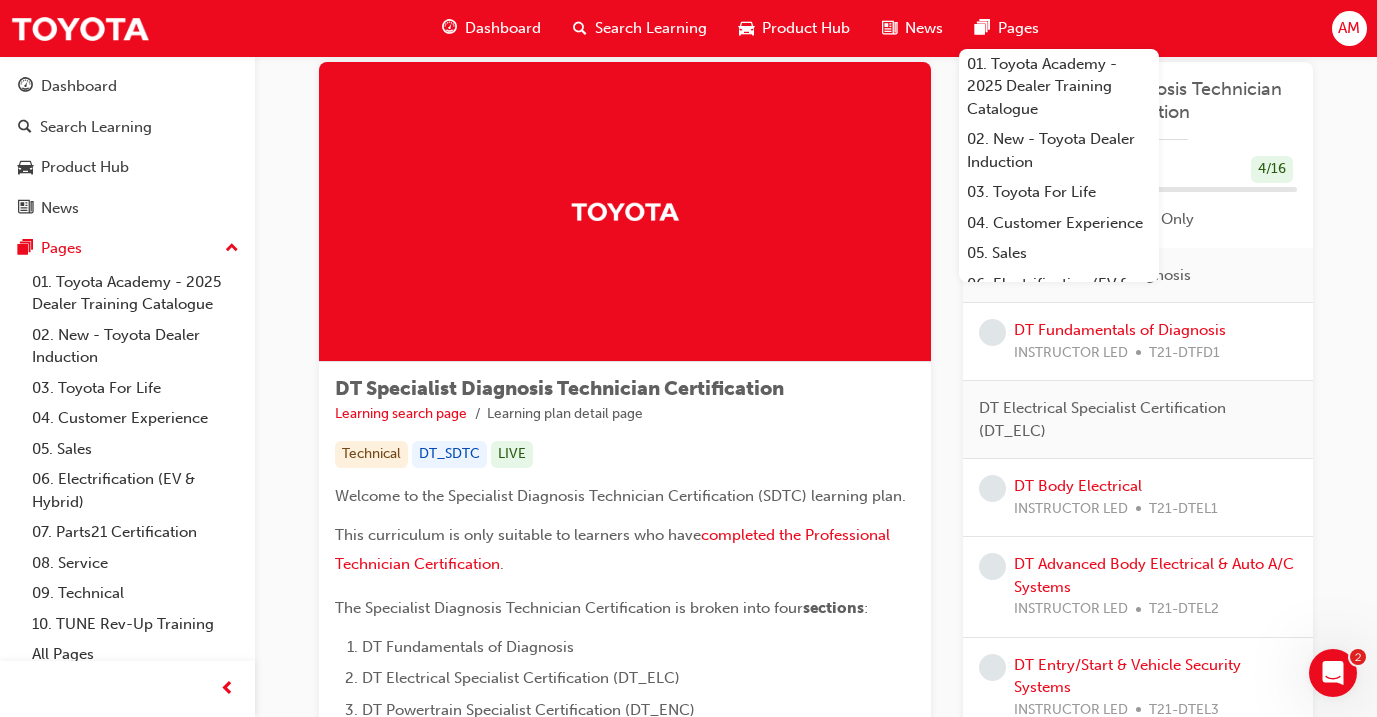 click on "Welcome to the Specialist Diagnosis Technician Certification (SDTC) learning plan." at bounding box center (620, 496) 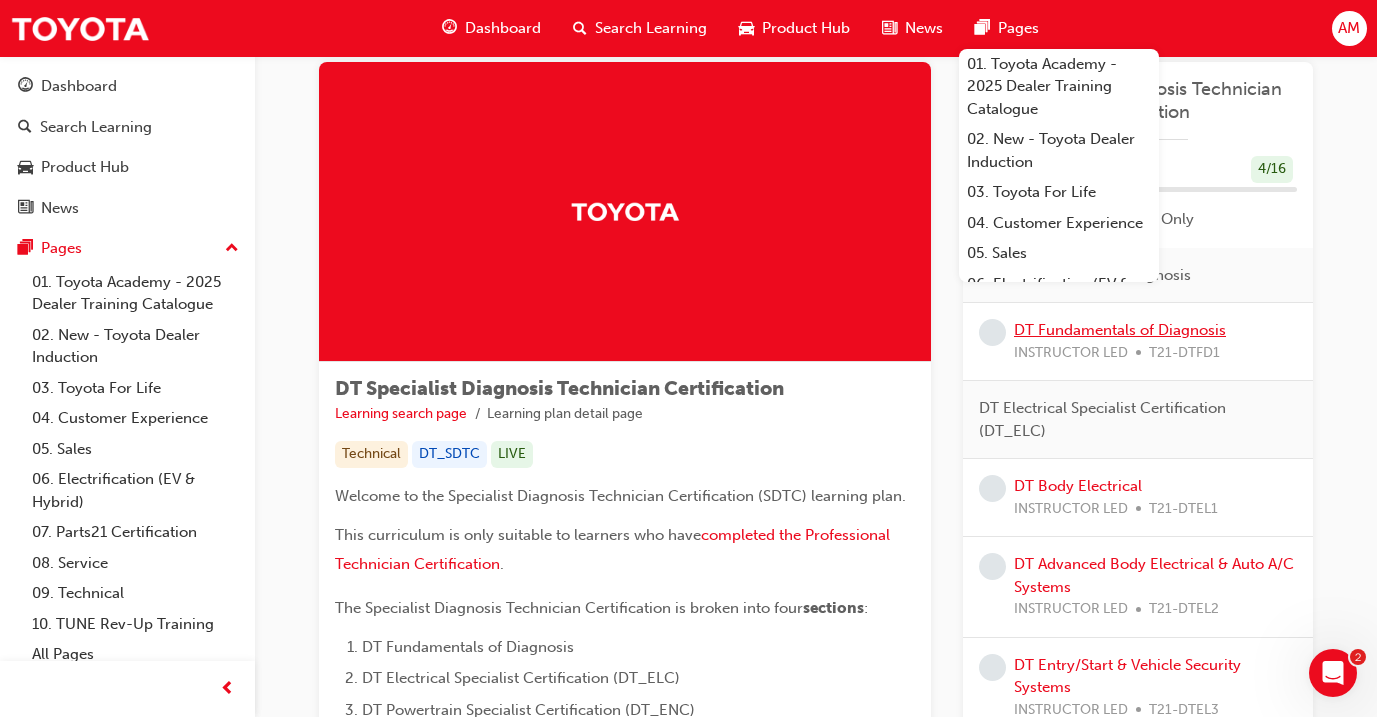 click on "DT Fundamentals of Diagnosis" at bounding box center [1120, 330] 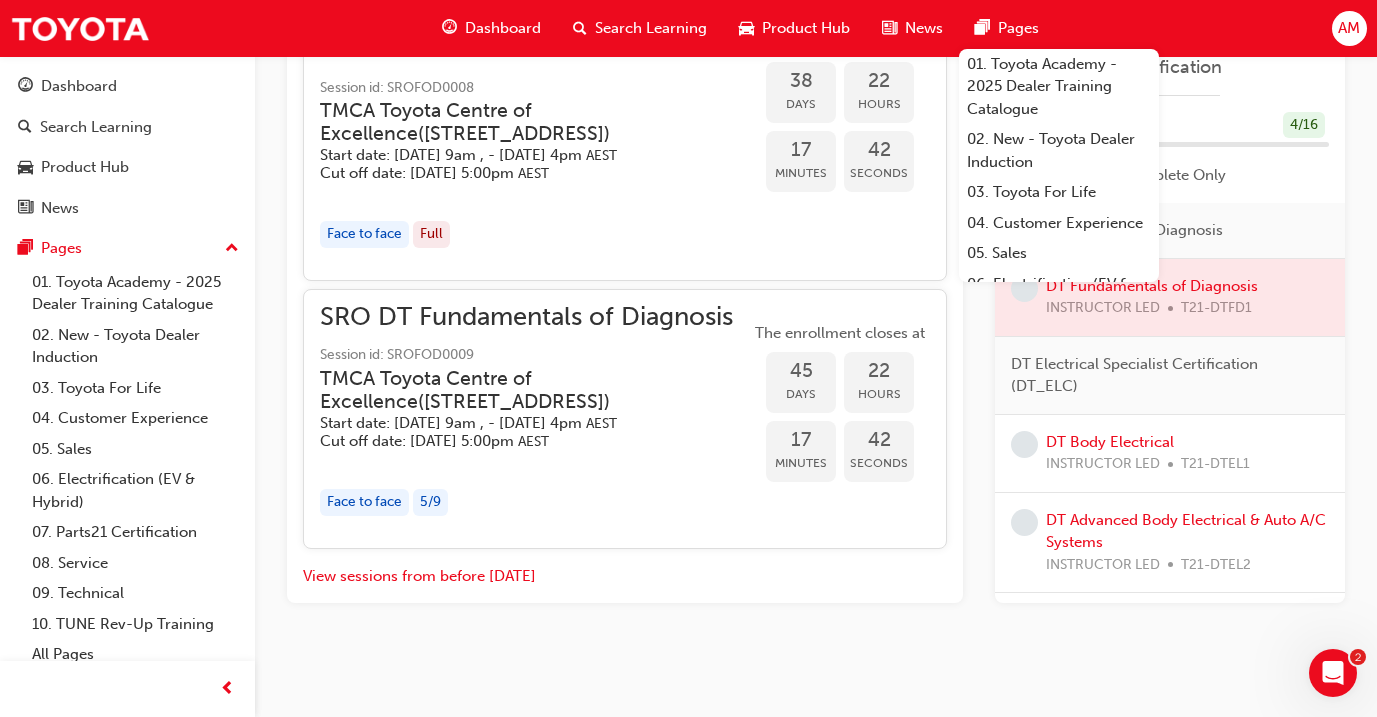 scroll, scrollTop: 1842, scrollLeft: 0, axis: vertical 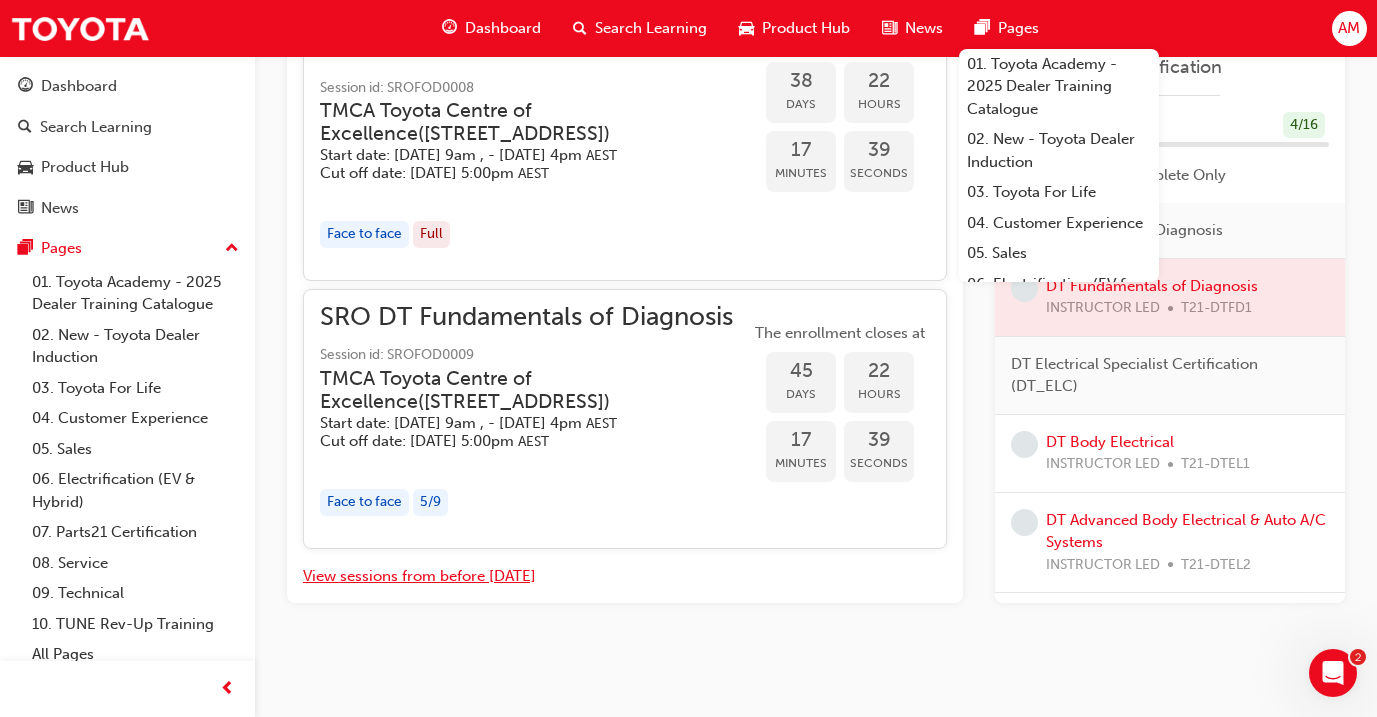 click on "View sessions from before [DATE]" at bounding box center [419, 576] 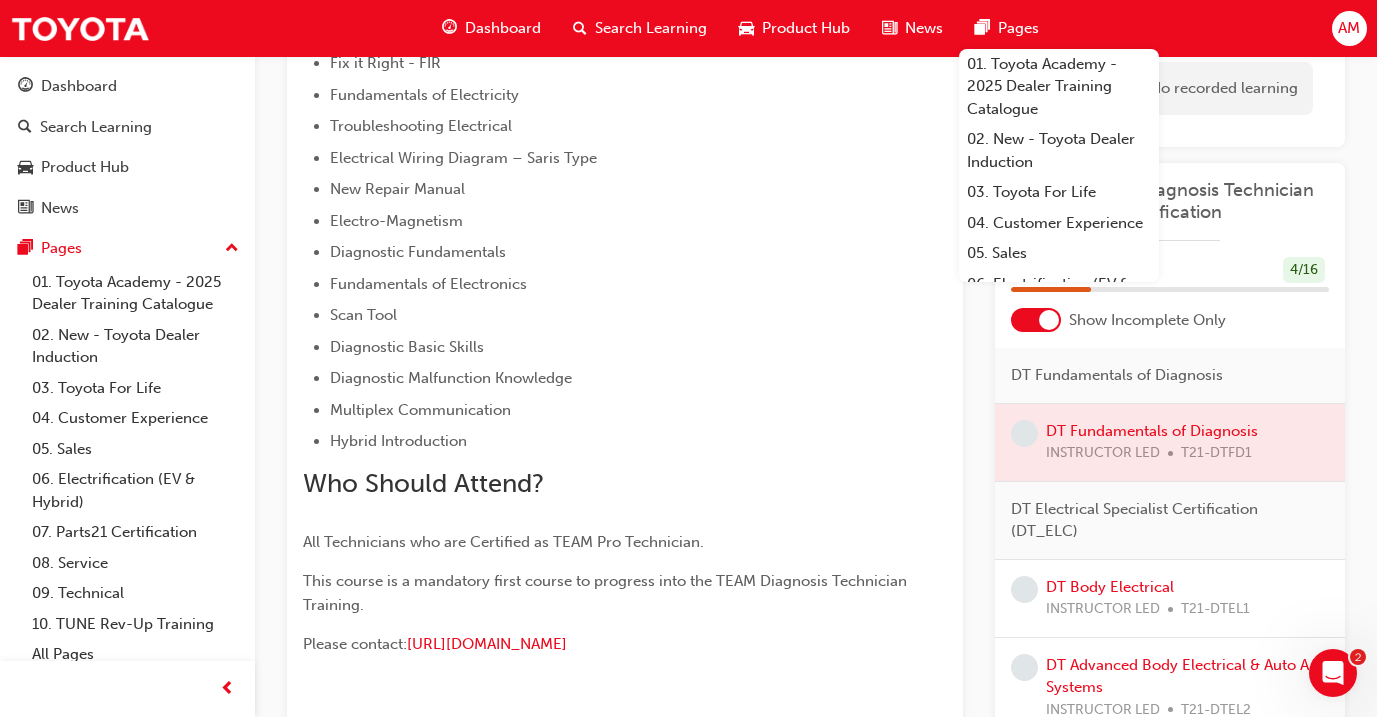 scroll, scrollTop: 464, scrollLeft: 0, axis: vertical 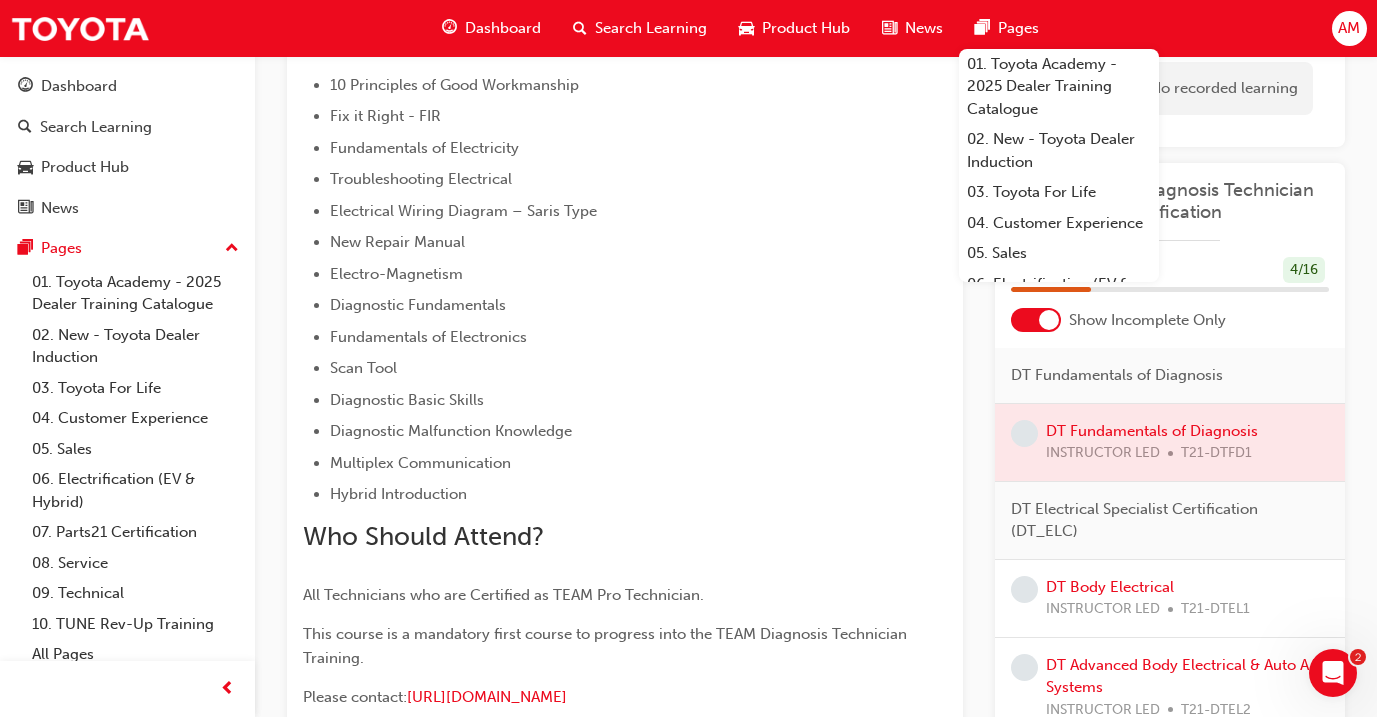 click on "Diagnostic Malfunction Knowledge" at bounding box center (638, 431) 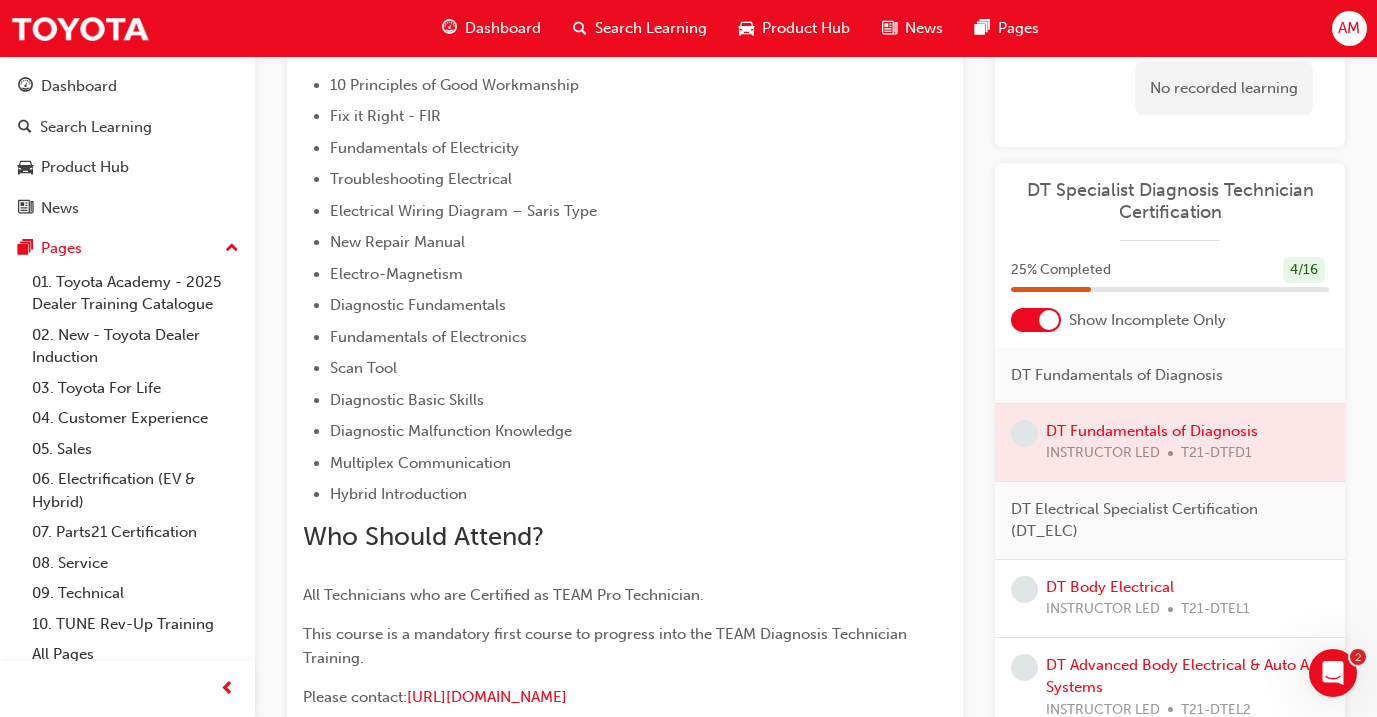 click on "25 % Completed 4 / 16" at bounding box center (1170, 270) 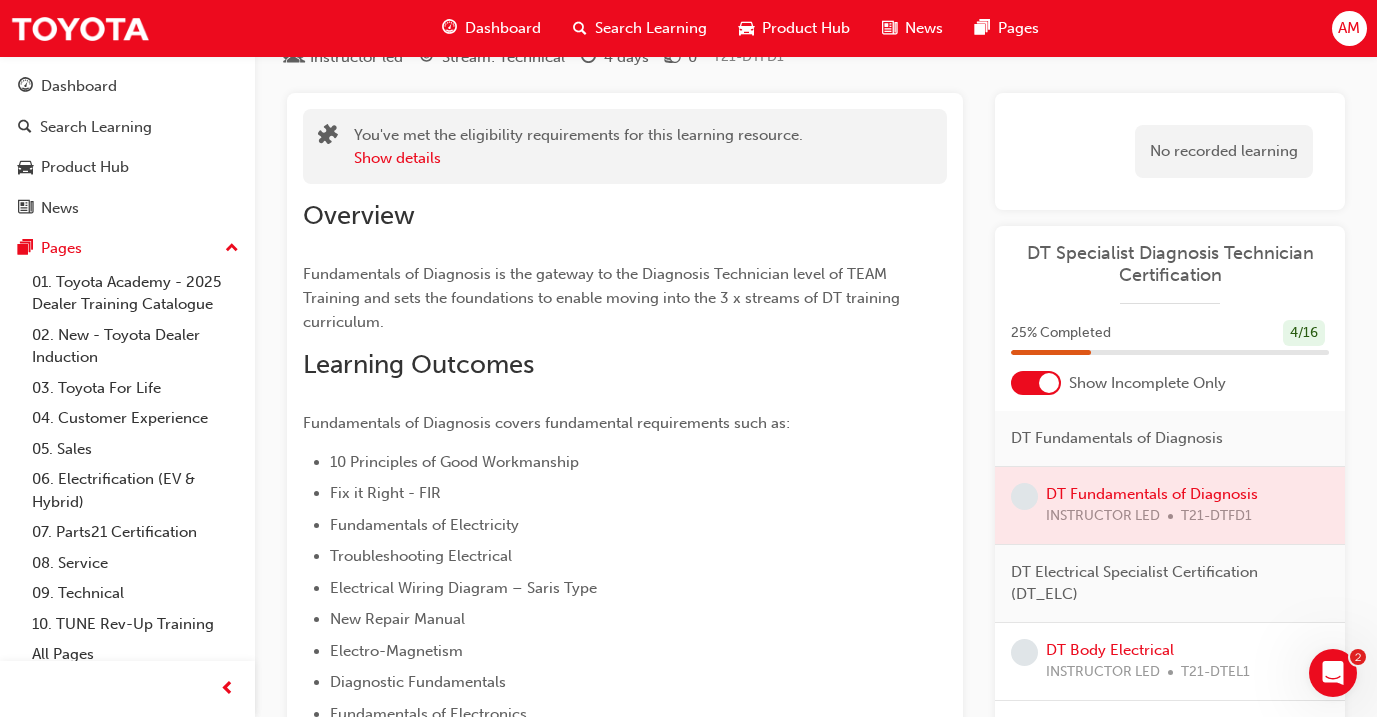 scroll, scrollTop: 80, scrollLeft: 0, axis: vertical 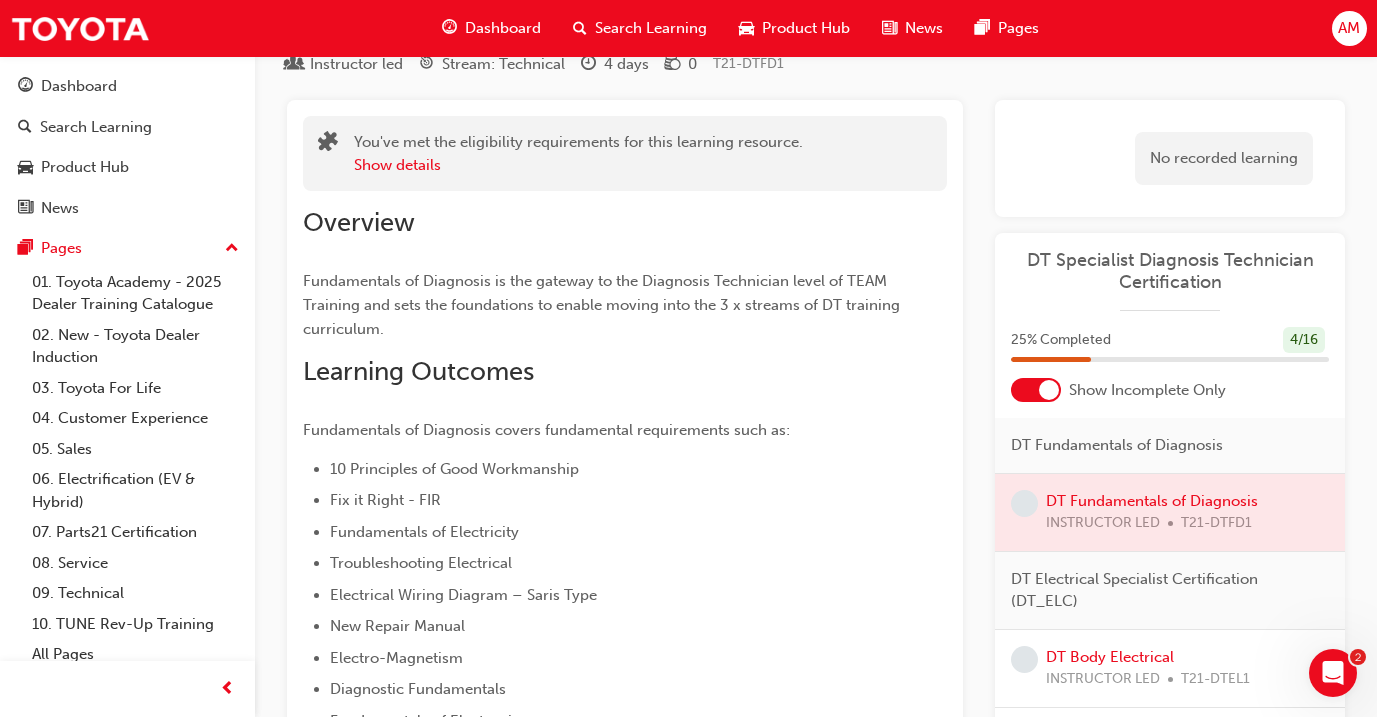 click on "Dashboard" at bounding box center [503, 28] 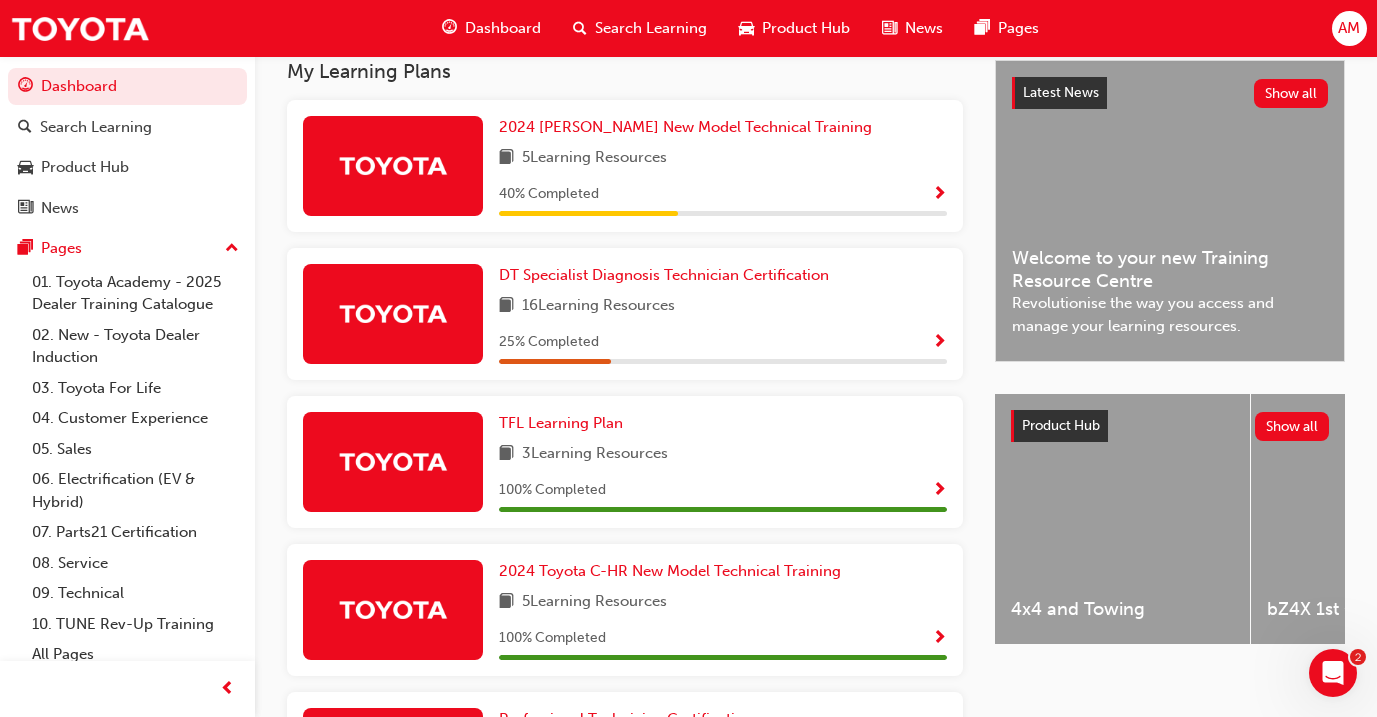 scroll, scrollTop: 437, scrollLeft: 0, axis: vertical 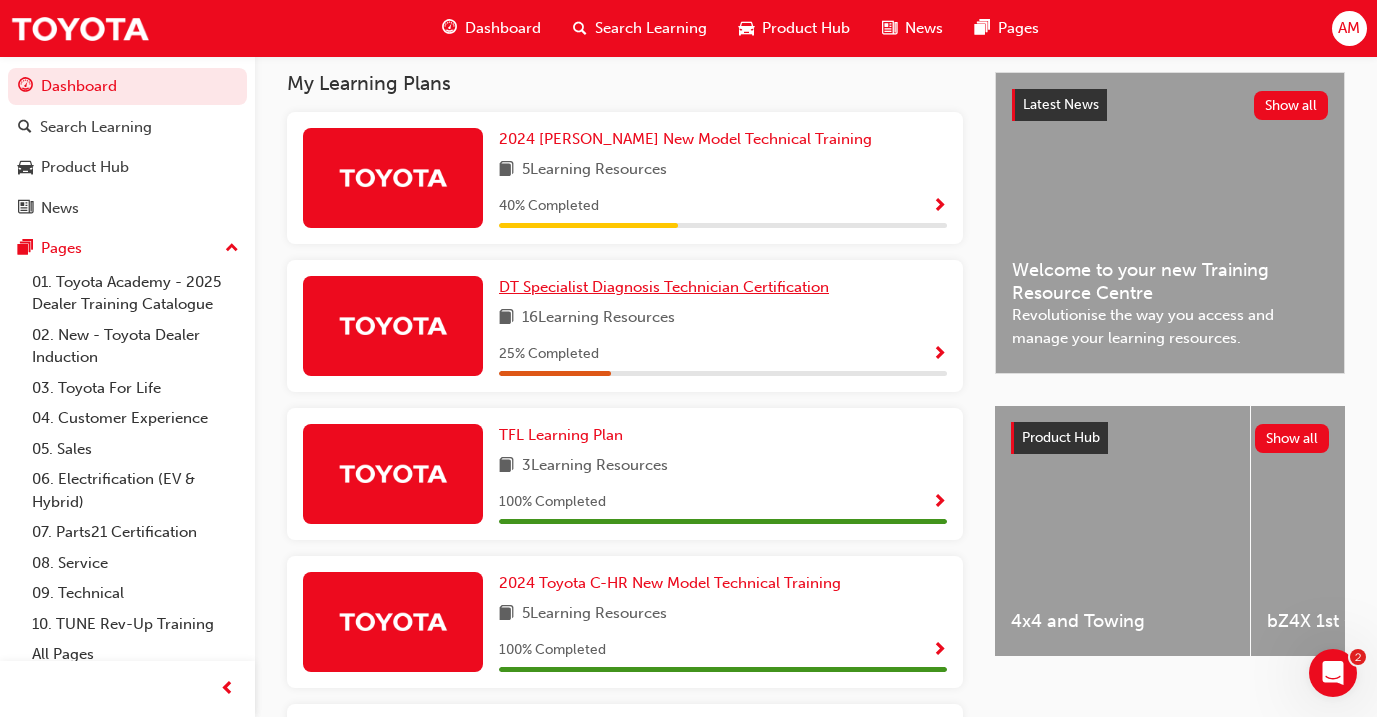 click on "DT Specialist Diagnosis Technician Certification" at bounding box center [664, 287] 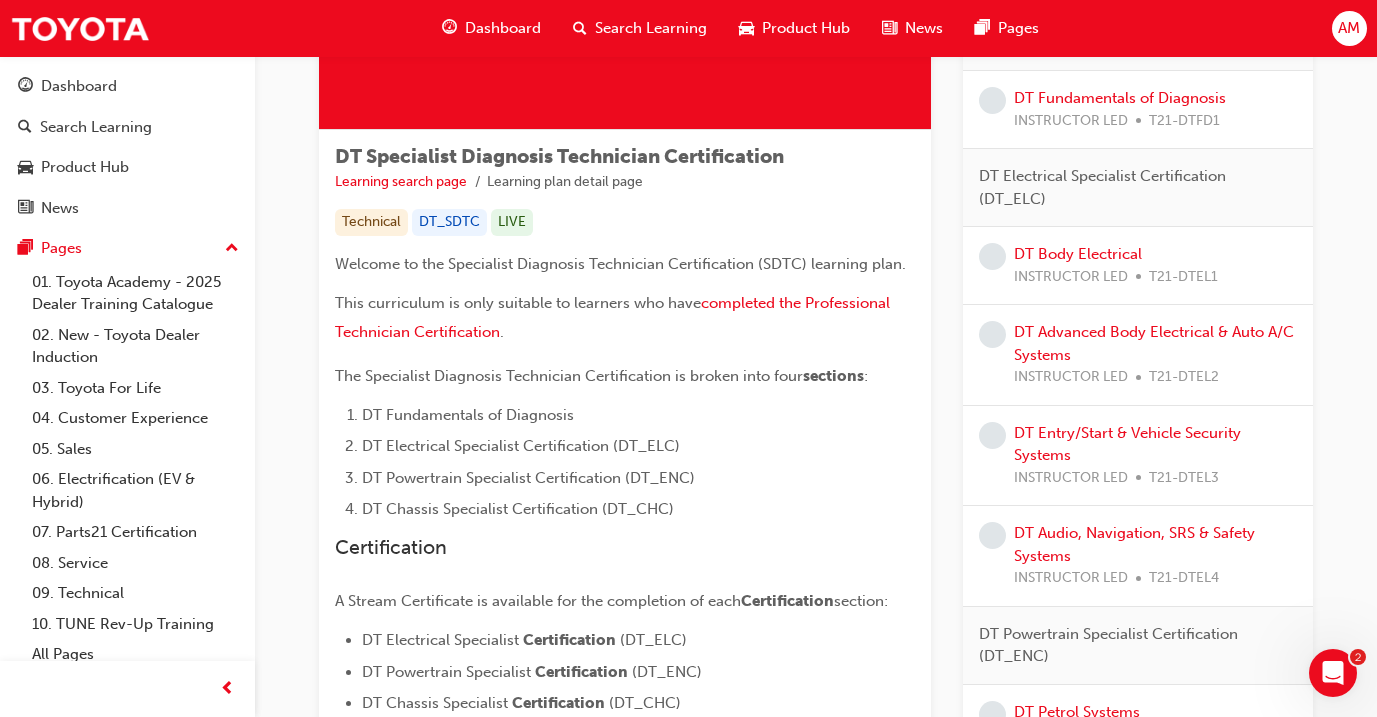 scroll, scrollTop: 272, scrollLeft: 0, axis: vertical 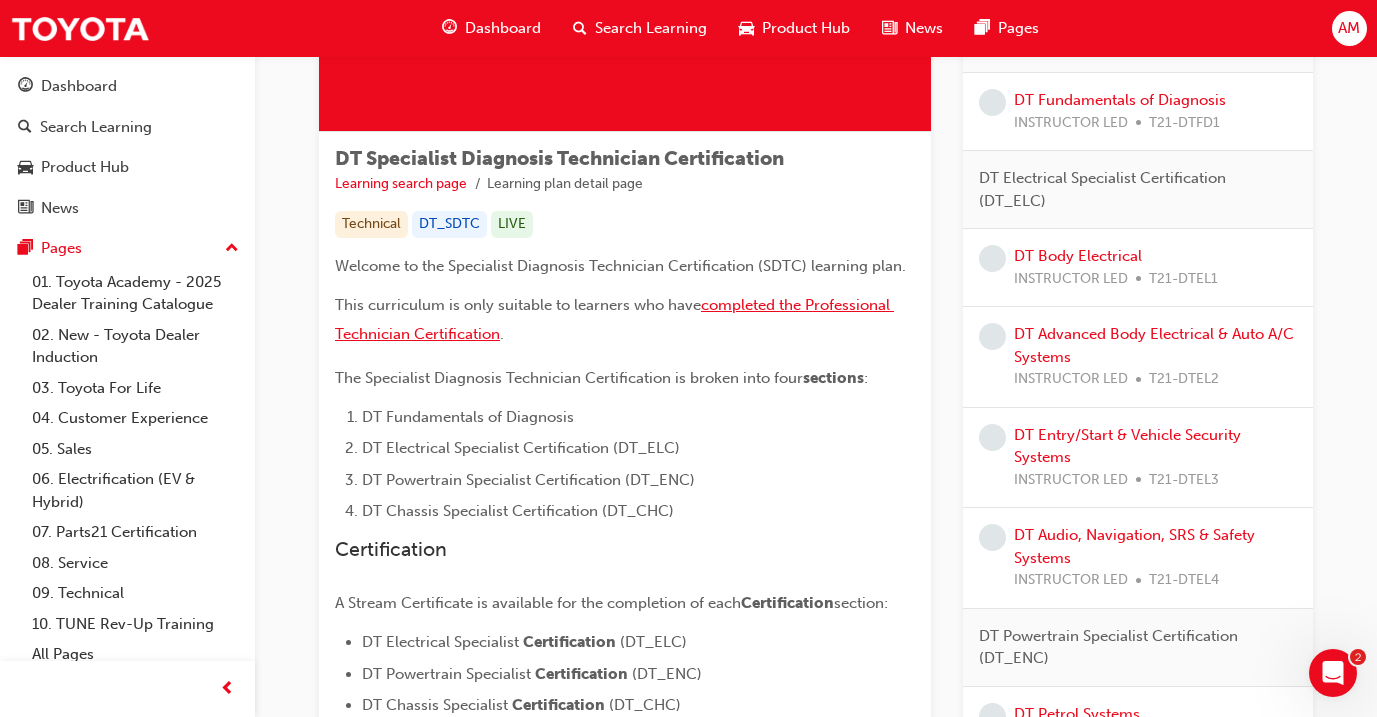 click on "completed the Professional Technician Certification" at bounding box center (614, 319) 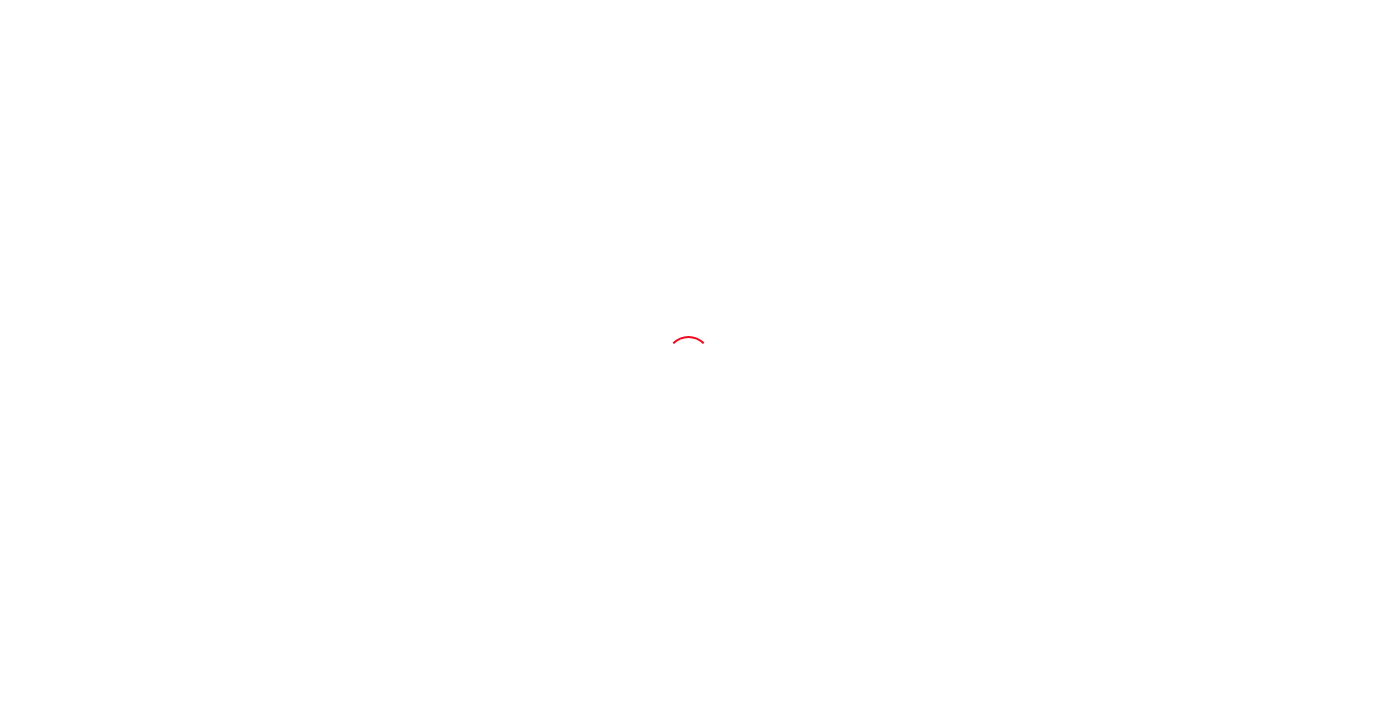 scroll, scrollTop: 0, scrollLeft: 0, axis: both 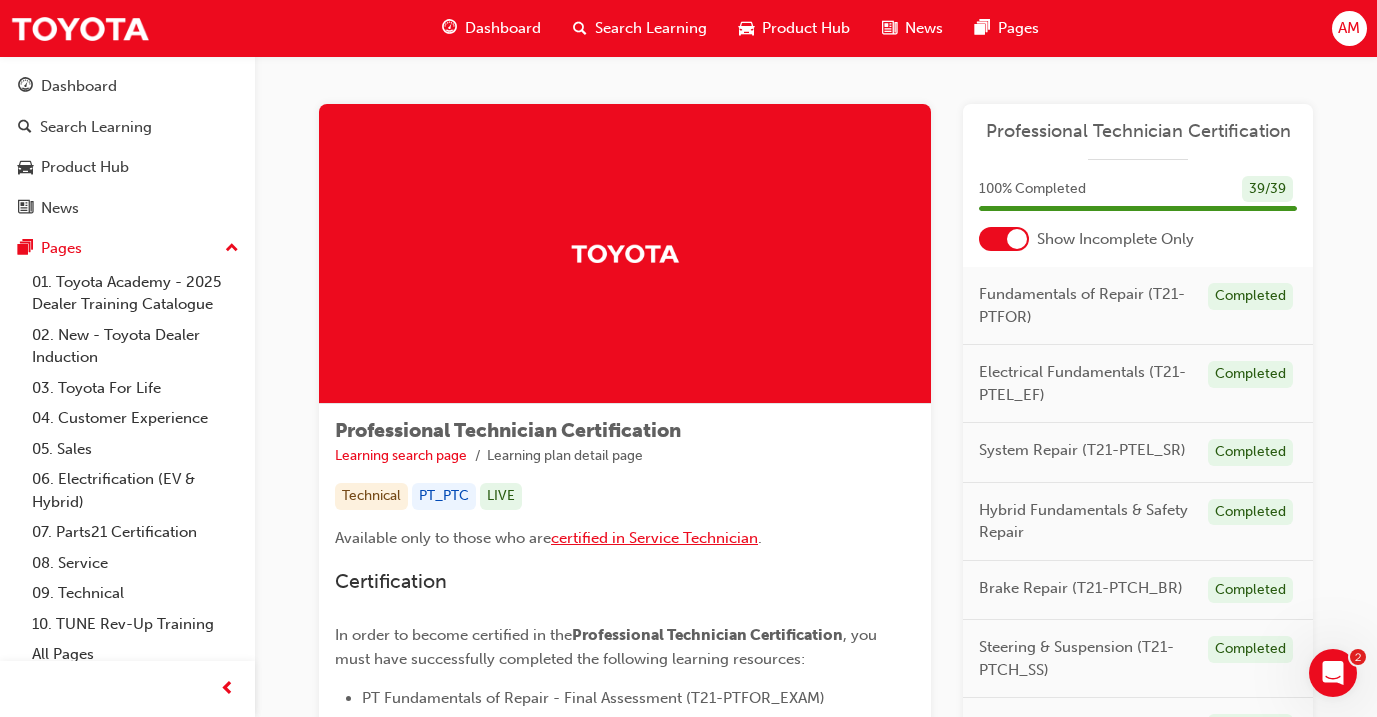 click on "certified in Service Technician" at bounding box center [654, 538] 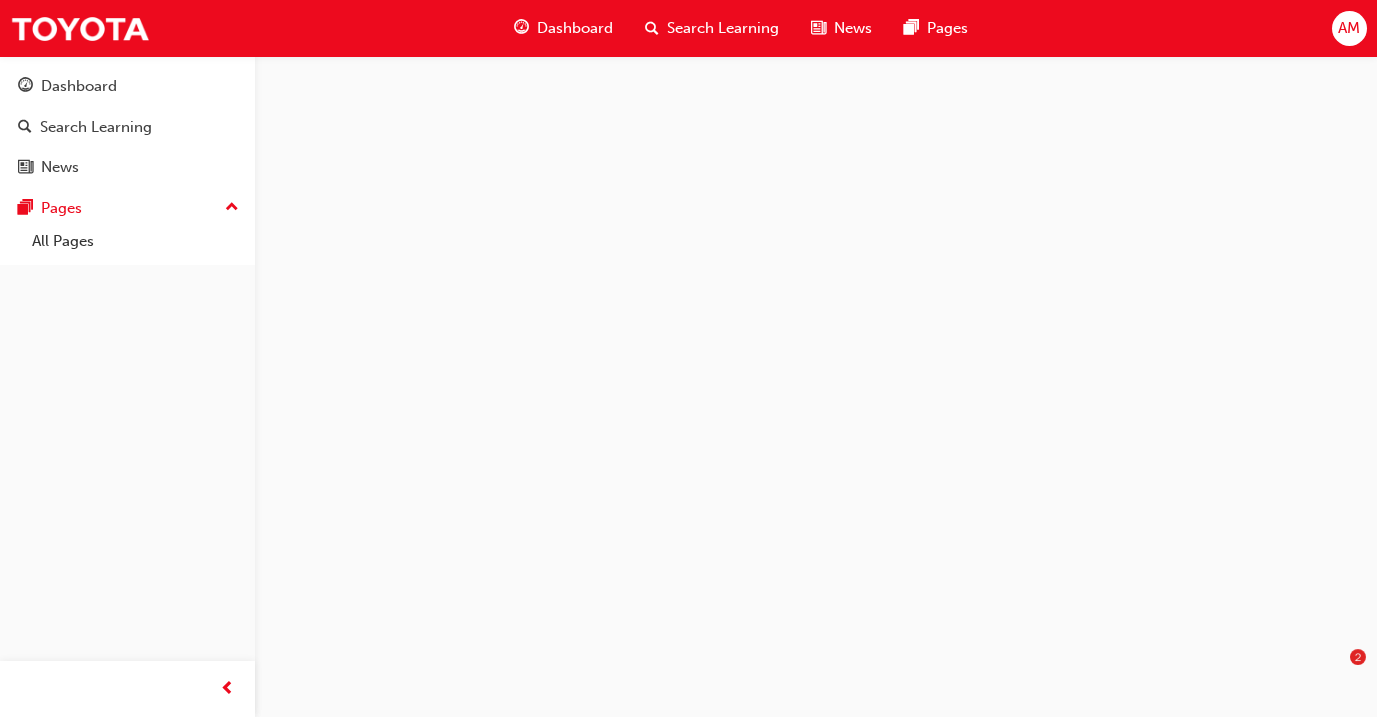 scroll, scrollTop: 3, scrollLeft: 0, axis: vertical 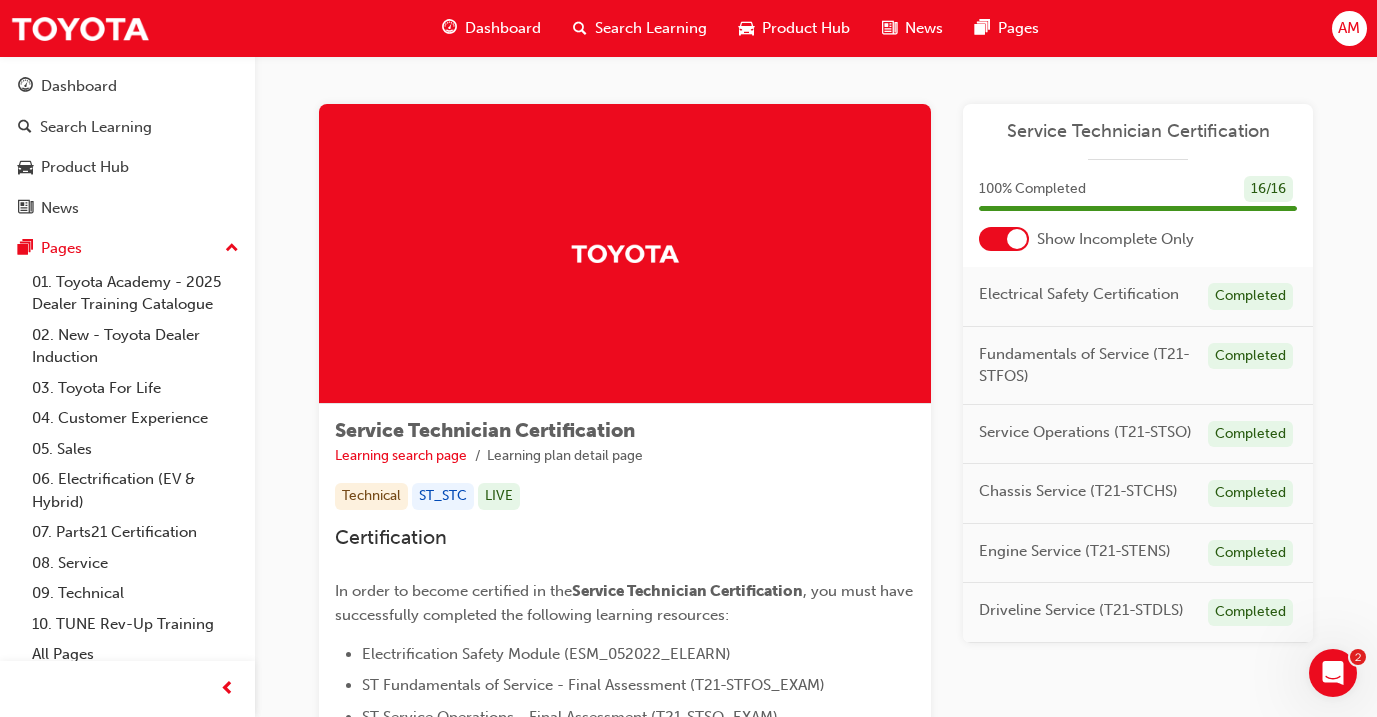 click on "Dashboard" at bounding box center [503, 28] 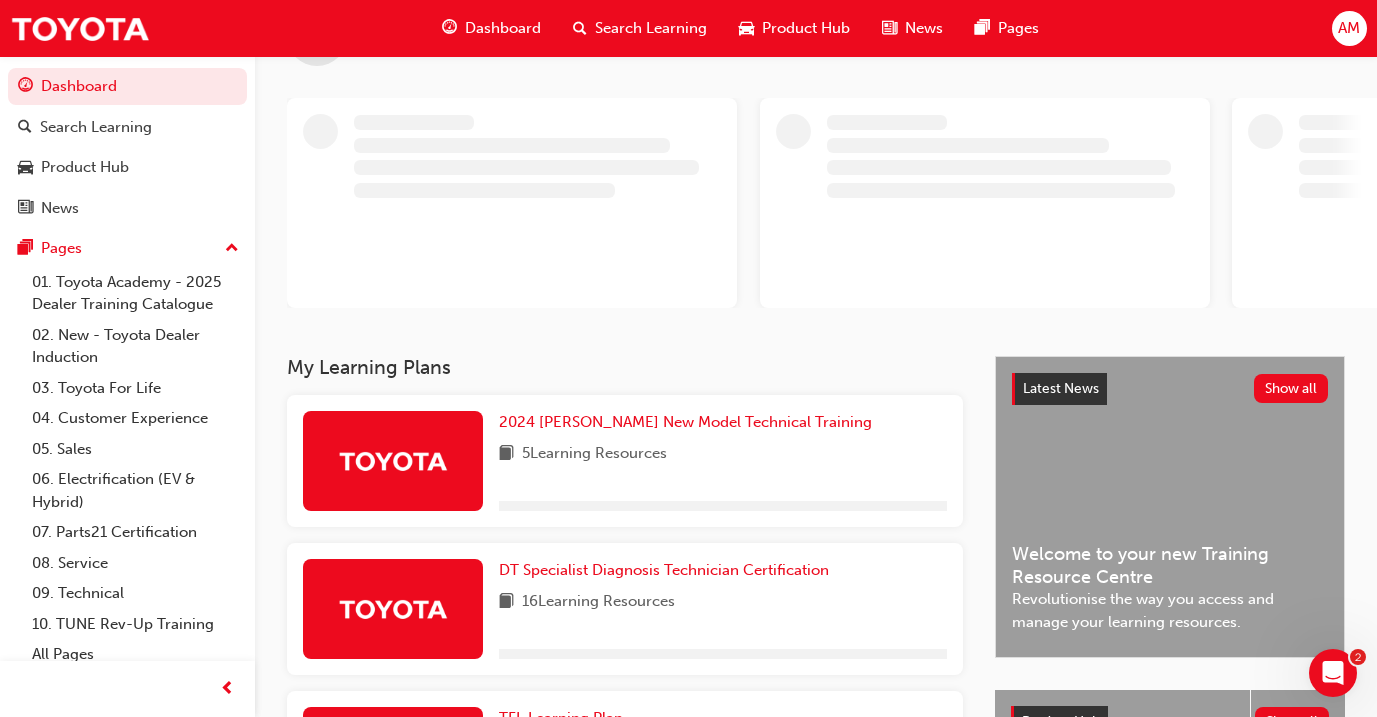 scroll, scrollTop: 103, scrollLeft: 0, axis: vertical 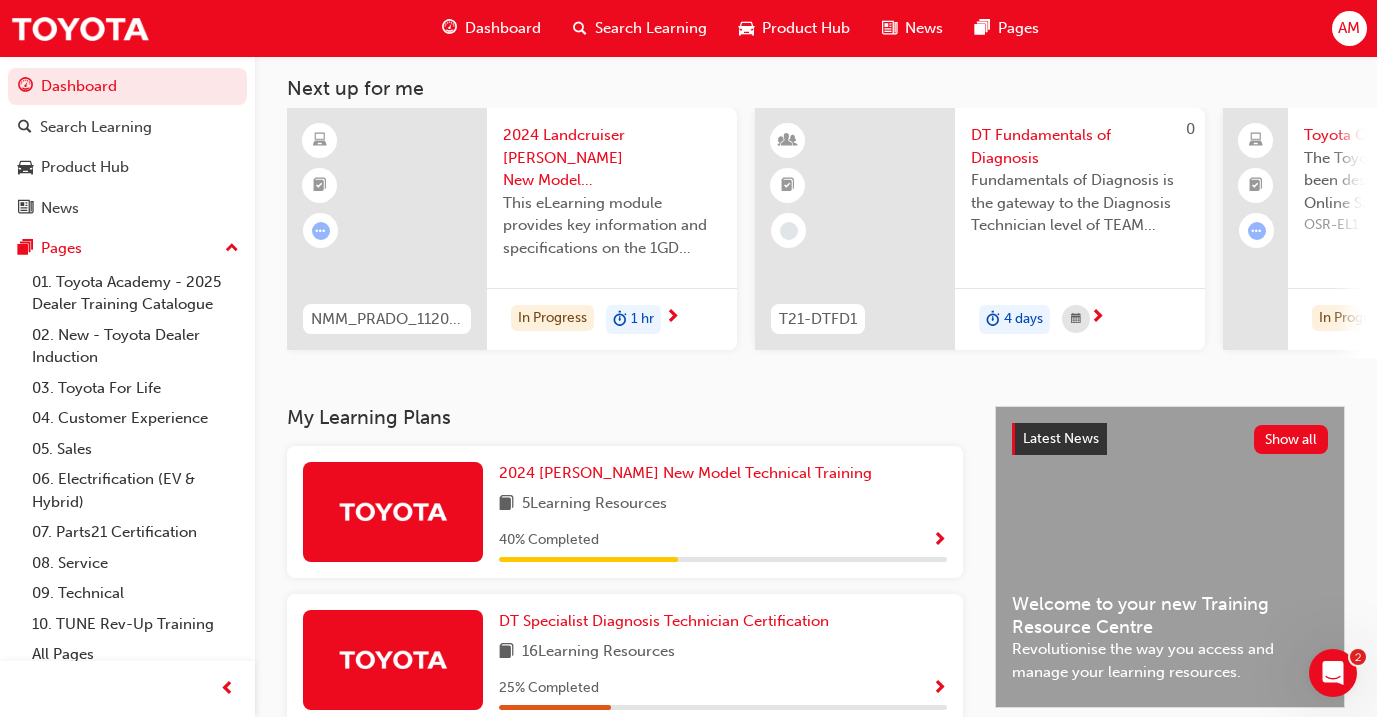 click on "40 % Completed" at bounding box center (723, 545) 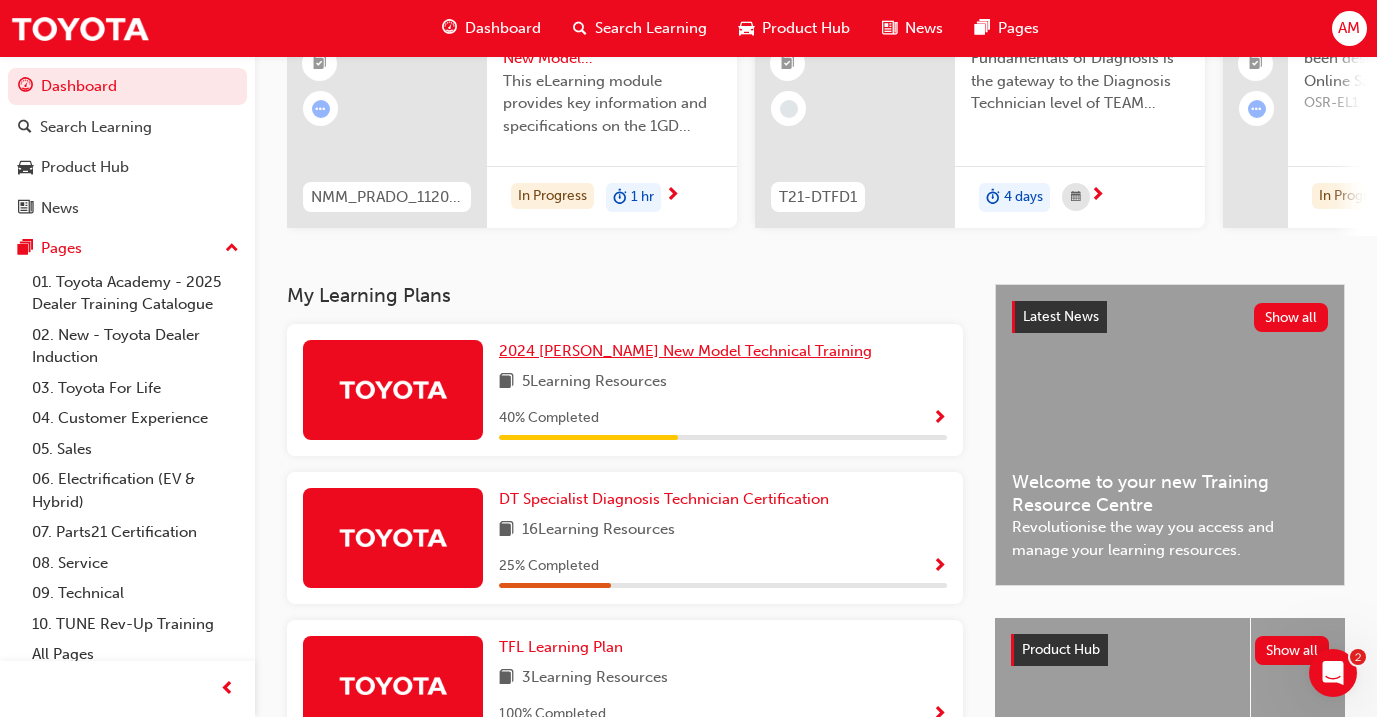 scroll, scrollTop: 234, scrollLeft: 0, axis: vertical 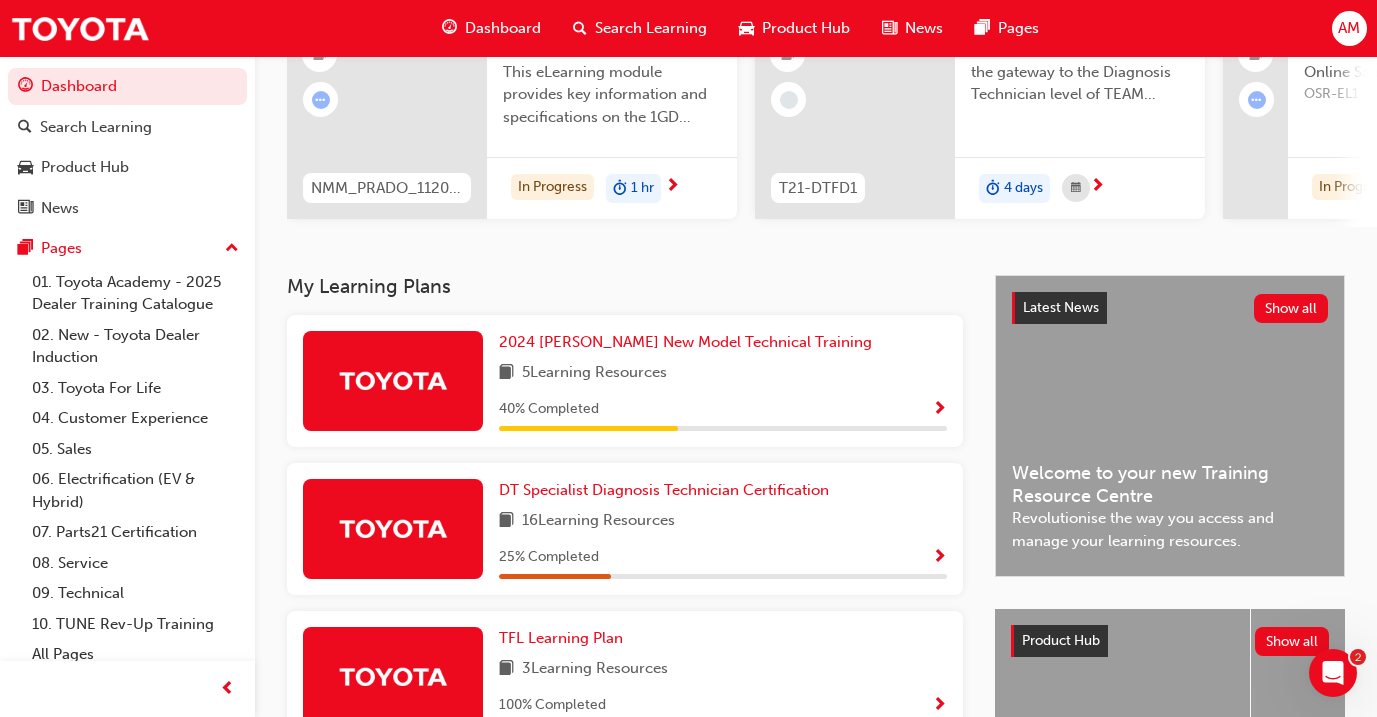 click on "DT Specialist Diagnosis Technician Certification 16  Learning Resources 25 % Completed" at bounding box center [625, 529] 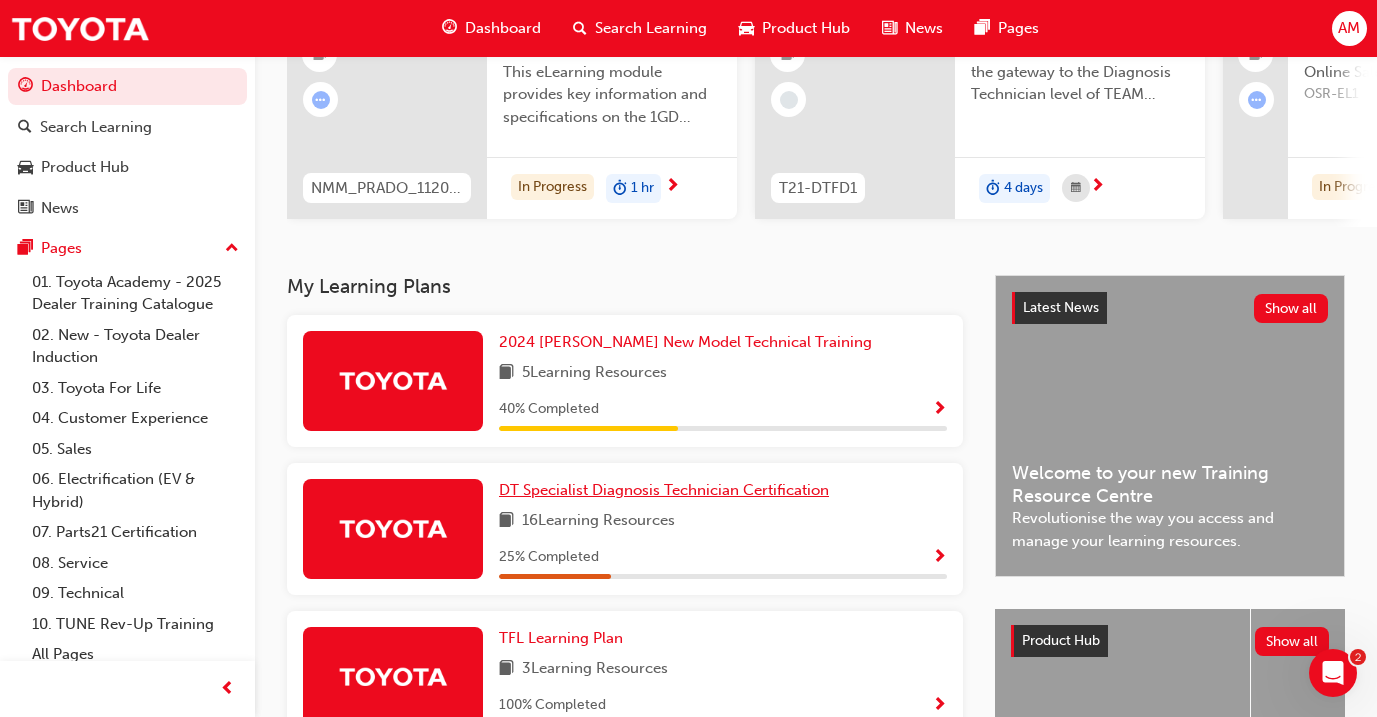 click on "DT Specialist Diagnosis Technician Certification" at bounding box center [664, 490] 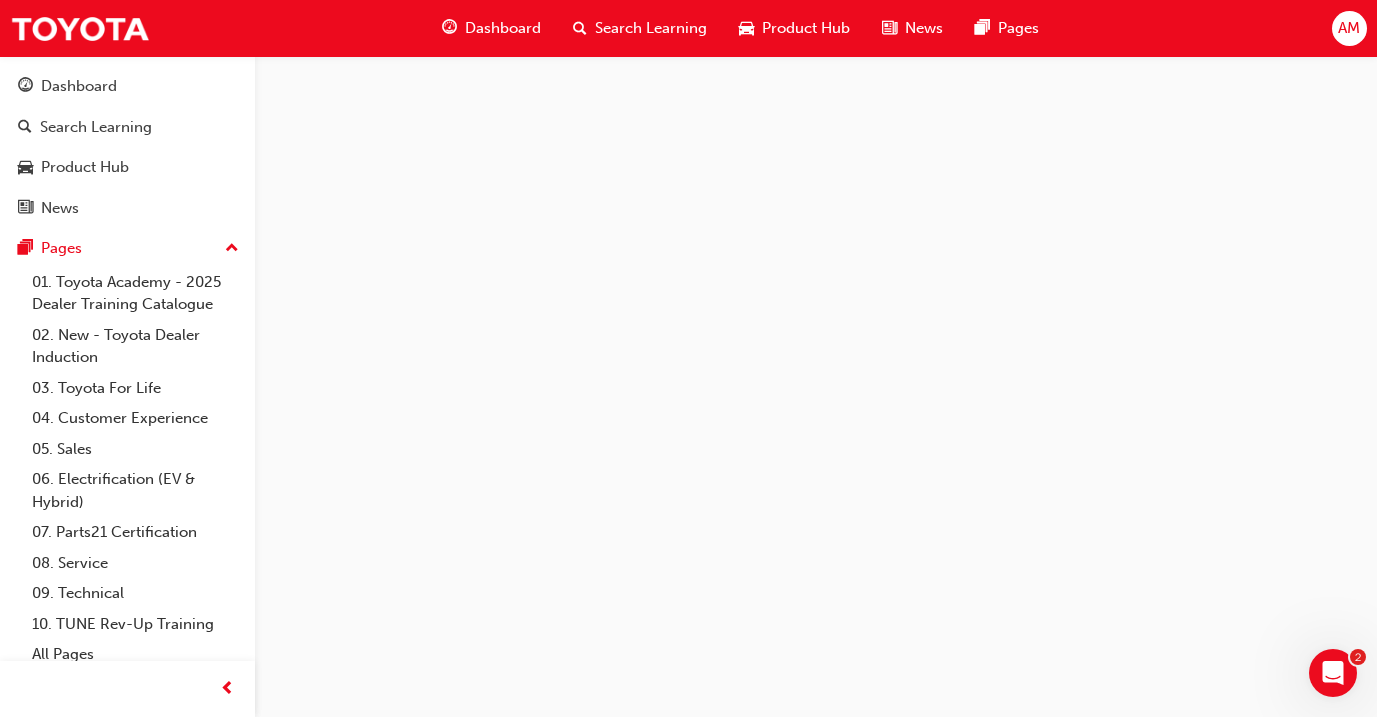 scroll, scrollTop: 0, scrollLeft: 0, axis: both 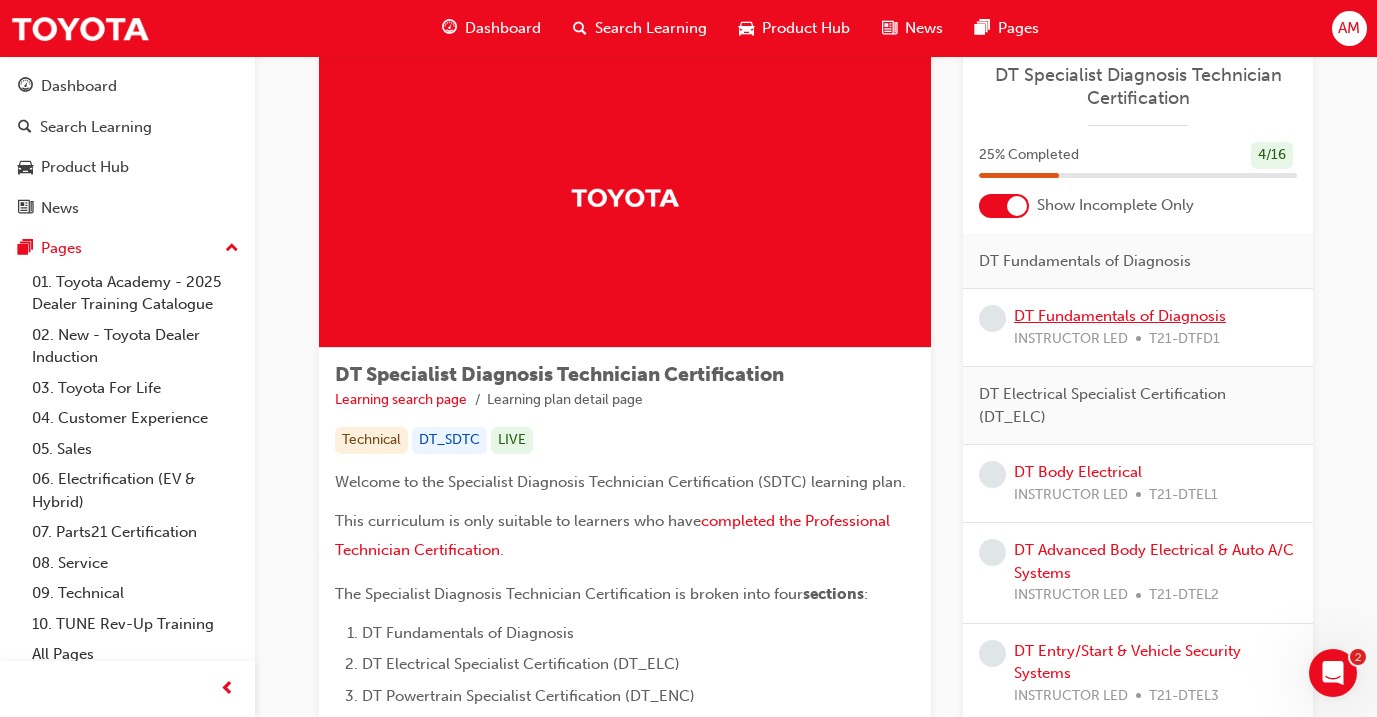 click on "DT Fundamentals of Diagnosis" at bounding box center (1120, 316) 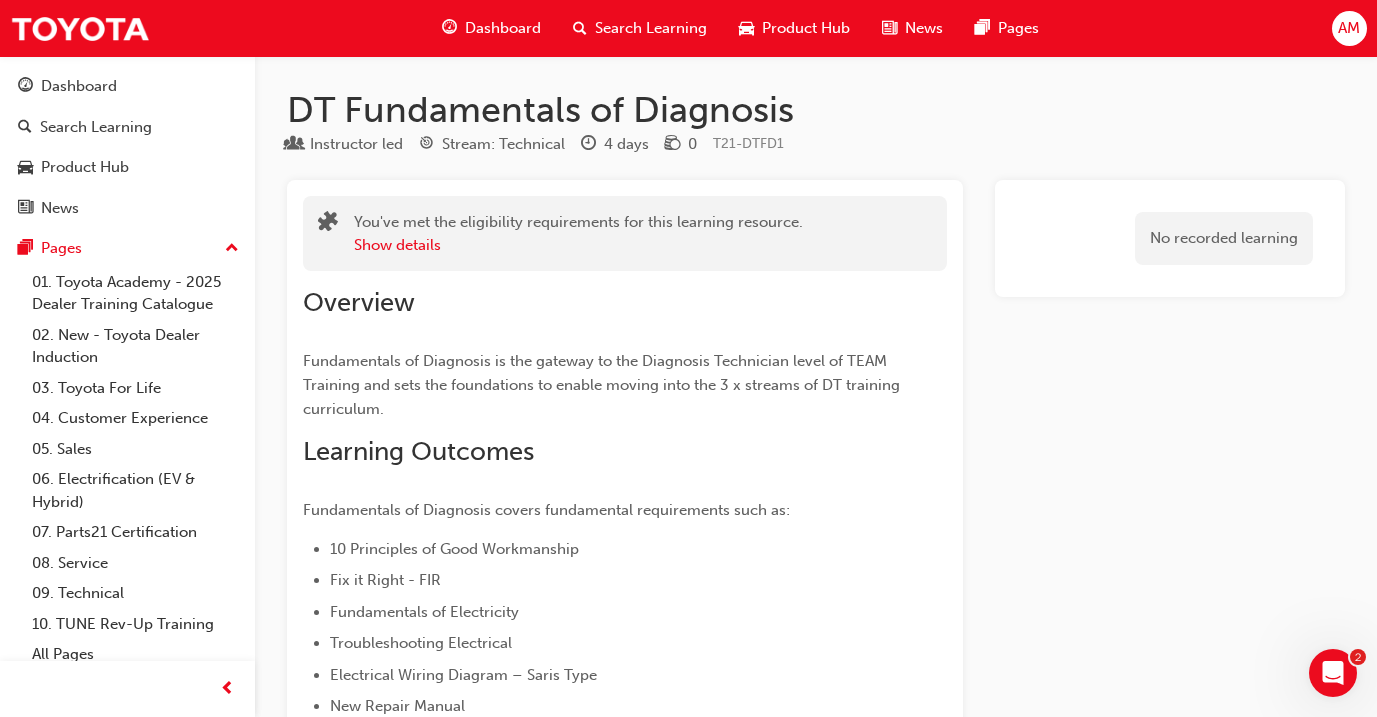scroll, scrollTop: 0, scrollLeft: 0, axis: both 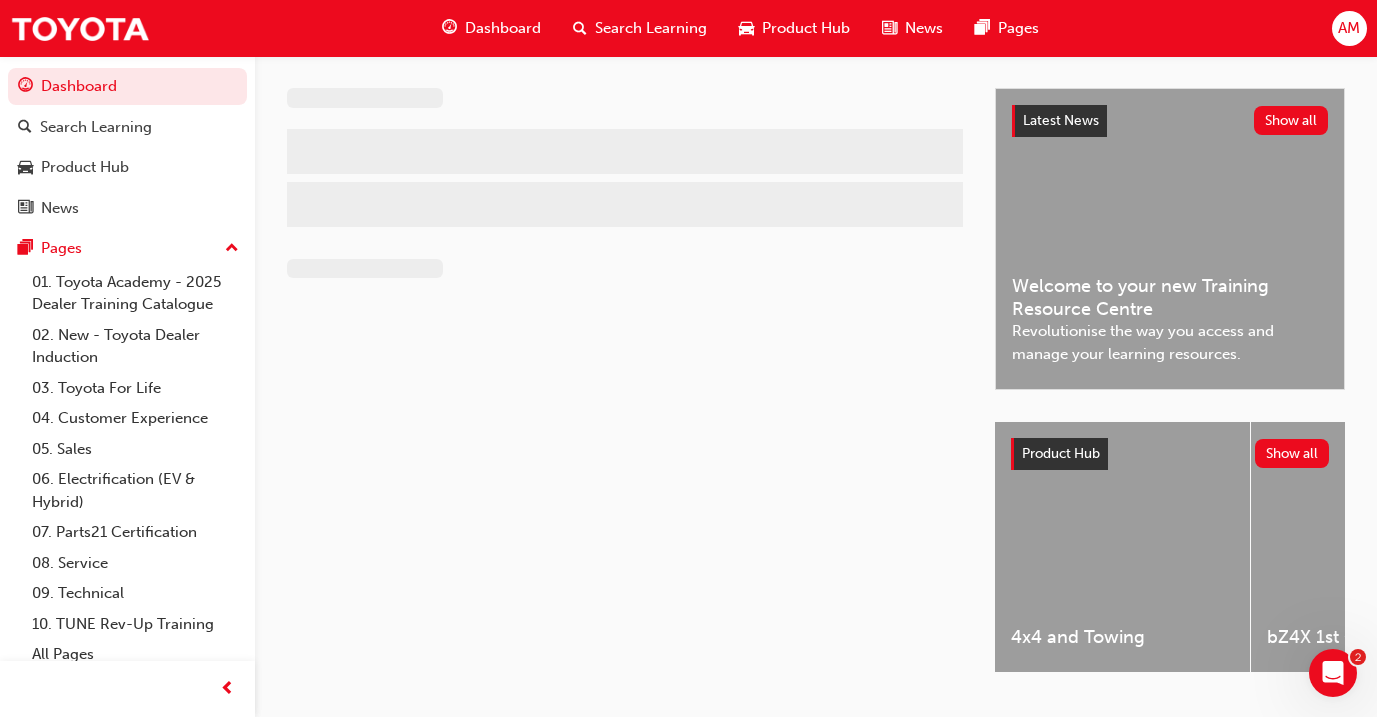 click on "Dashboard" at bounding box center [503, 28] 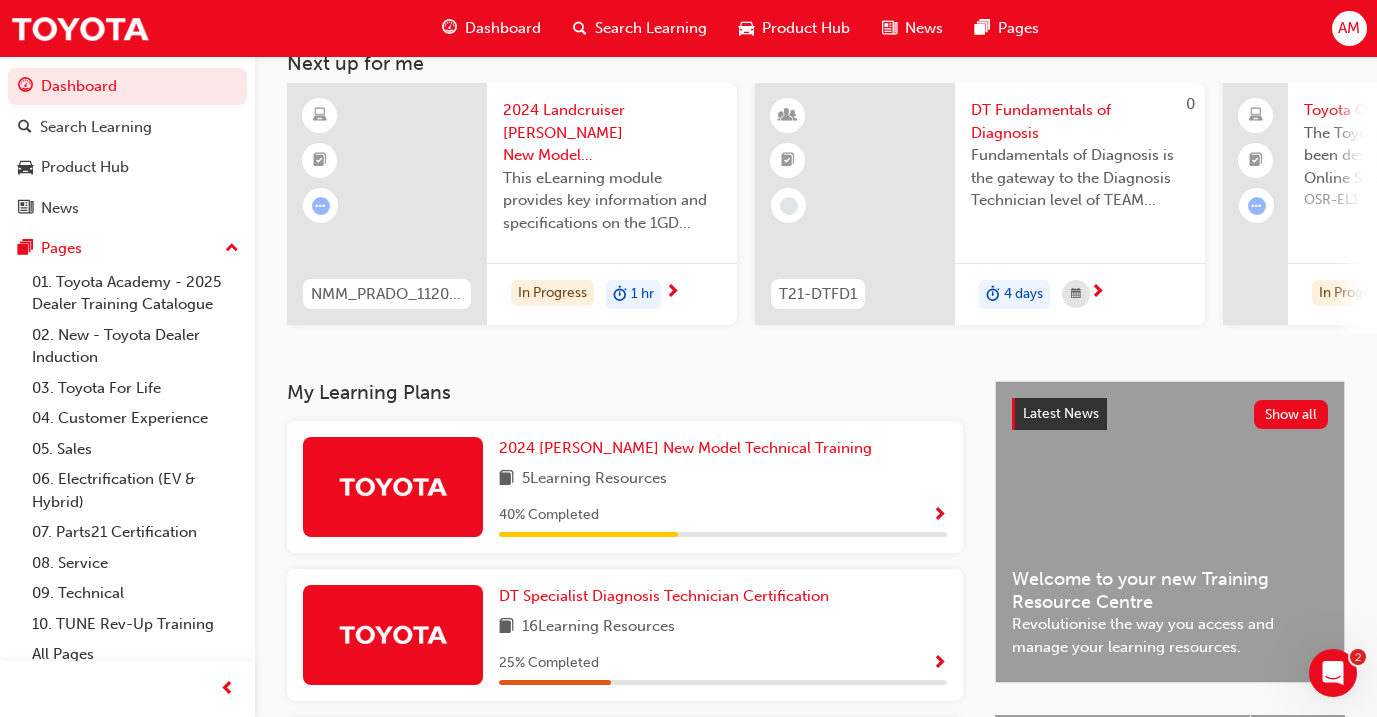 scroll, scrollTop: 142, scrollLeft: 0, axis: vertical 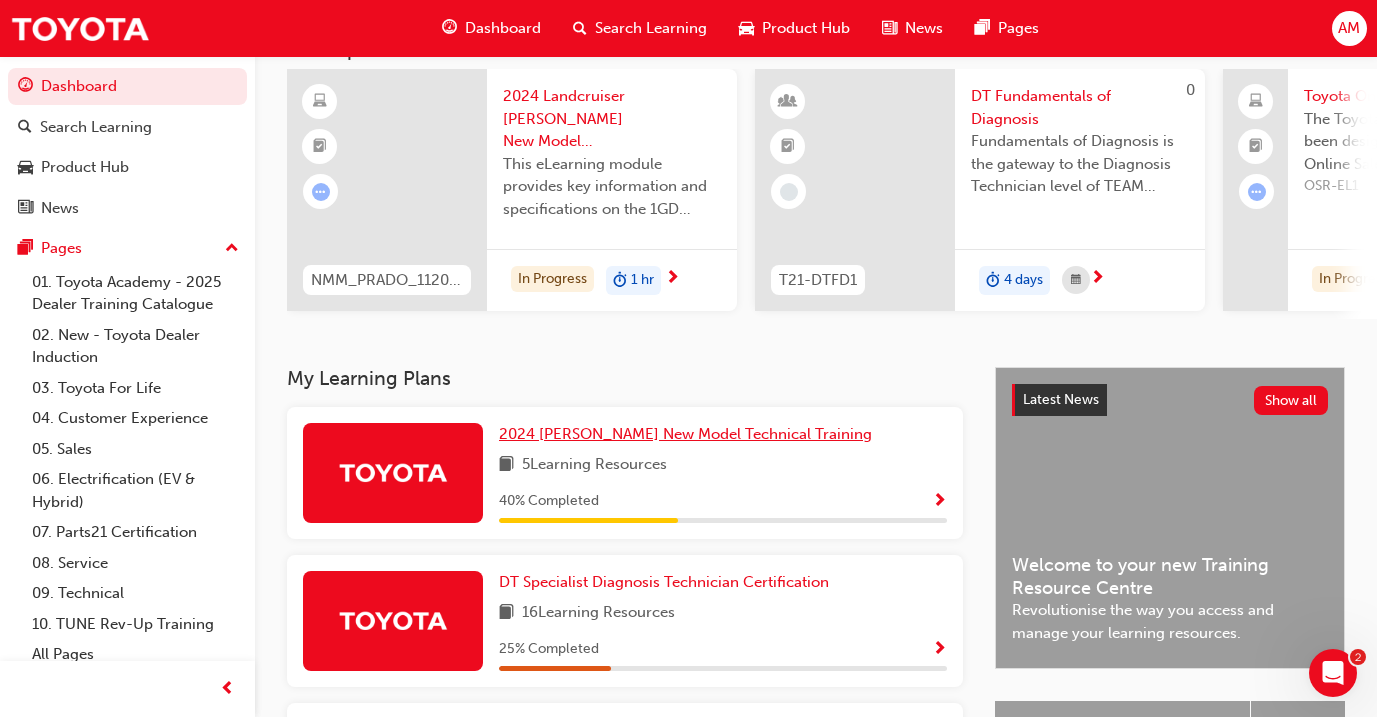 click on "2024 [PERSON_NAME] New Model Technical Training" at bounding box center [685, 434] 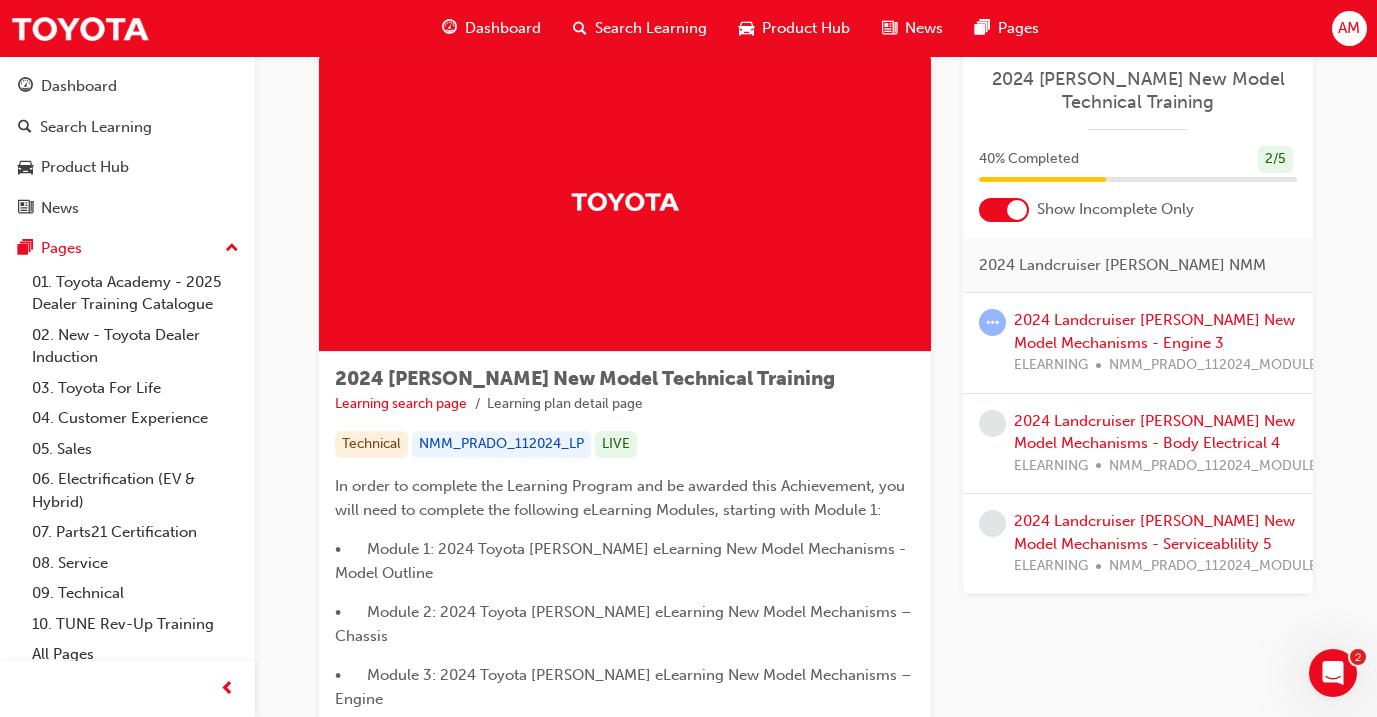 scroll, scrollTop: 63, scrollLeft: 0, axis: vertical 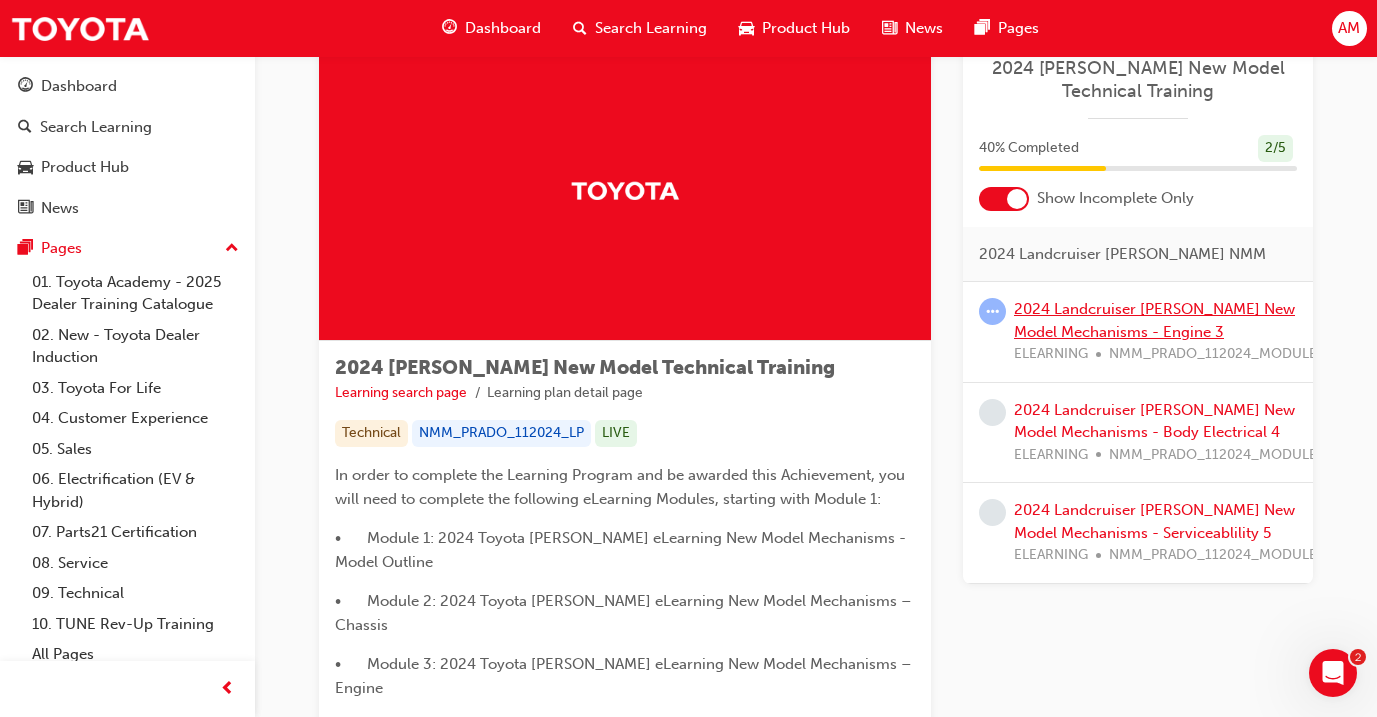 click on "2024 Landcruiser [PERSON_NAME] New Model Mechanisms - Engine 3" at bounding box center [1154, 320] 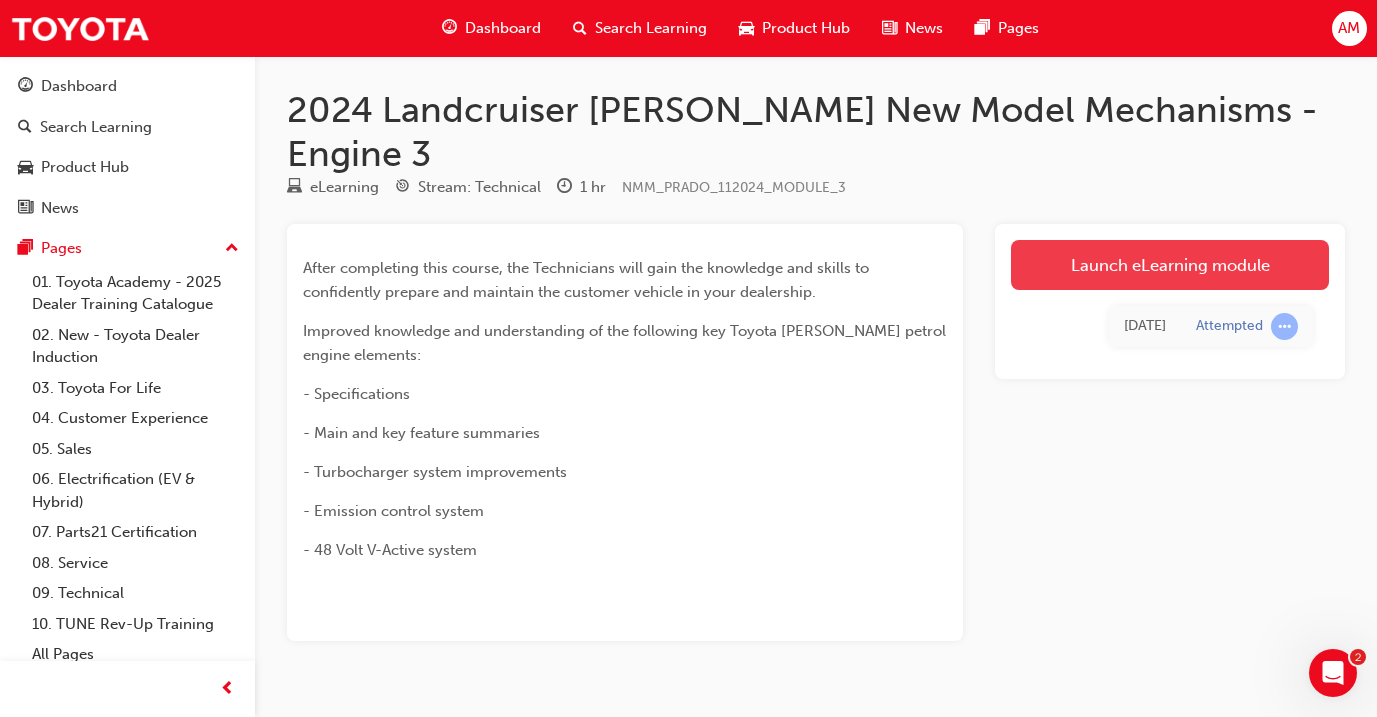 click on "Launch eLearning module" at bounding box center [1170, 265] 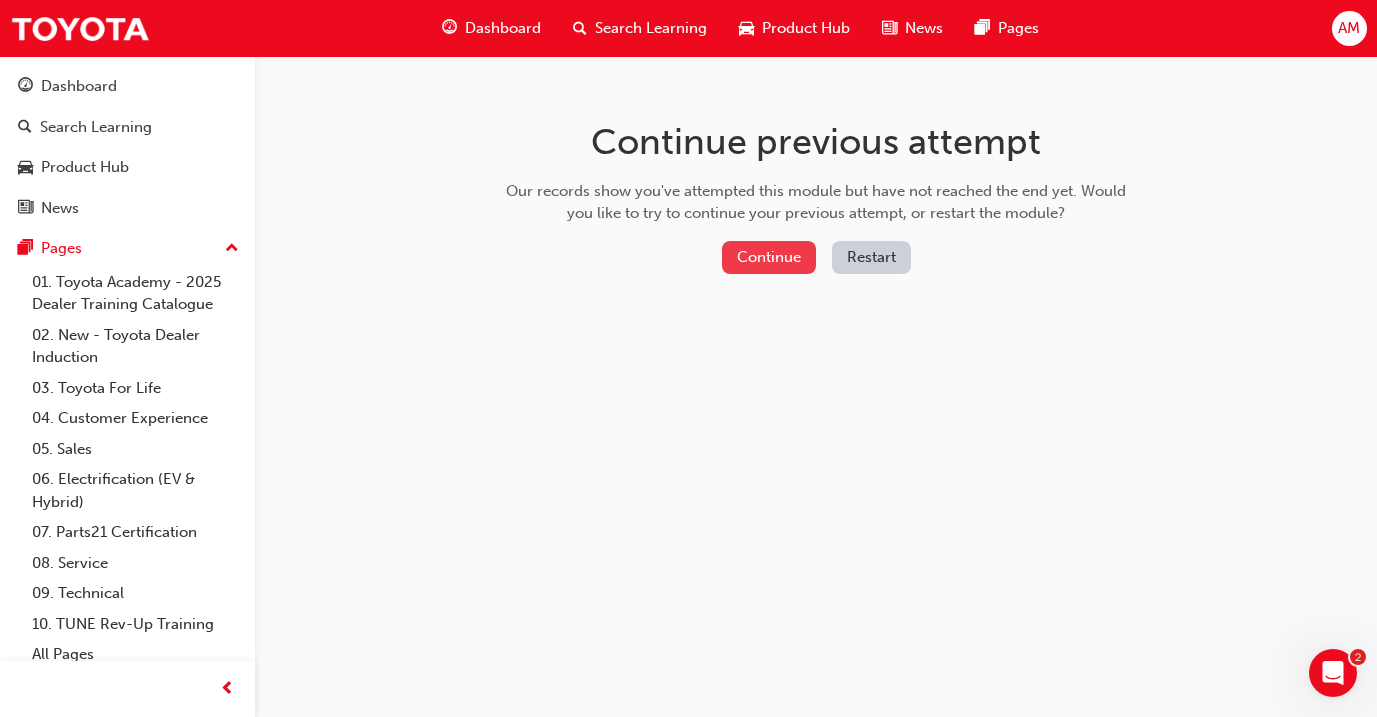 click on "Continue" at bounding box center (769, 257) 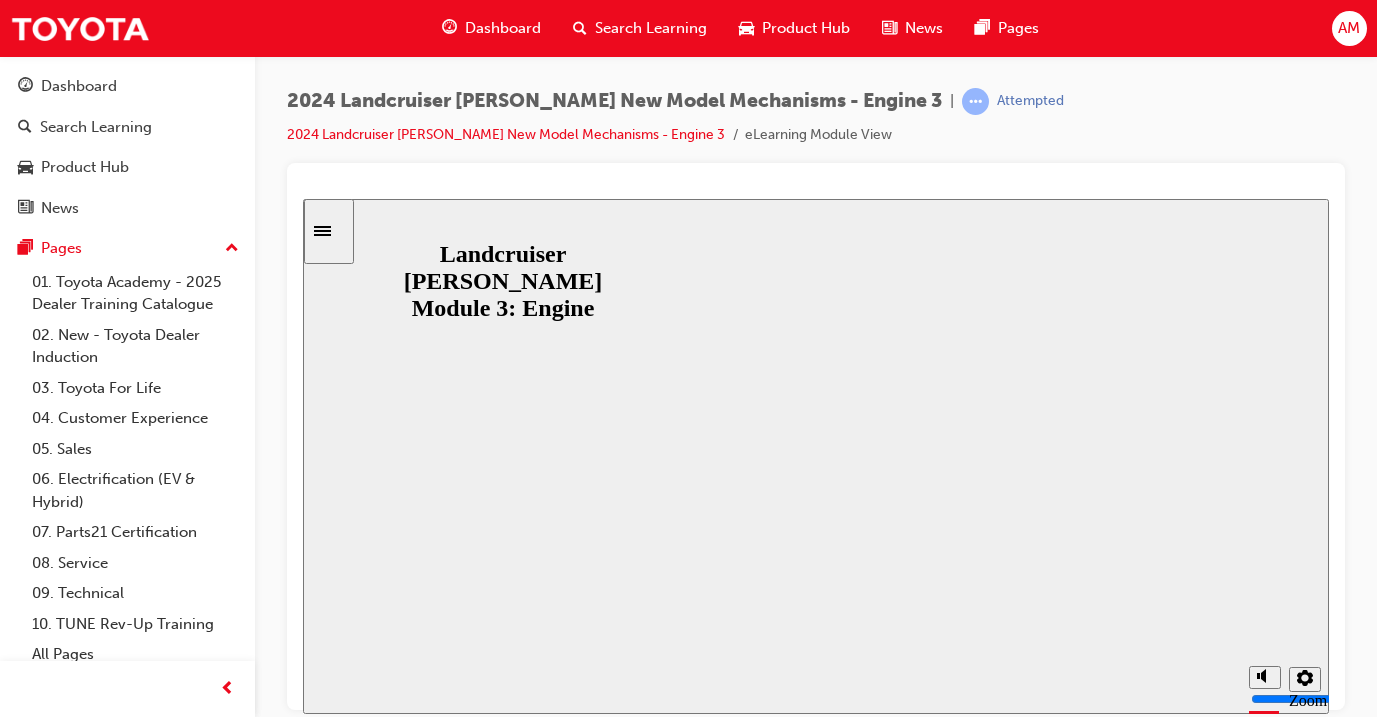scroll, scrollTop: 0, scrollLeft: 0, axis: both 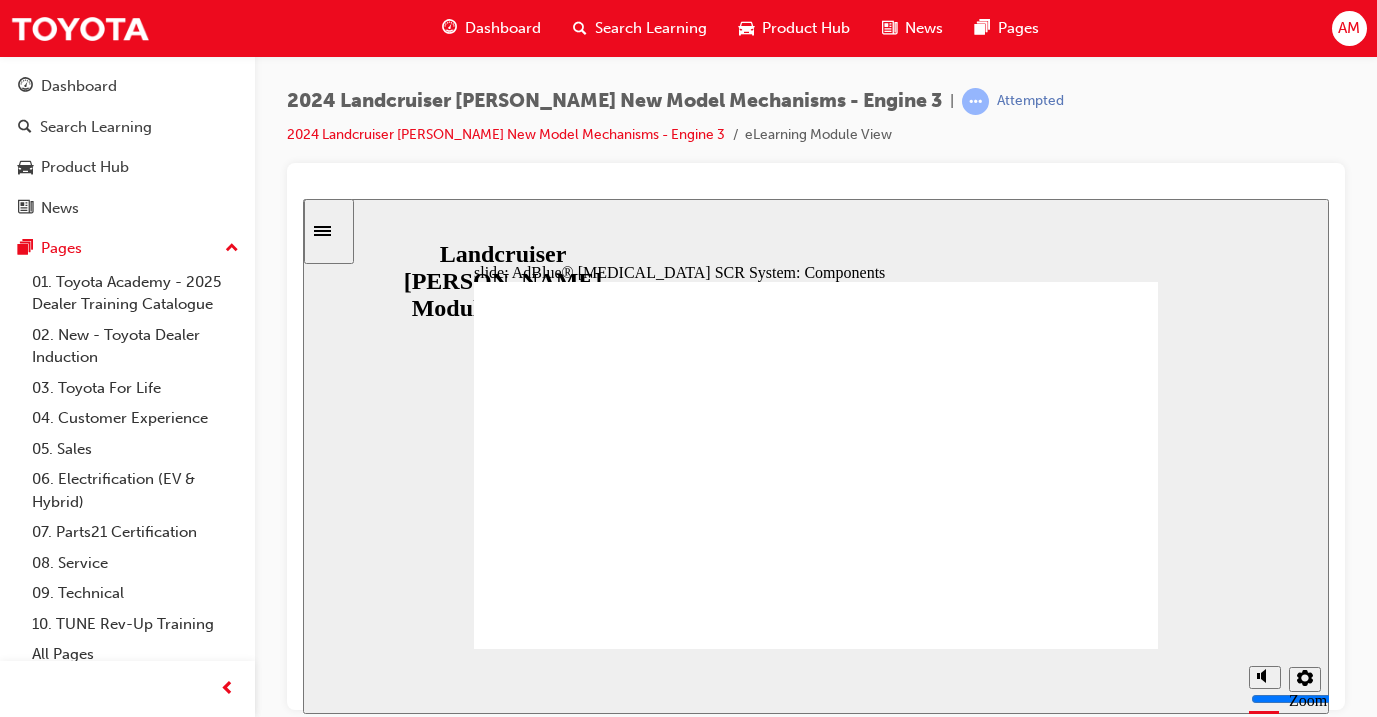 drag, startPoint x: 1098, startPoint y: 489, endPoint x: 1078, endPoint y: 445, distance: 48.332184 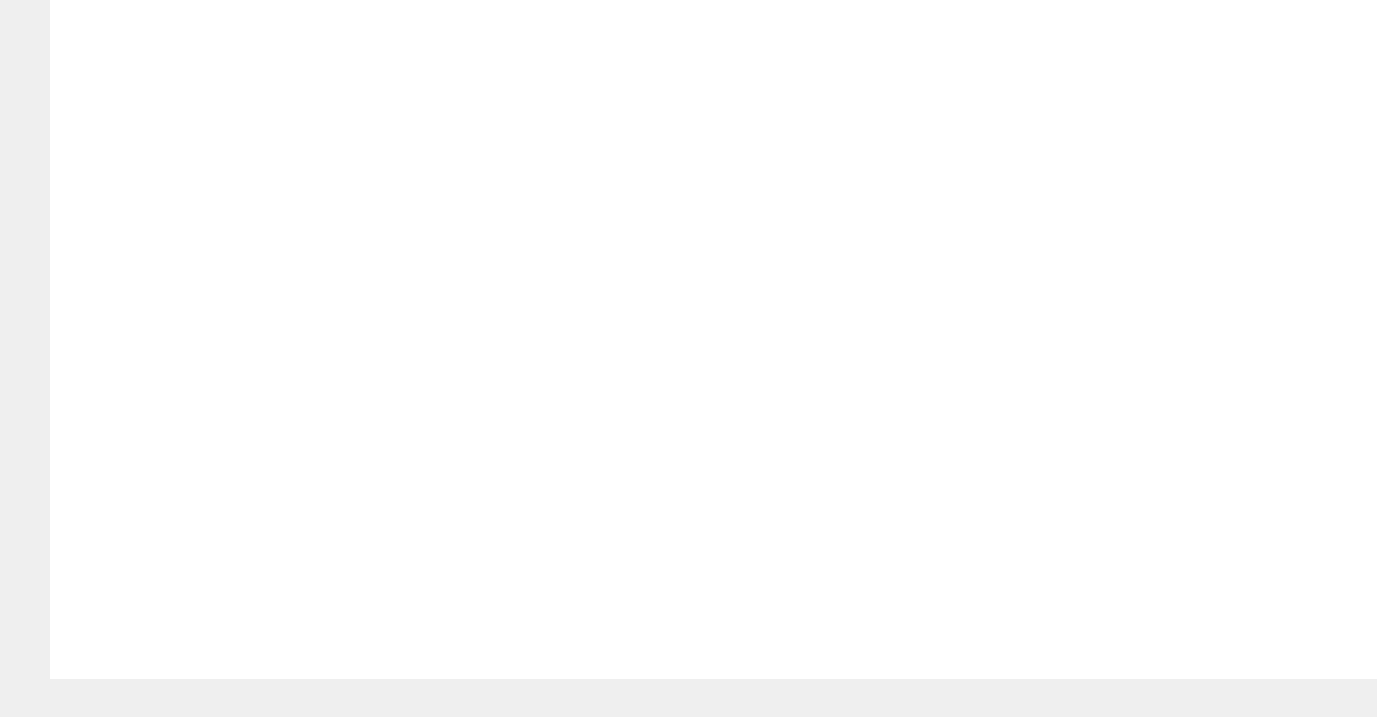 click 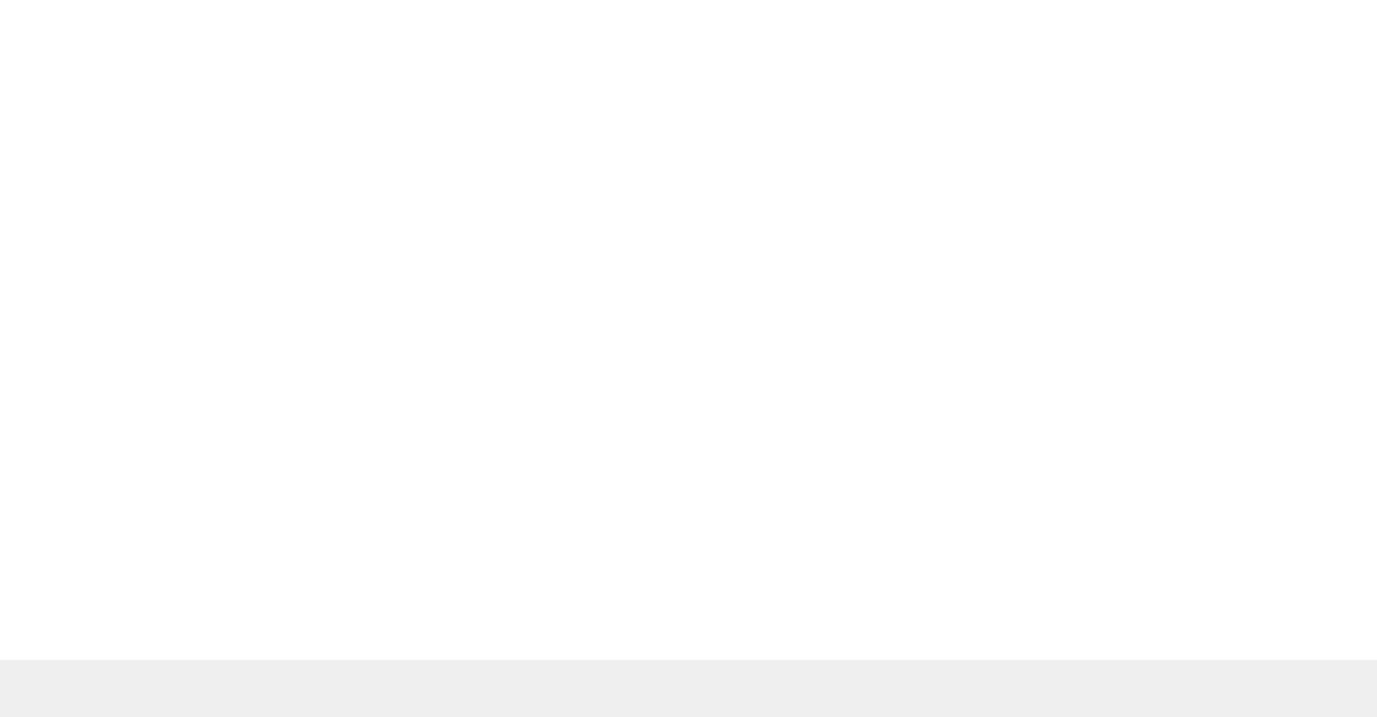 click 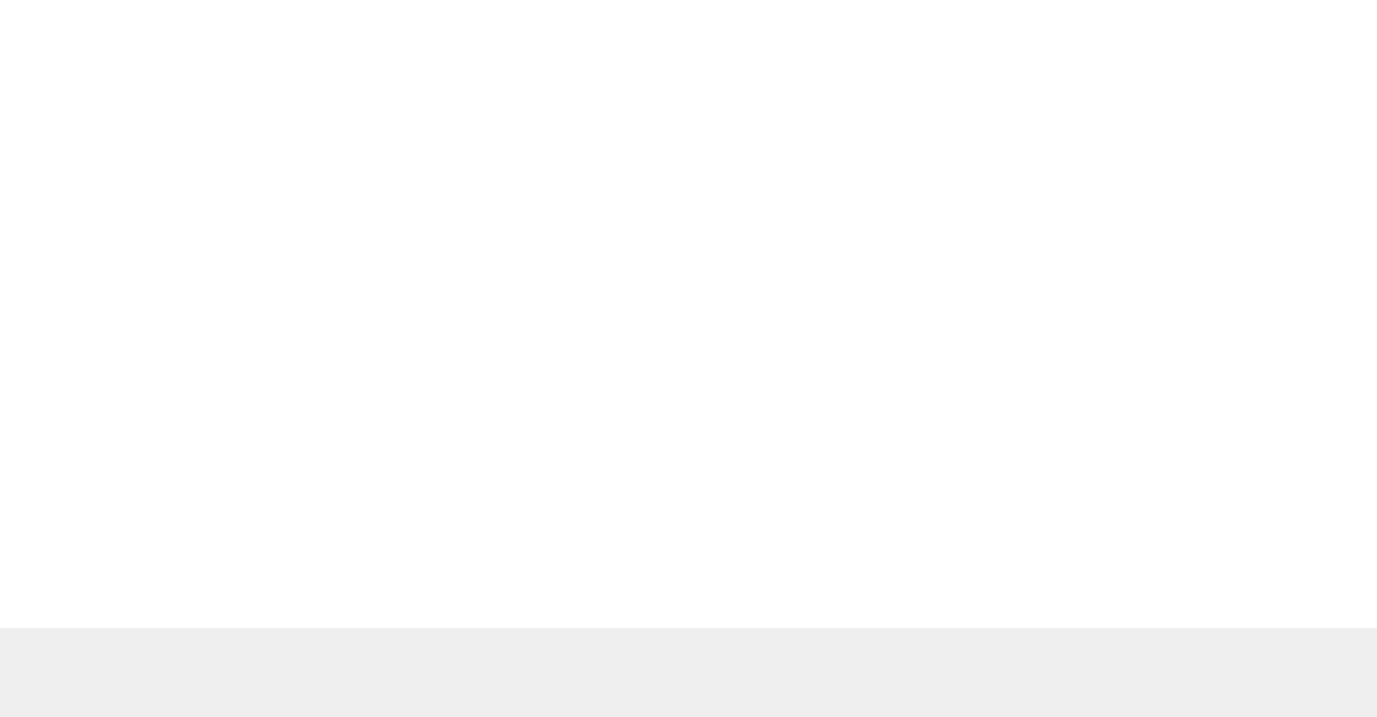 click 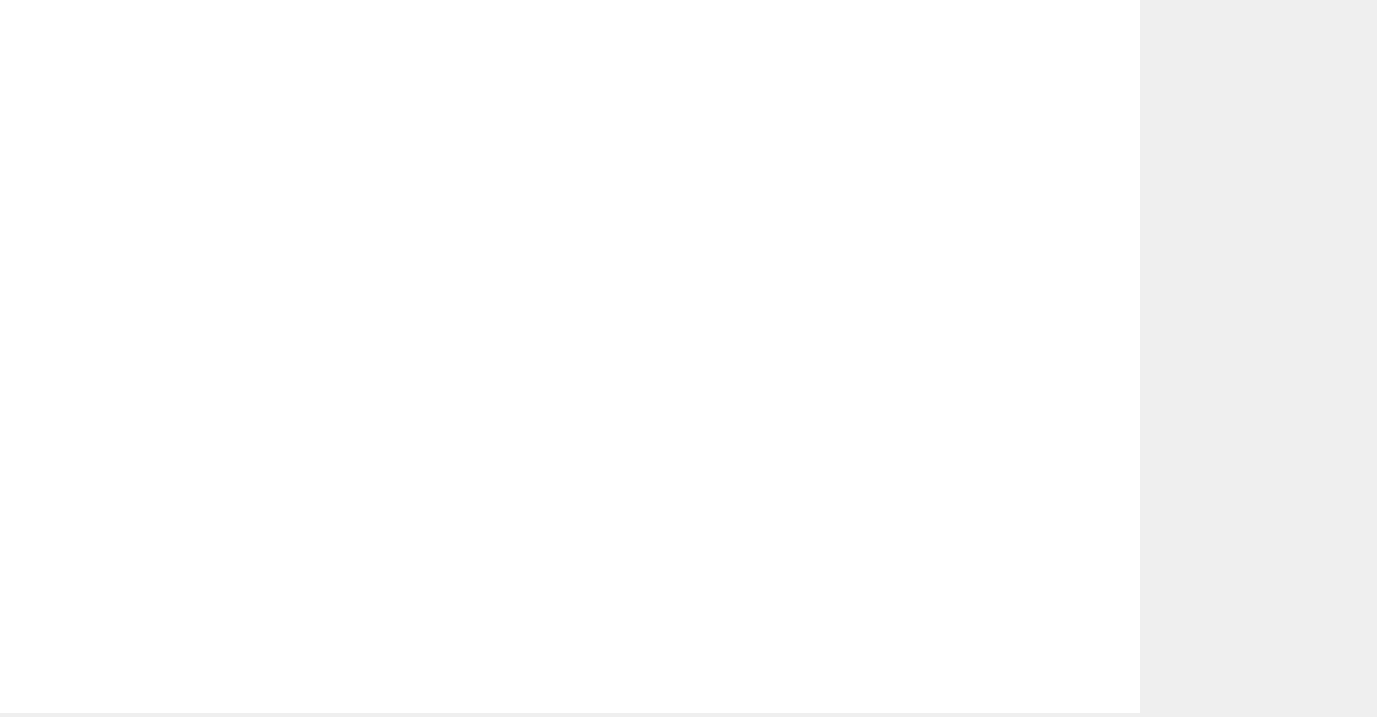 click 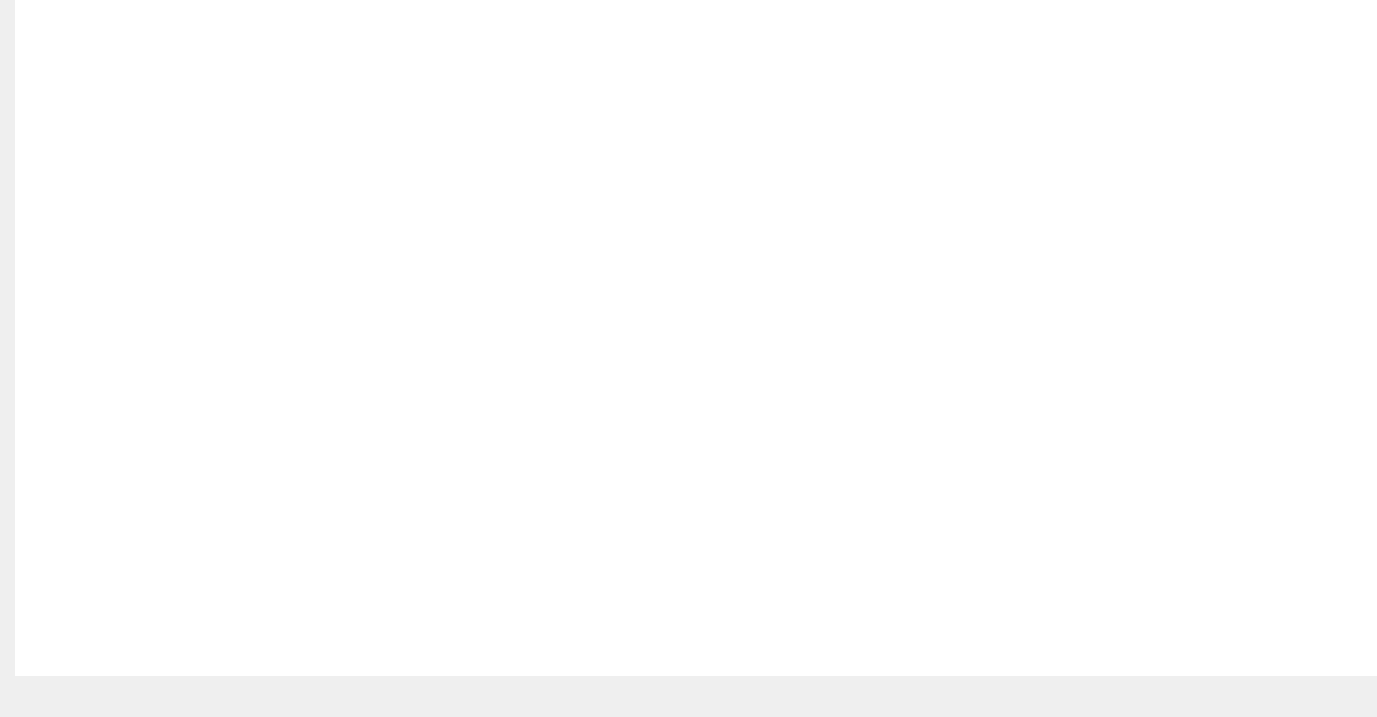 click 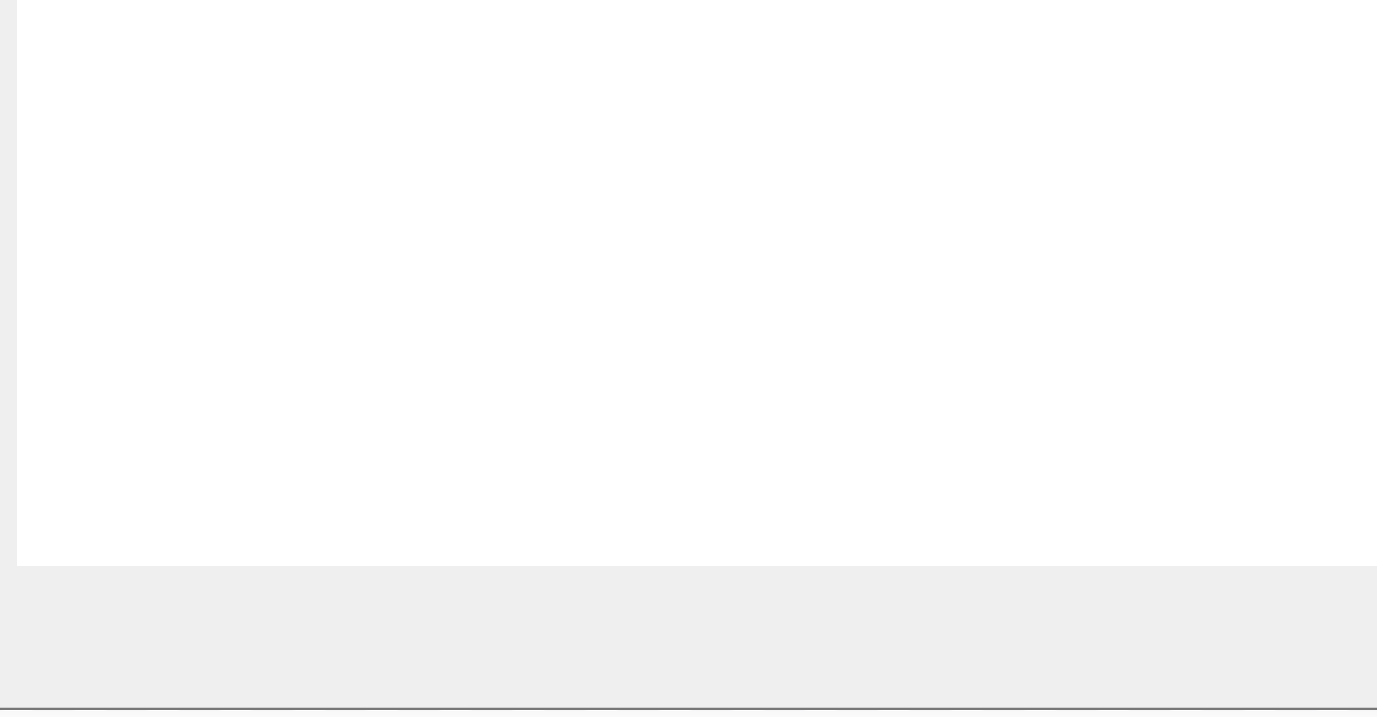 scroll, scrollTop: 0, scrollLeft: 0, axis: both 